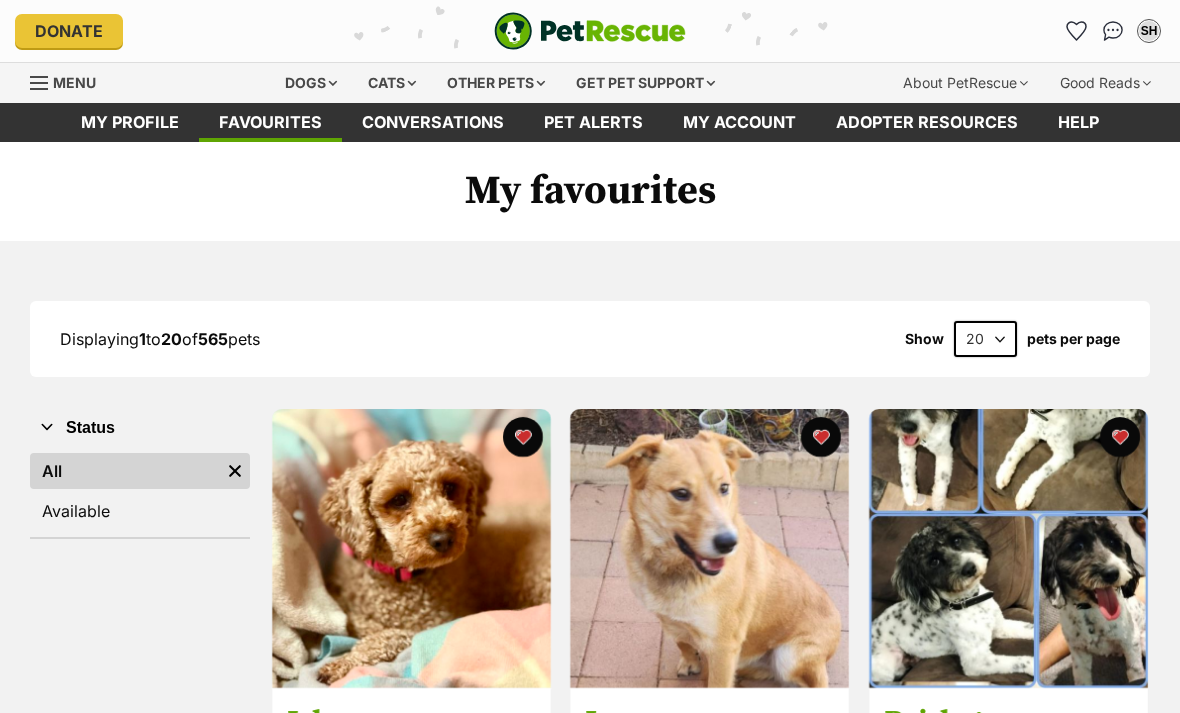 scroll, scrollTop: 0, scrollLeft: 0, axis: both 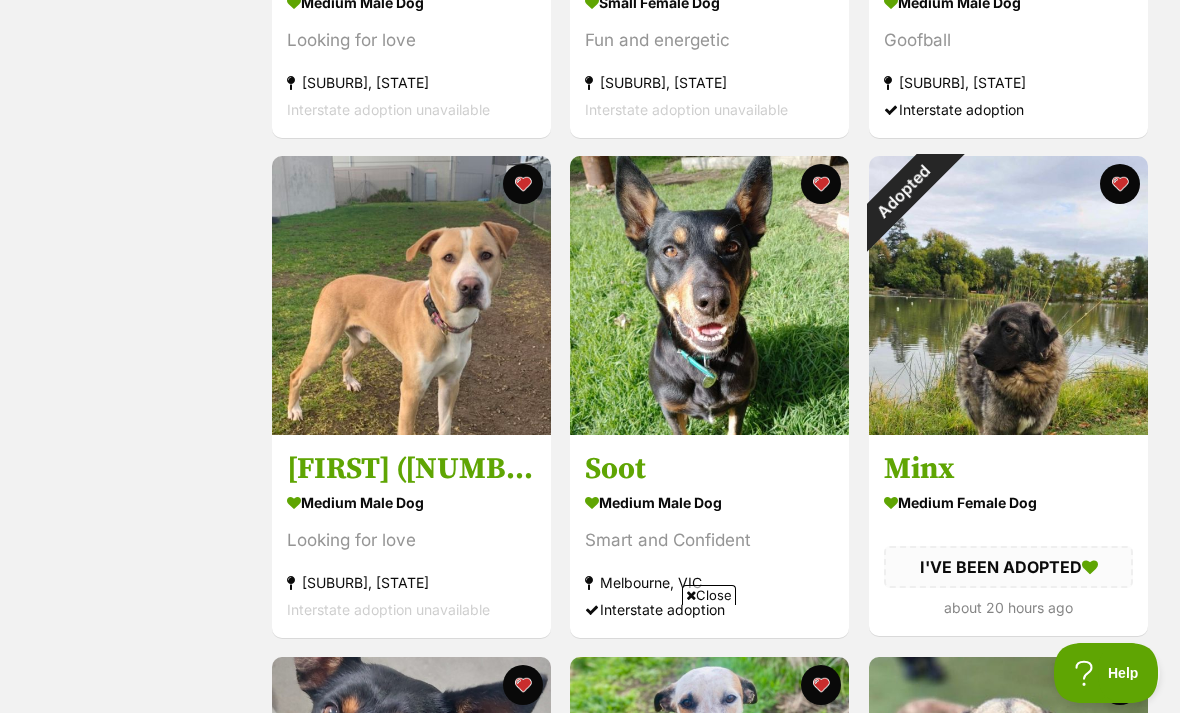 click on "Adopted" at bounding box center [904, 191] 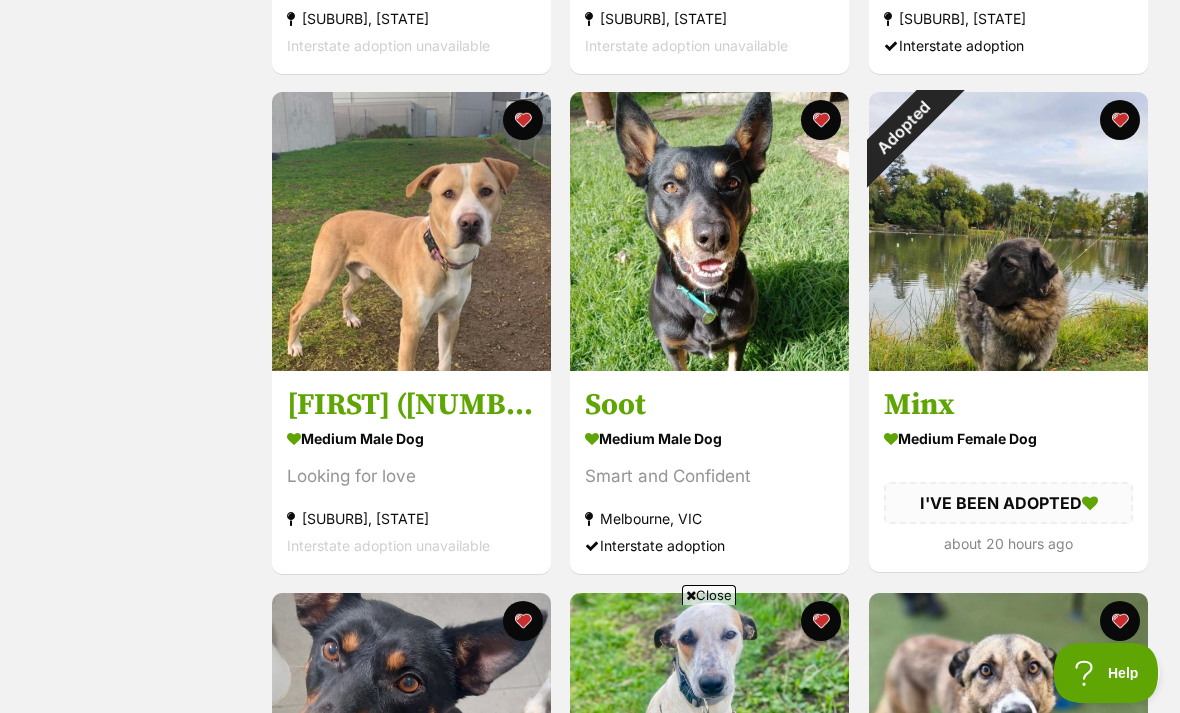 click at bounding box center (1008, 231) 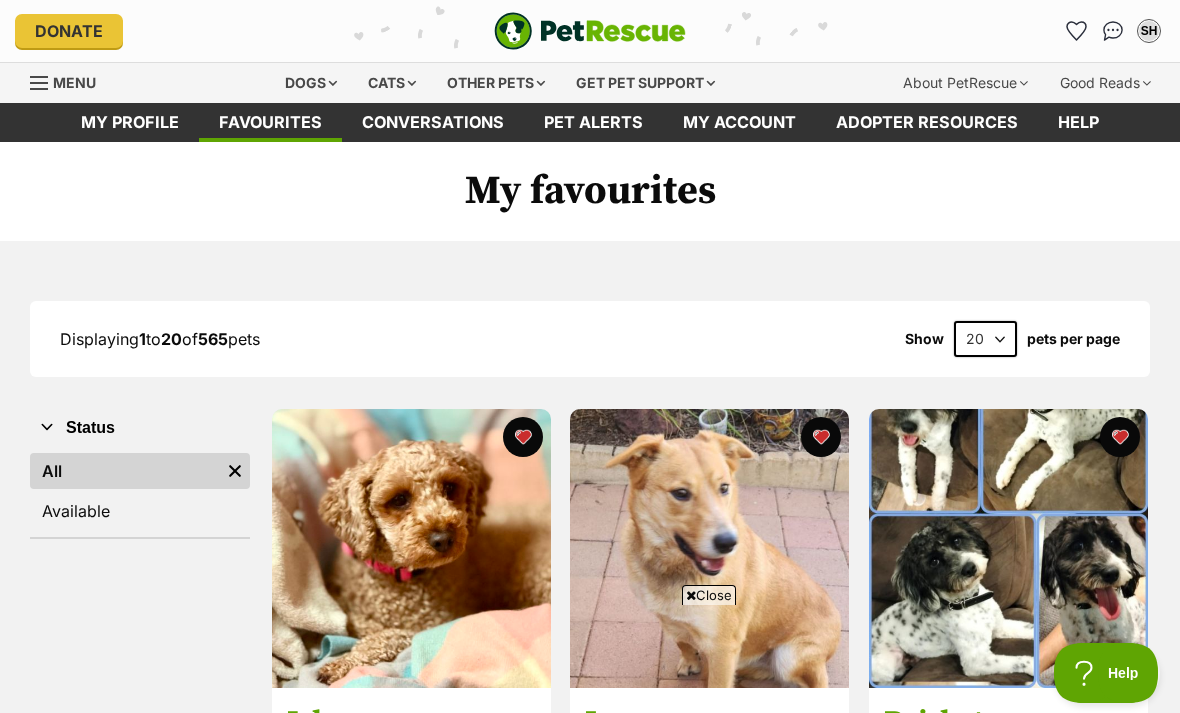 scroll, scrollTop: 1819, scrollLeft: 0, axis: vertical 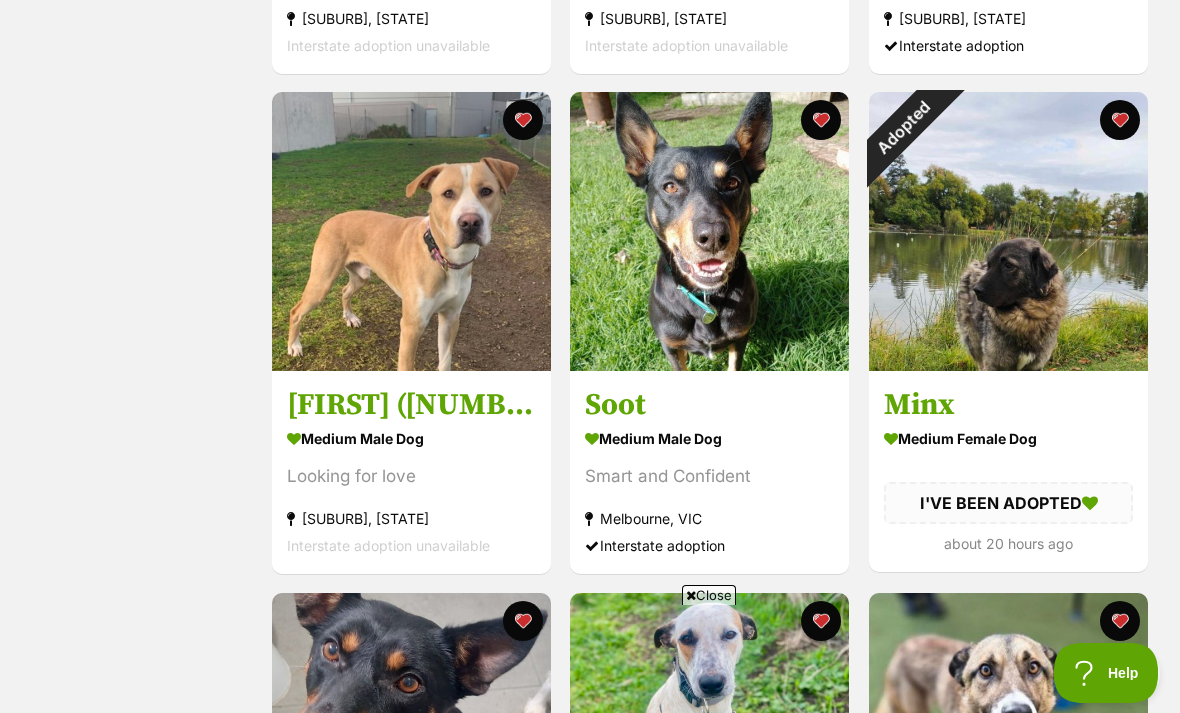 click at bounding box center [1120, 120] 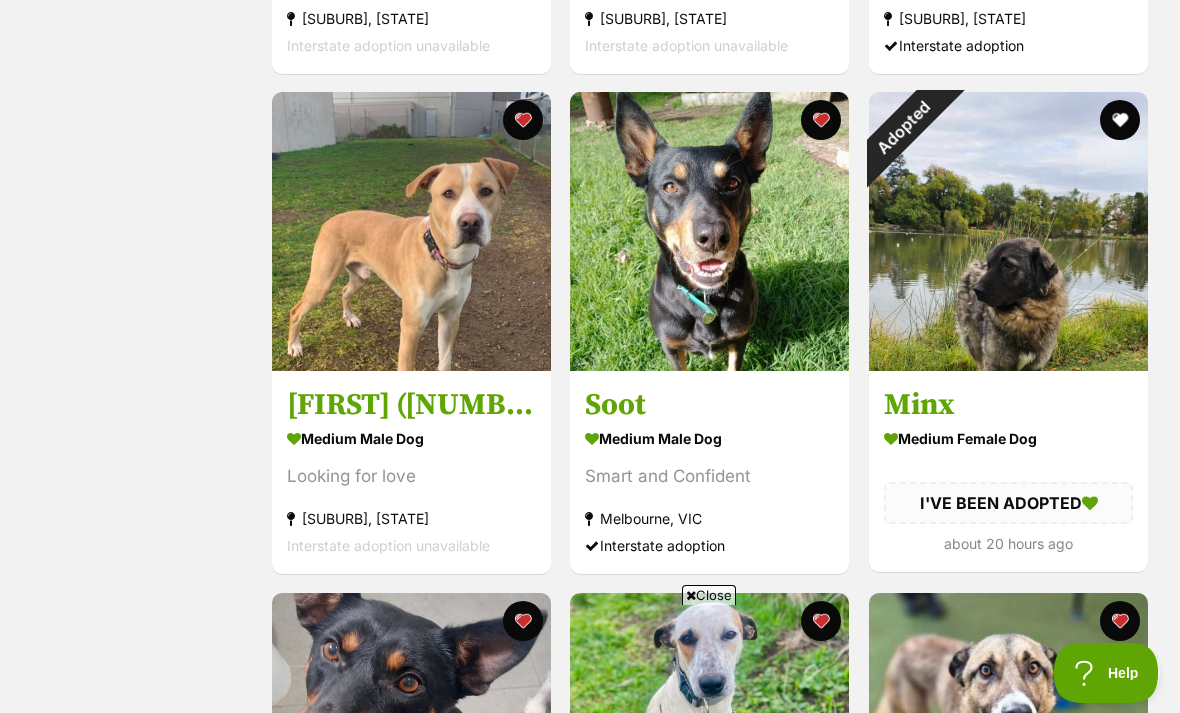 click at bounding box center (1008, 231) 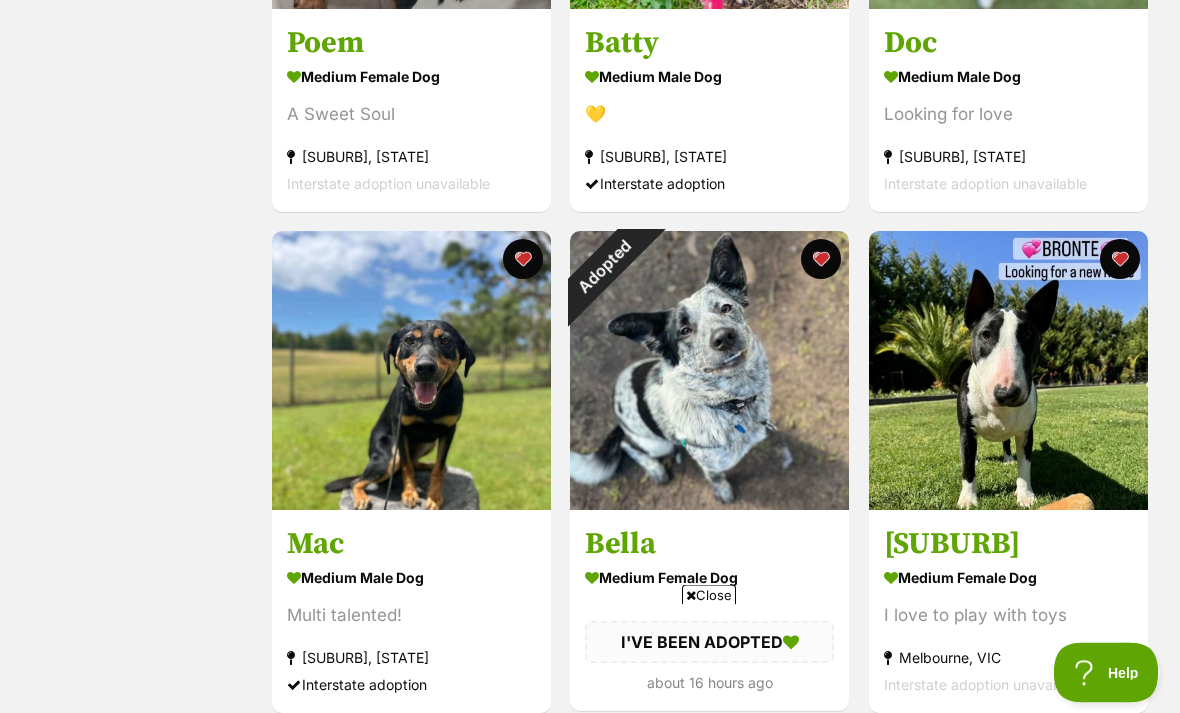 scroll, scrollTop: 2688, scrollLeft: 0, axis: vertical 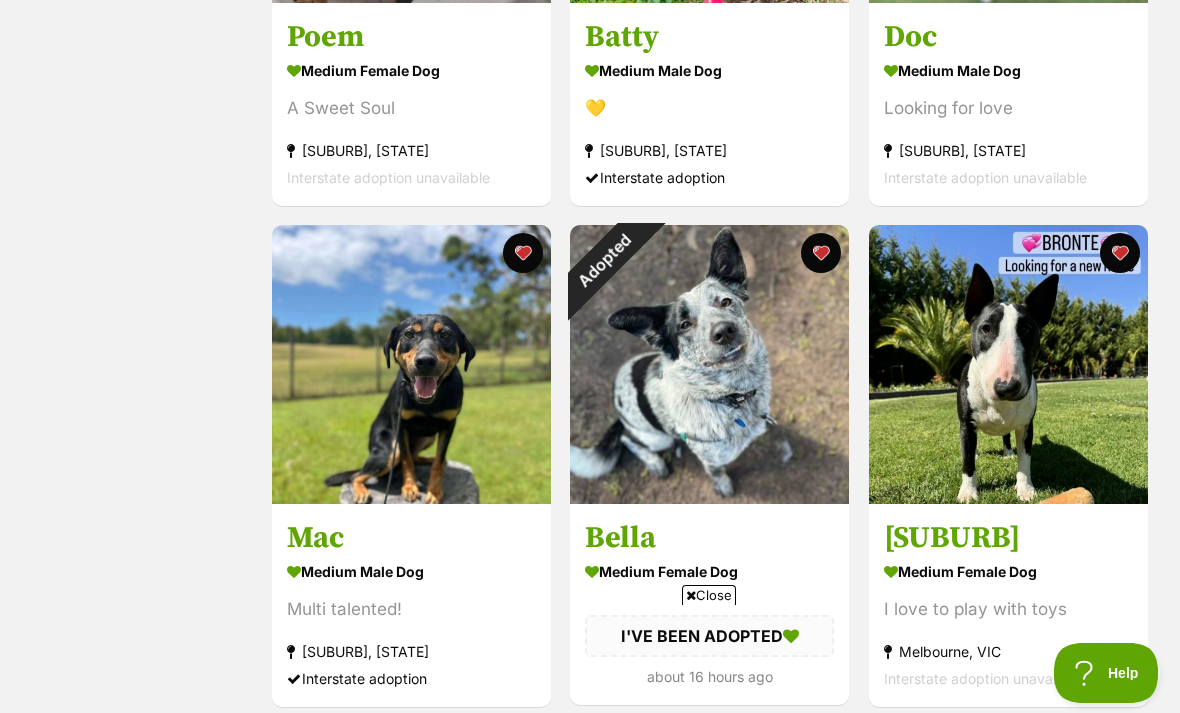 click at bounding box center (822, 253) 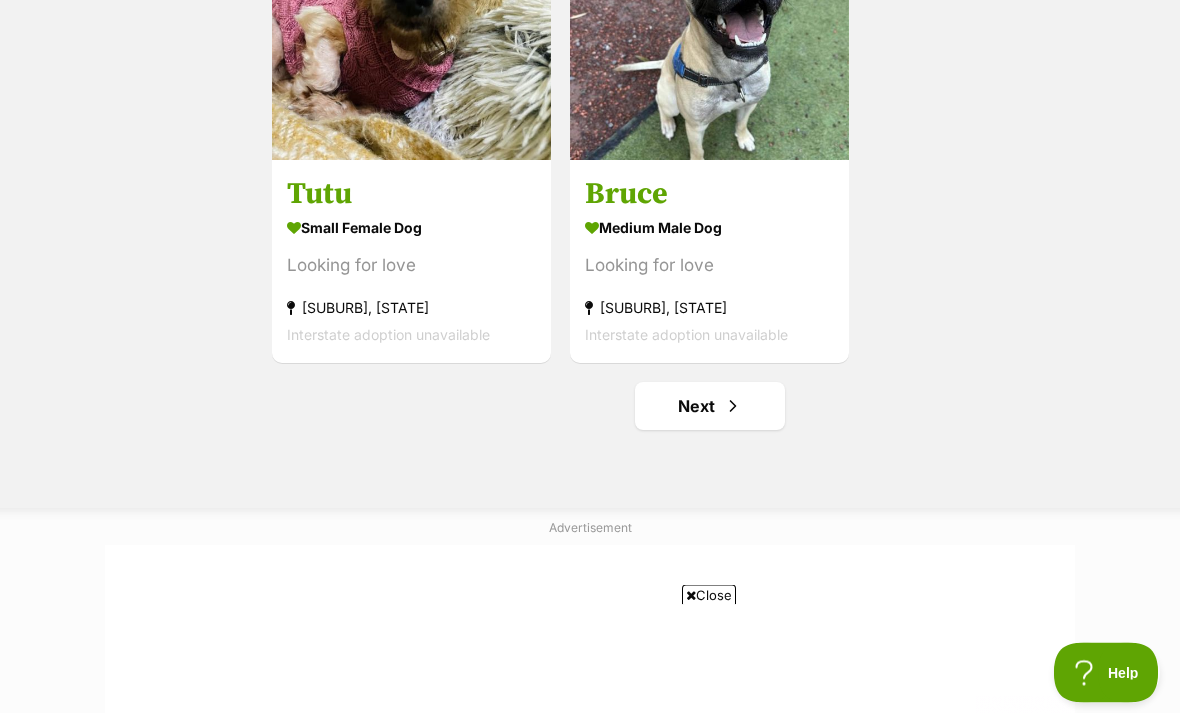 scroll, scrollTop: 3533, scrollLeft: 0, axis: vertical 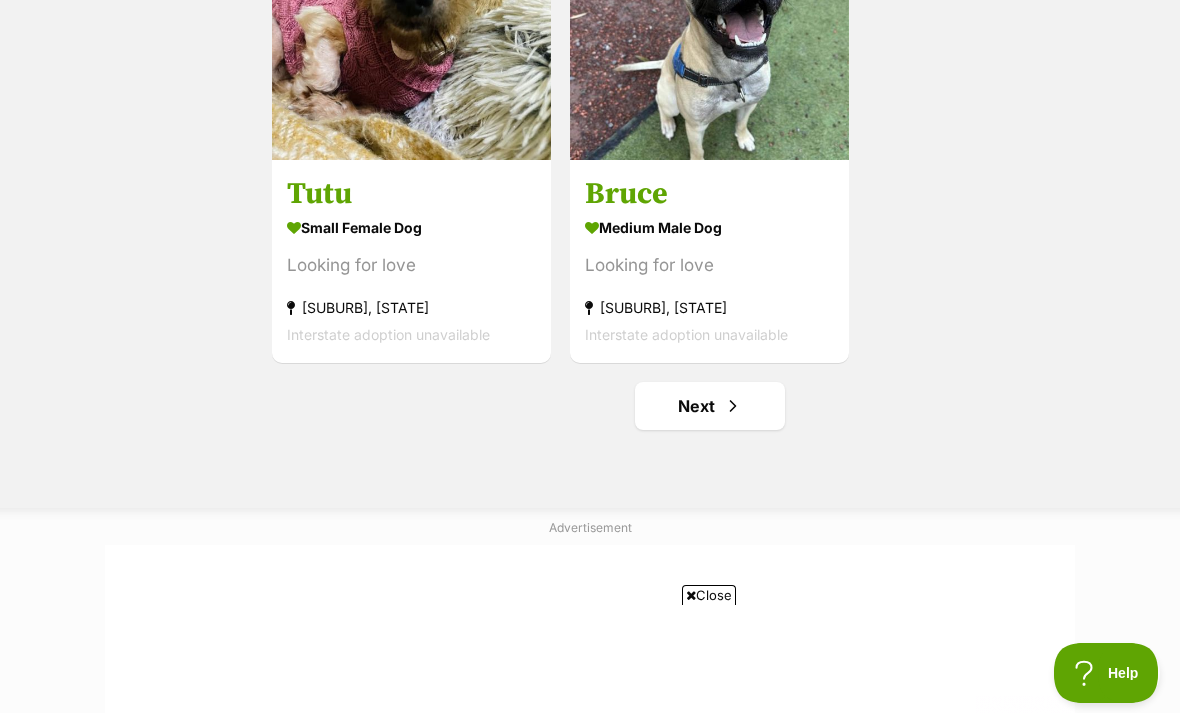 click at bounding box center (733, 406) 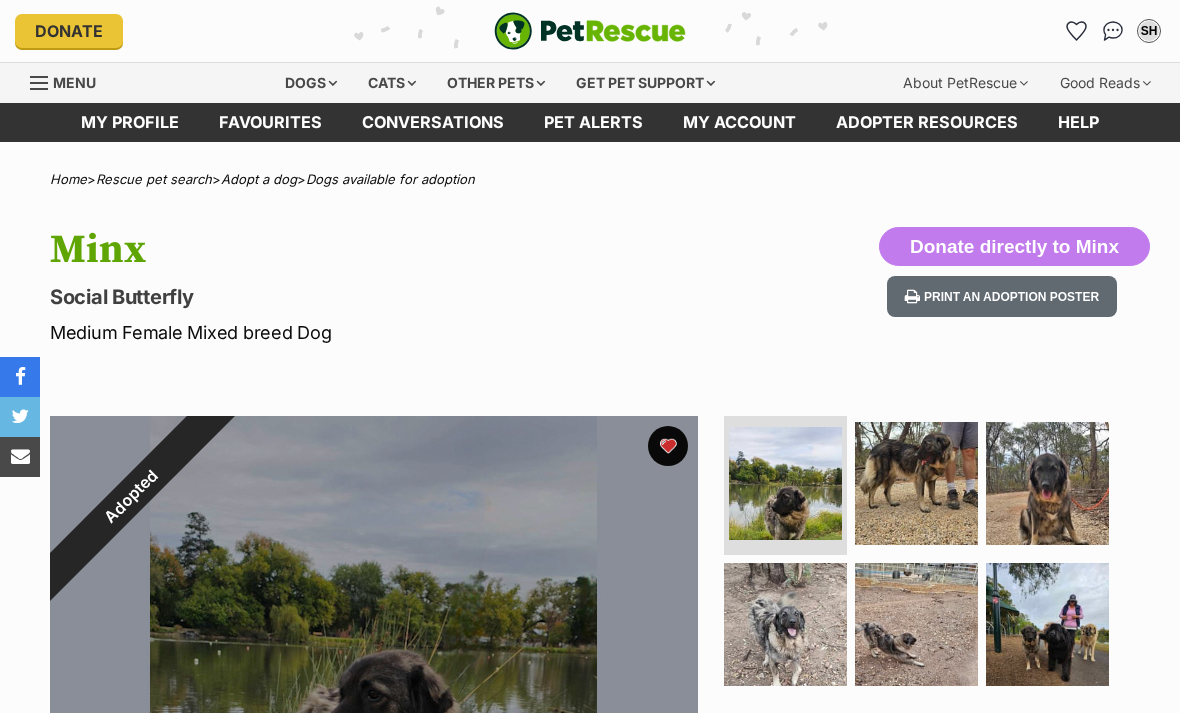 scroll, scrollTop: 0, scrollLeft: 0, axis: both 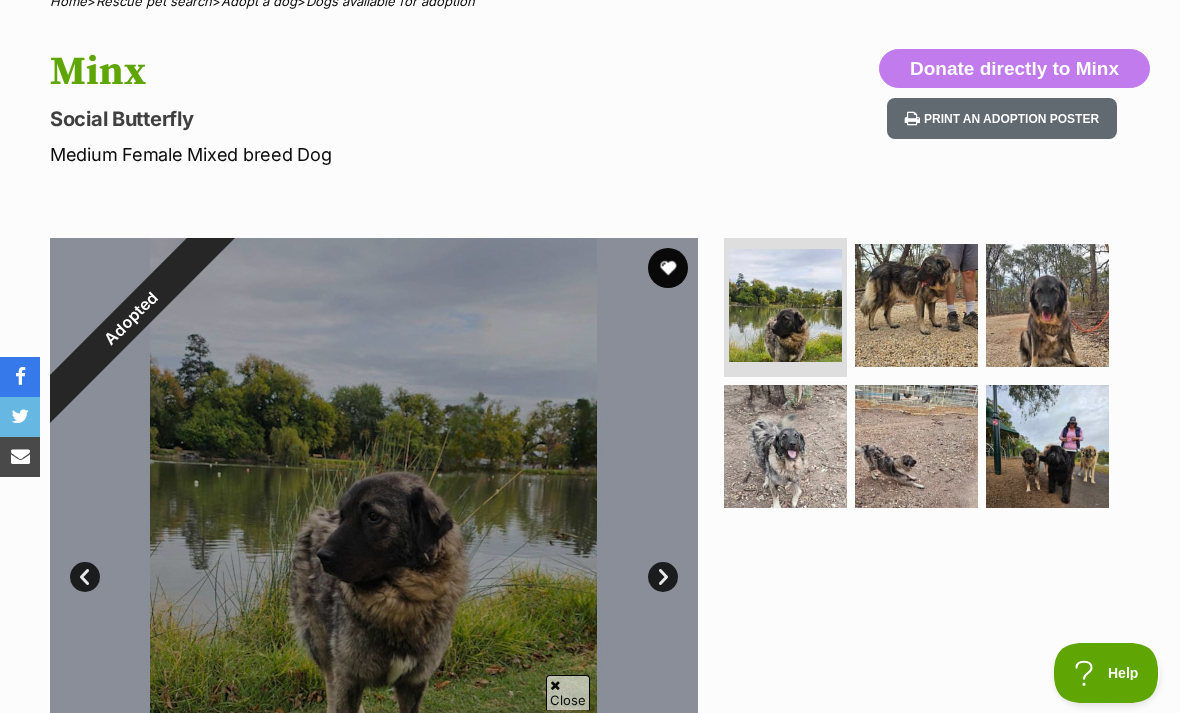 click at bounding box center (916, 305) 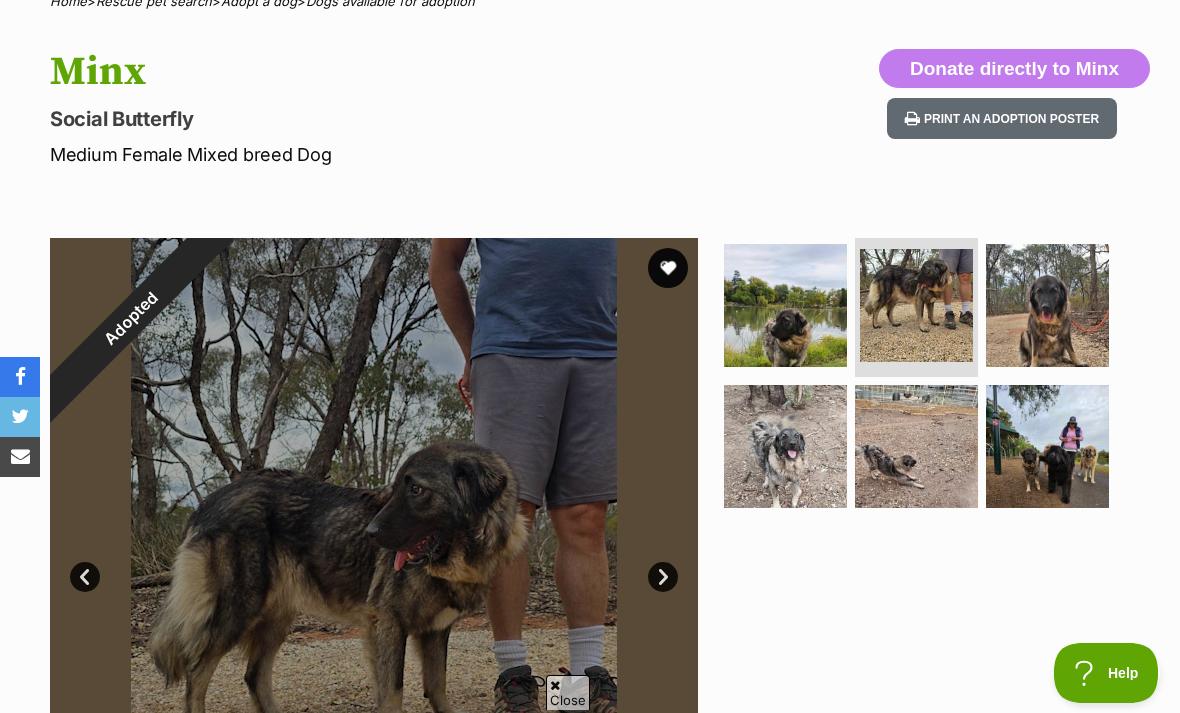 scroll, scrollTop: 0, scrollLeft: 0, axis: both 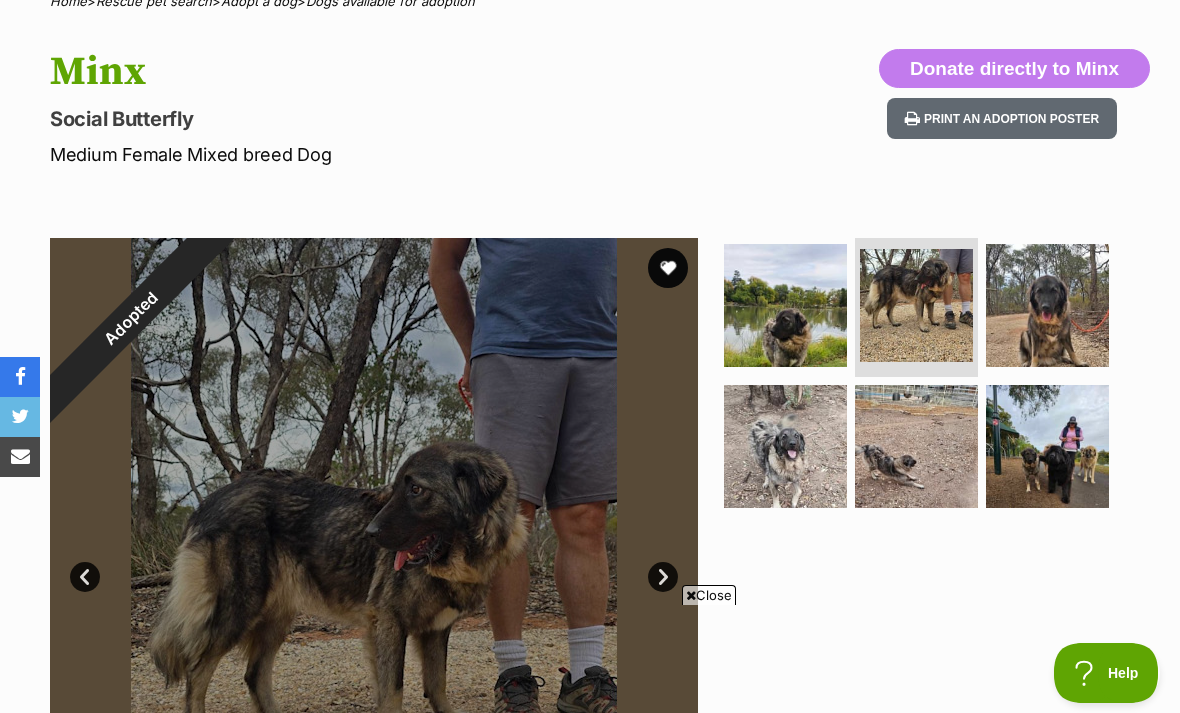 click at bounding box center [1047, 305] 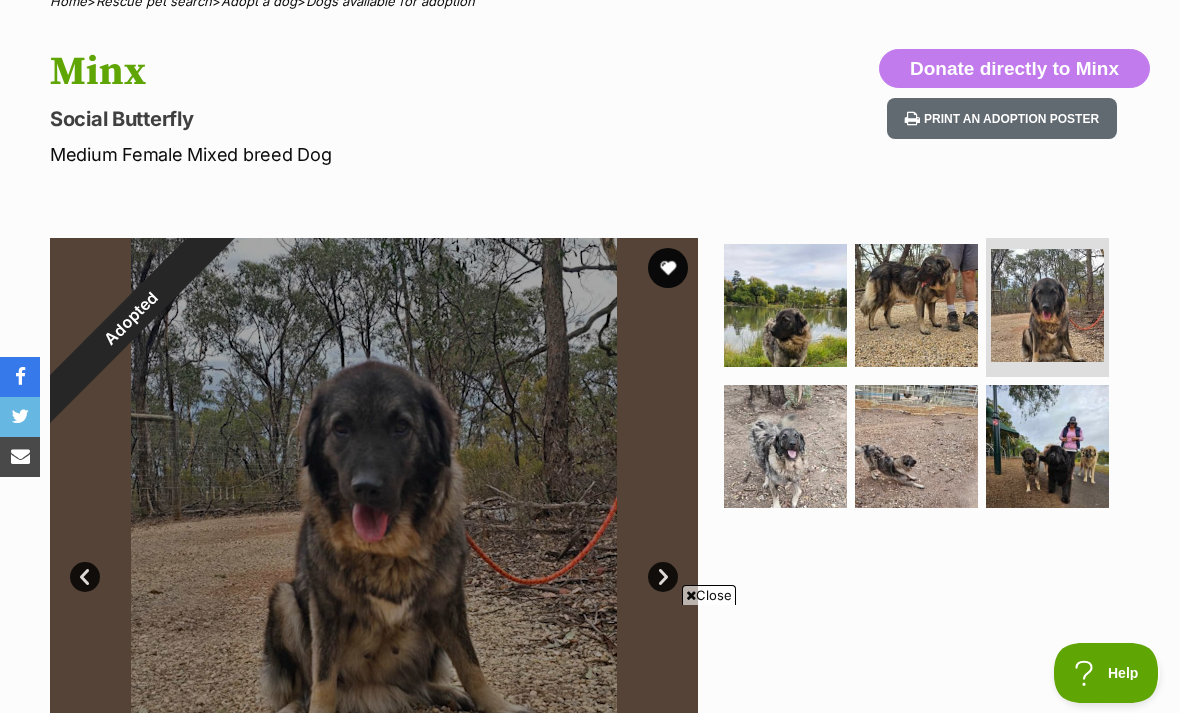 click at bounding box center [785, 446] 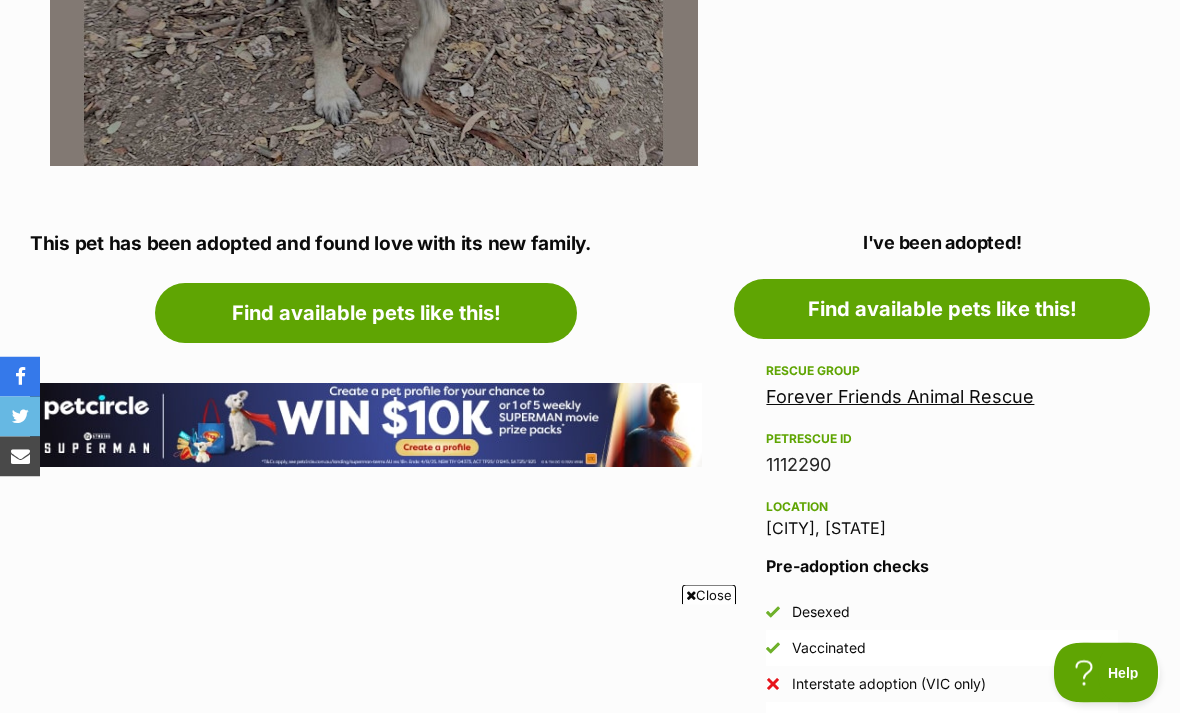 scroll, scrollTop: 0, scrollLeft: 0, axis: both 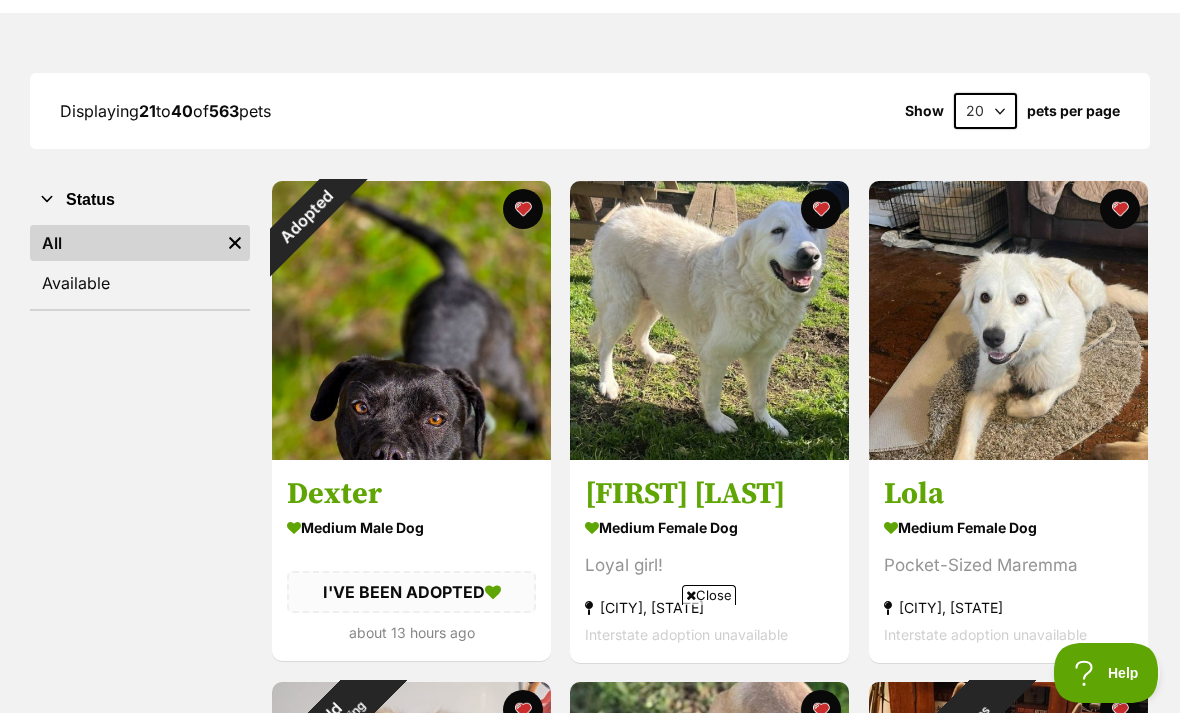 click on "Adopted" at bounding box center [307, 216] 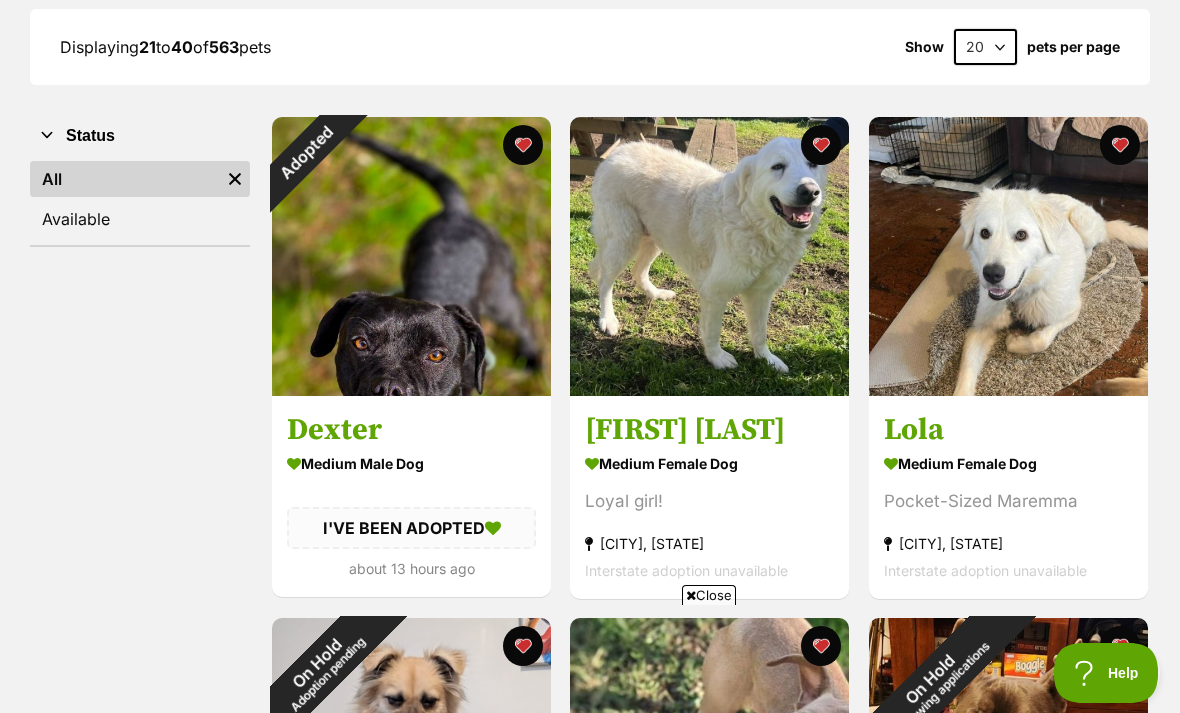 click at bounding box center (523, 145) 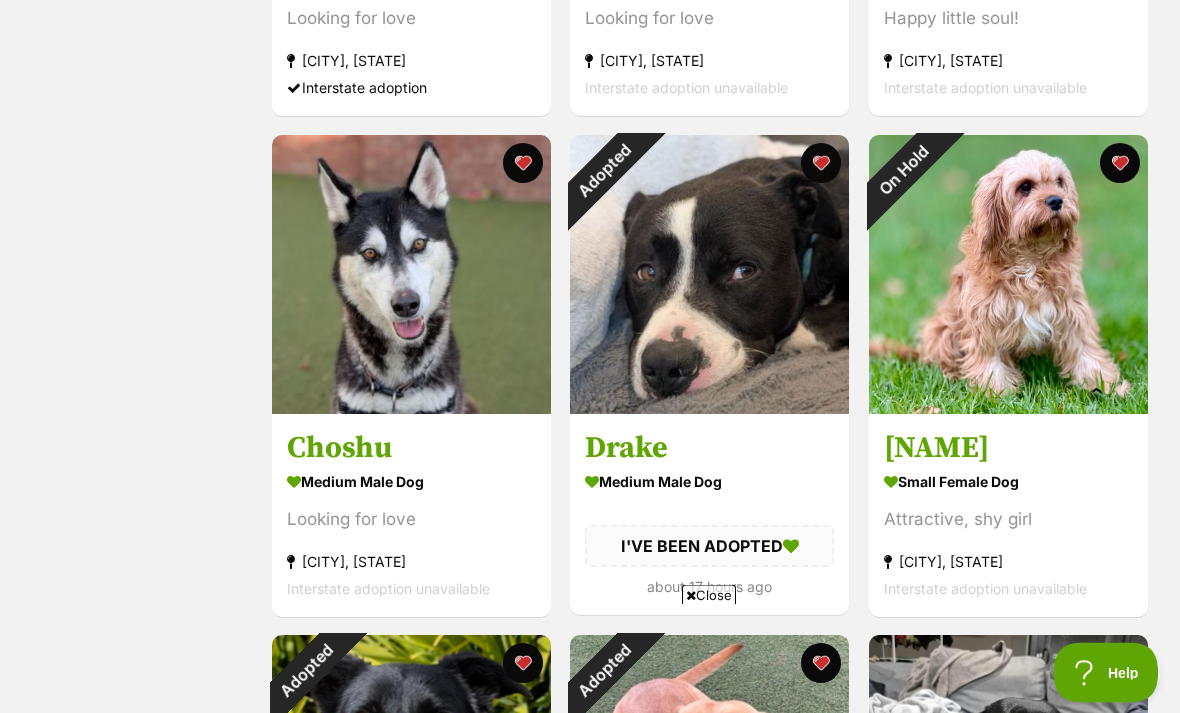 scroll, scrollTop: 1280, scrollLeft: 0, axis: vertical 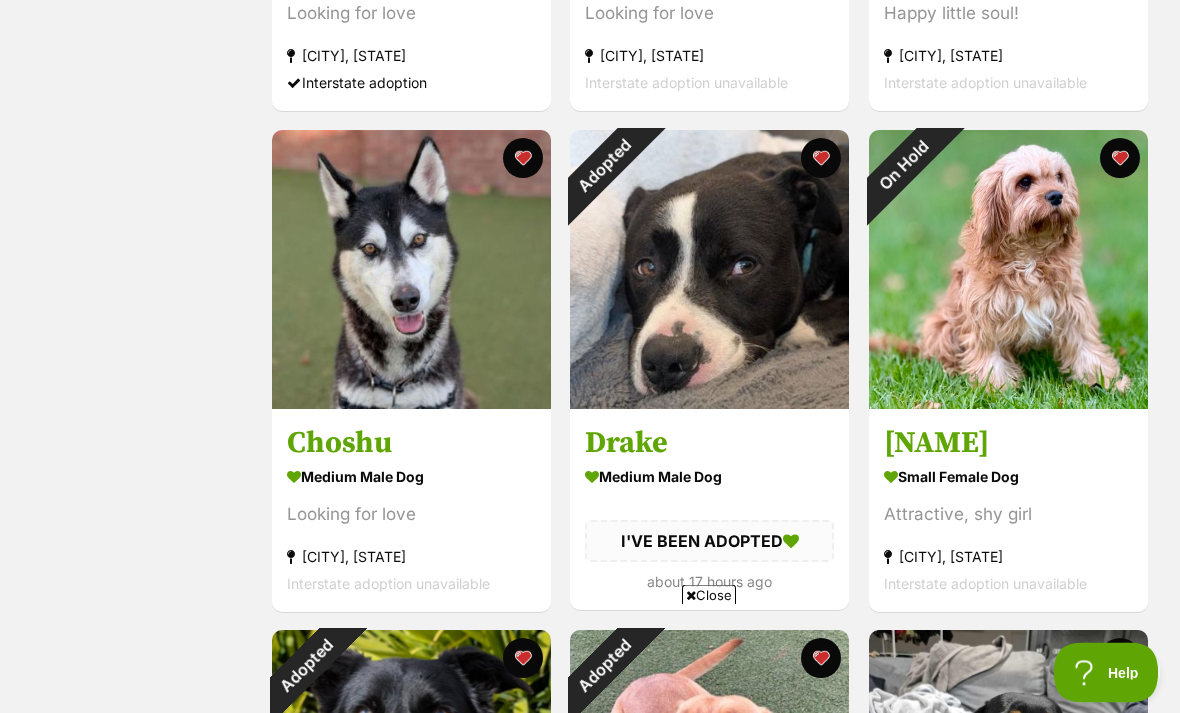 click at bounding box center (822, 159) 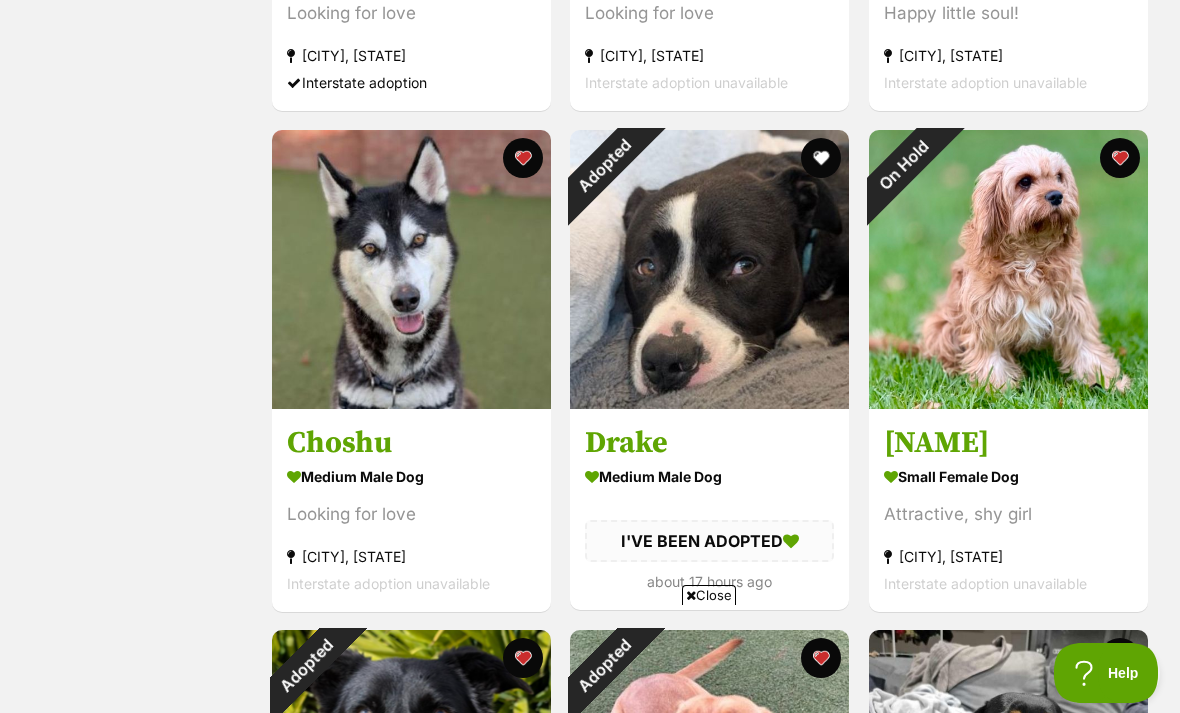 click at bounding box center [1120, 158] 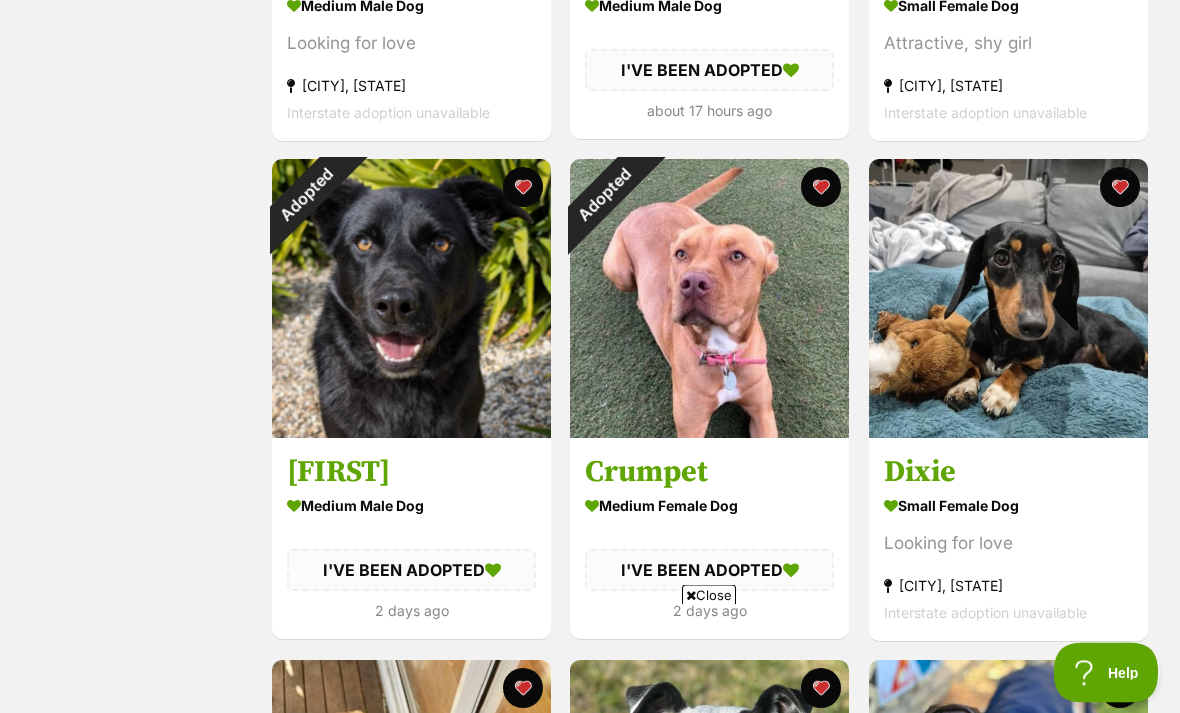 scroll, scrollTop: 1752, scrollLeft: 0, axis: vertical 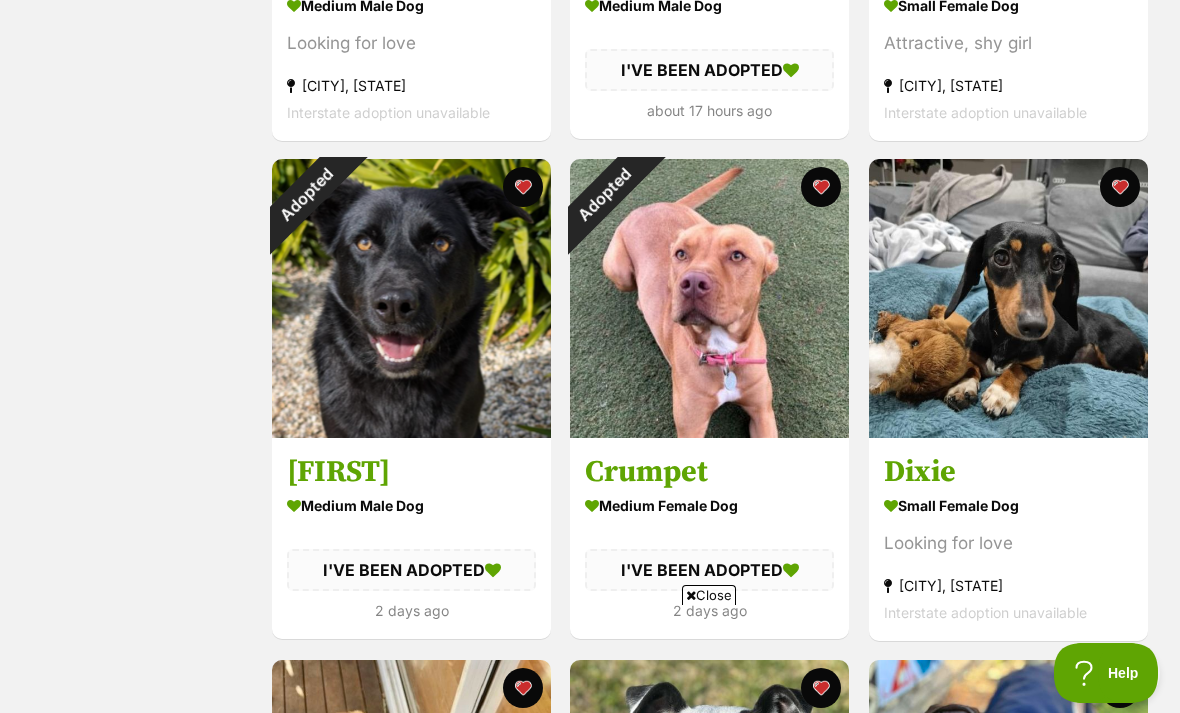 click at bounding box center [523, 187] 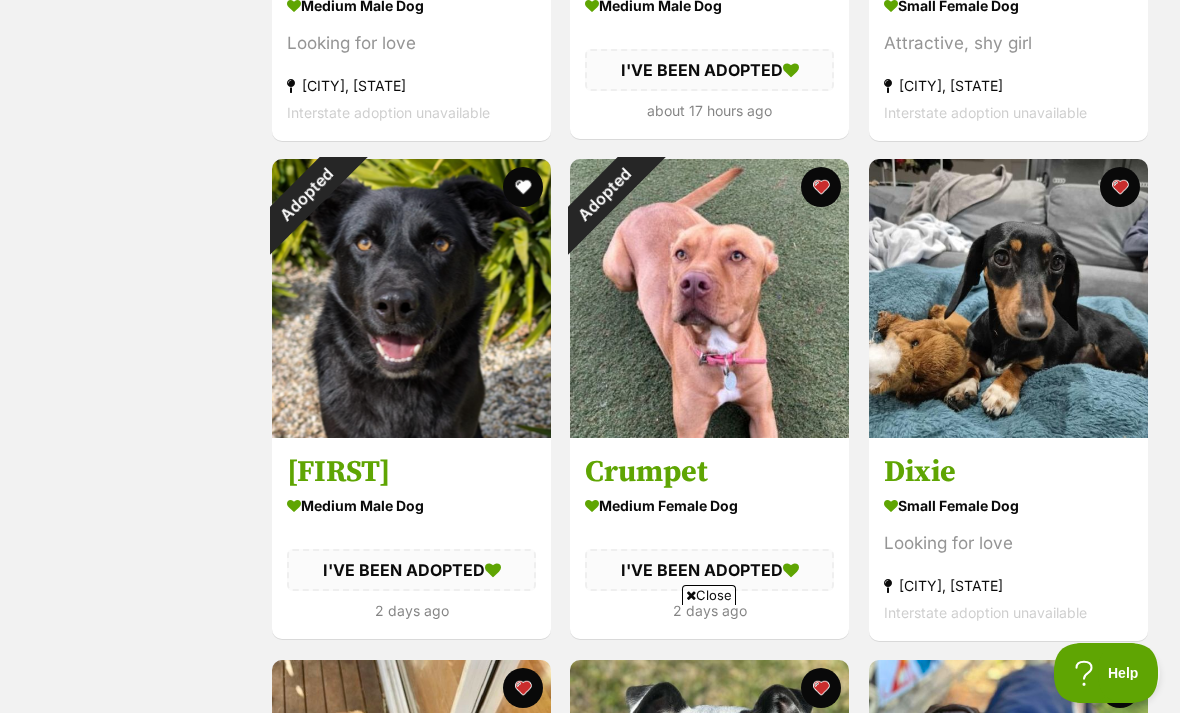 click at bounding box center [822, 187] 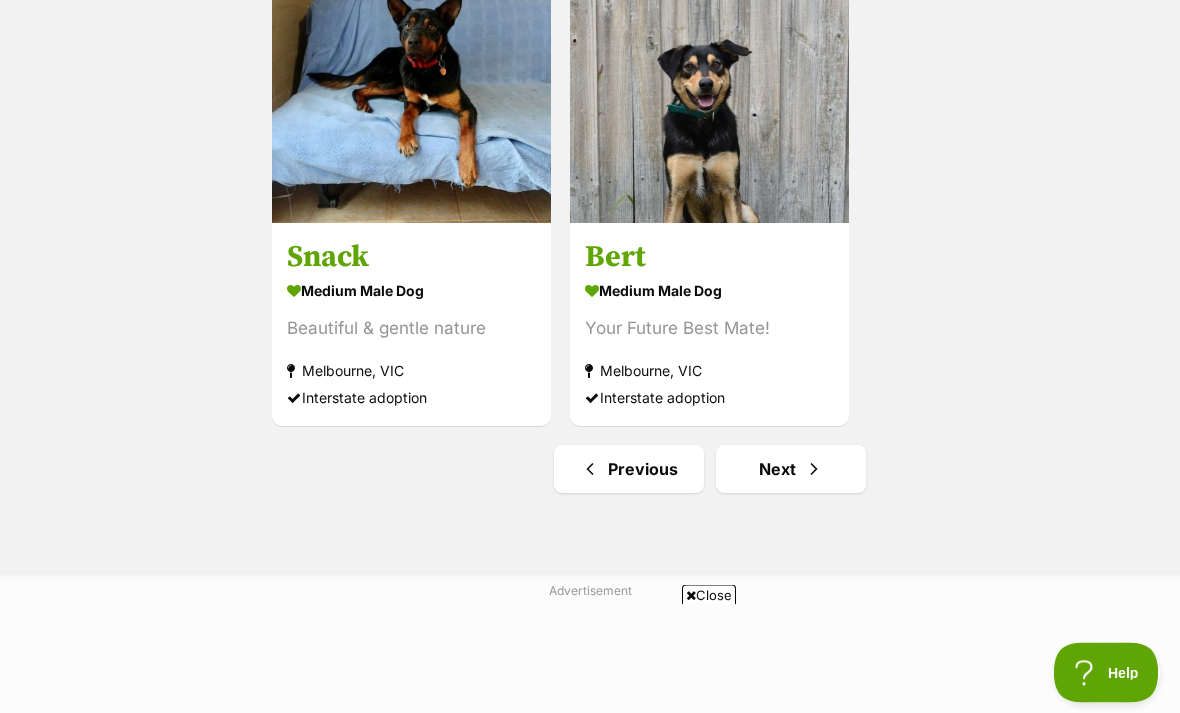 scroll, scrollTop: 3470, scrollLeft: 0, axis: vertical 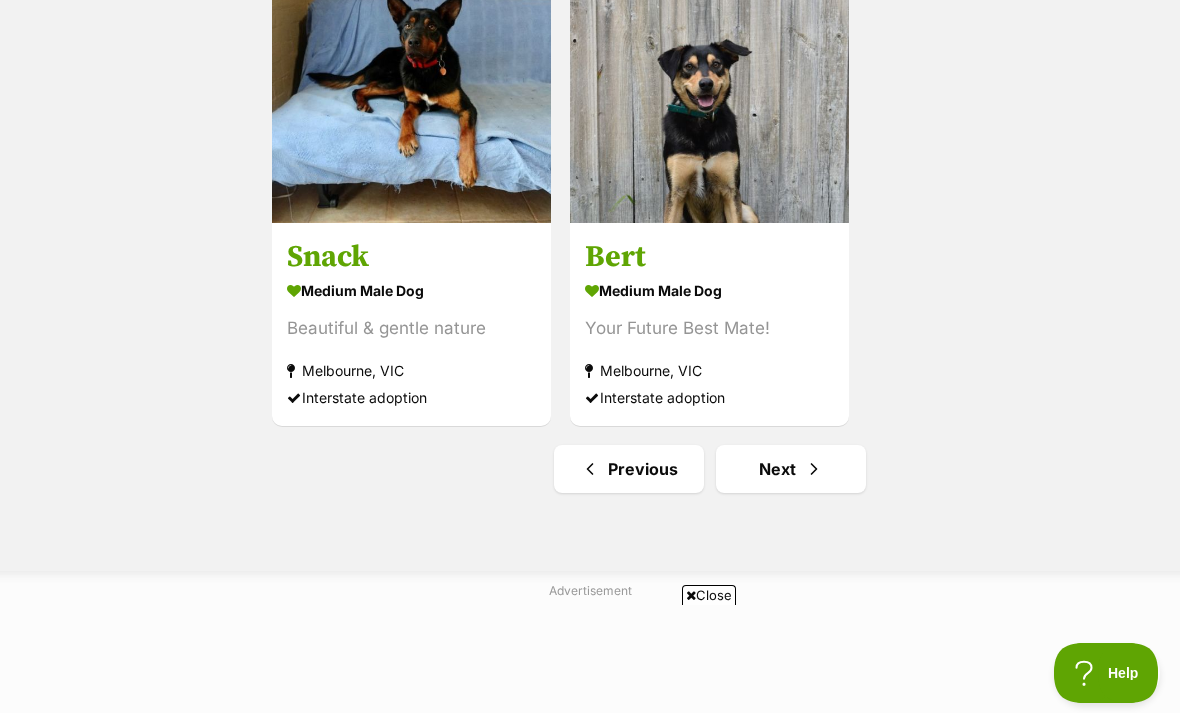 click at bounding box center (814, 469) 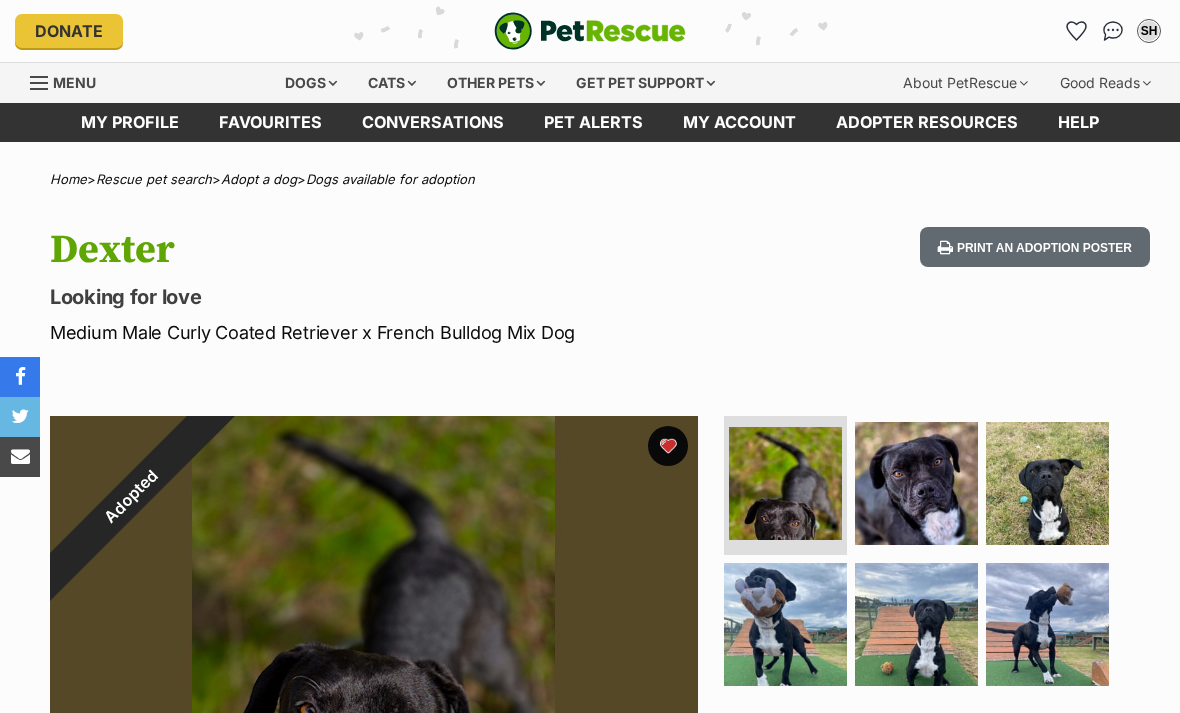 scroll, scrollTop: 0, scrollLeft: 0, axis: both 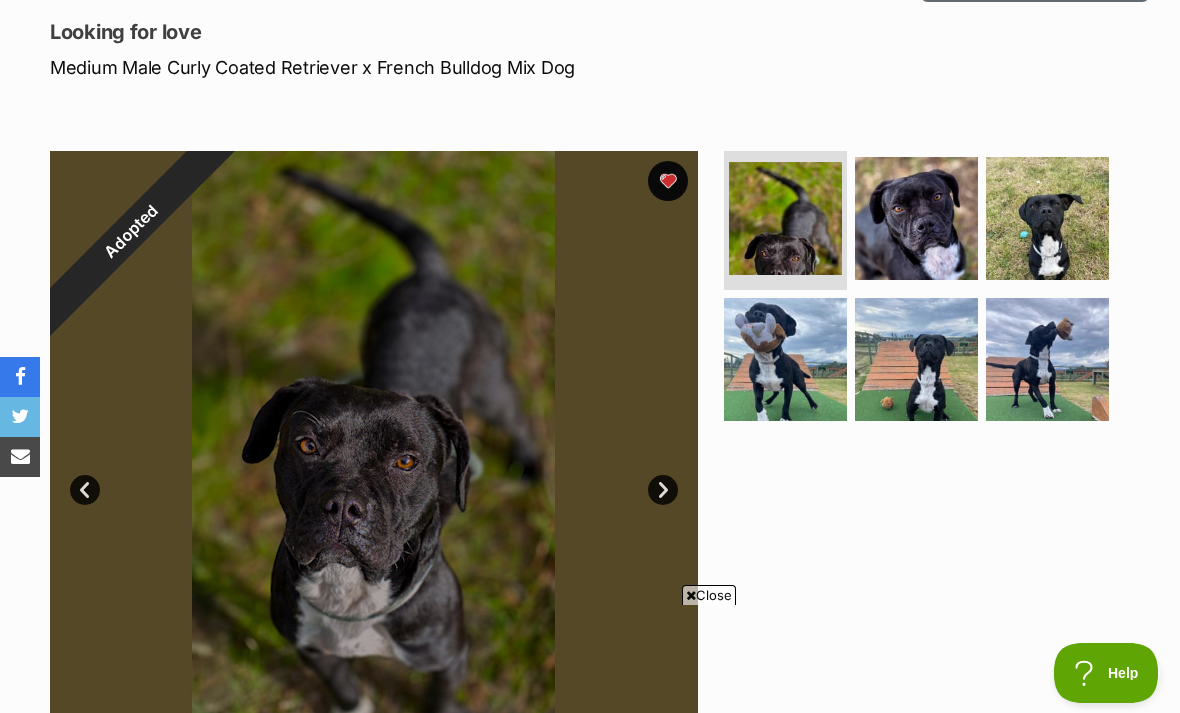 click at bounding box center [1047, 359] 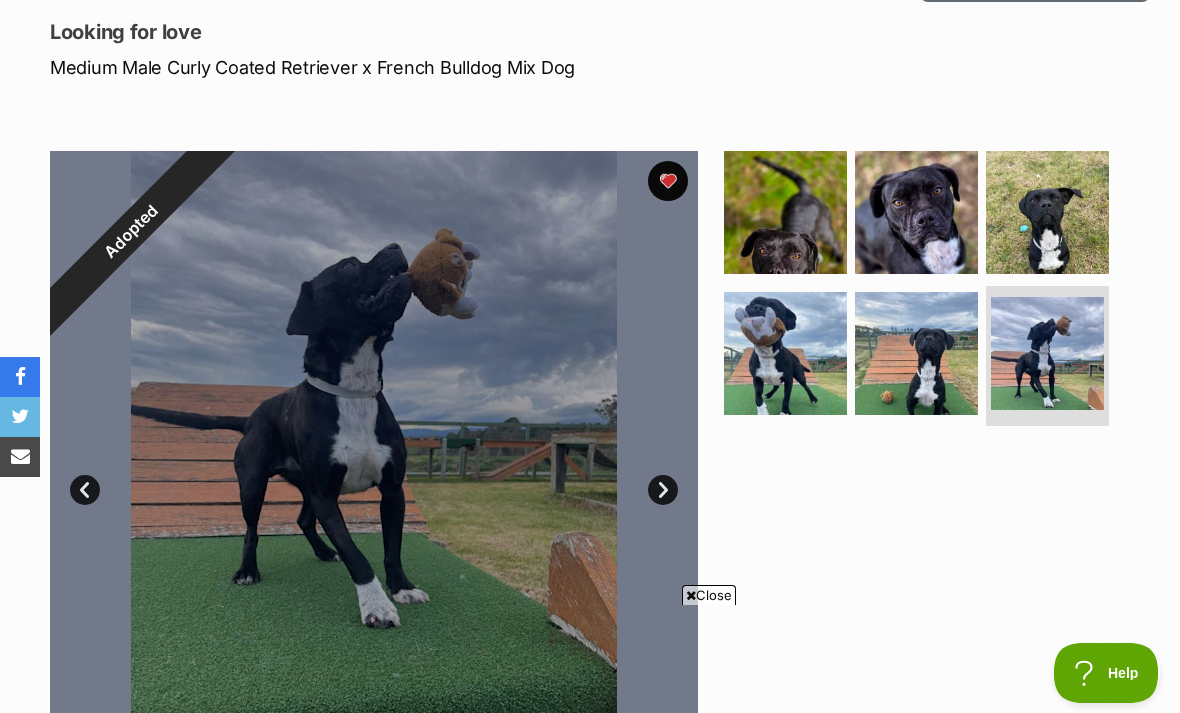 click at bounding box center (916, 353) 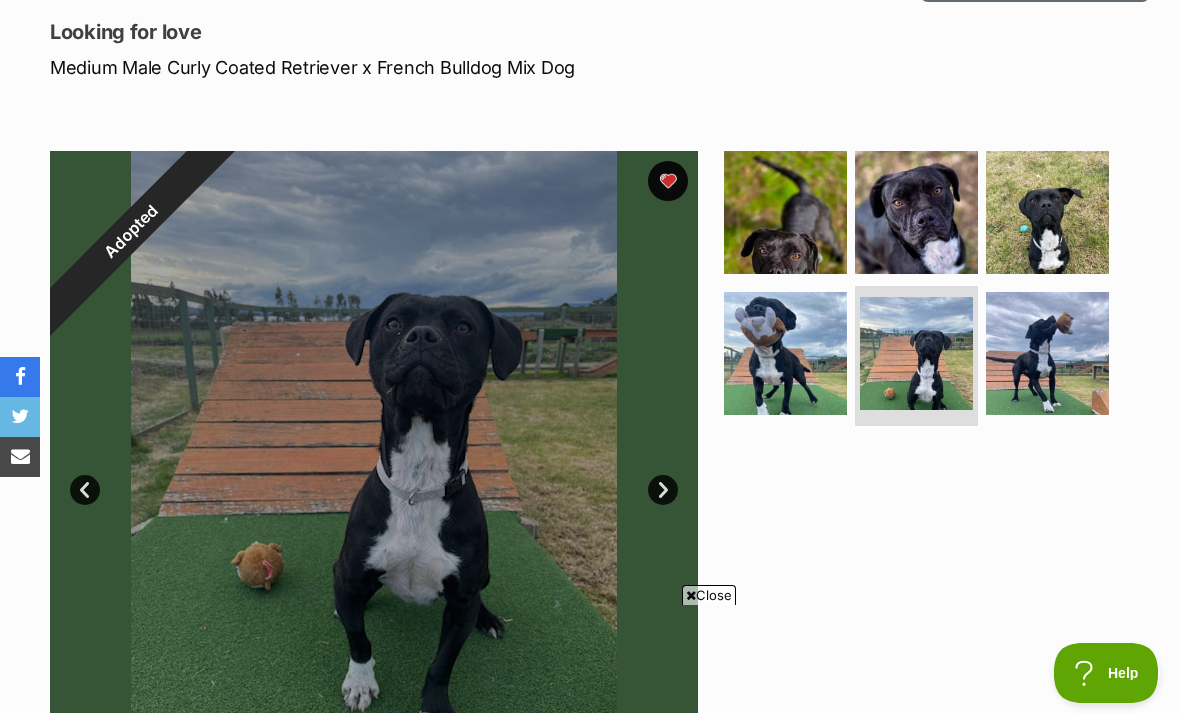 click at bounding box center [785, 353] 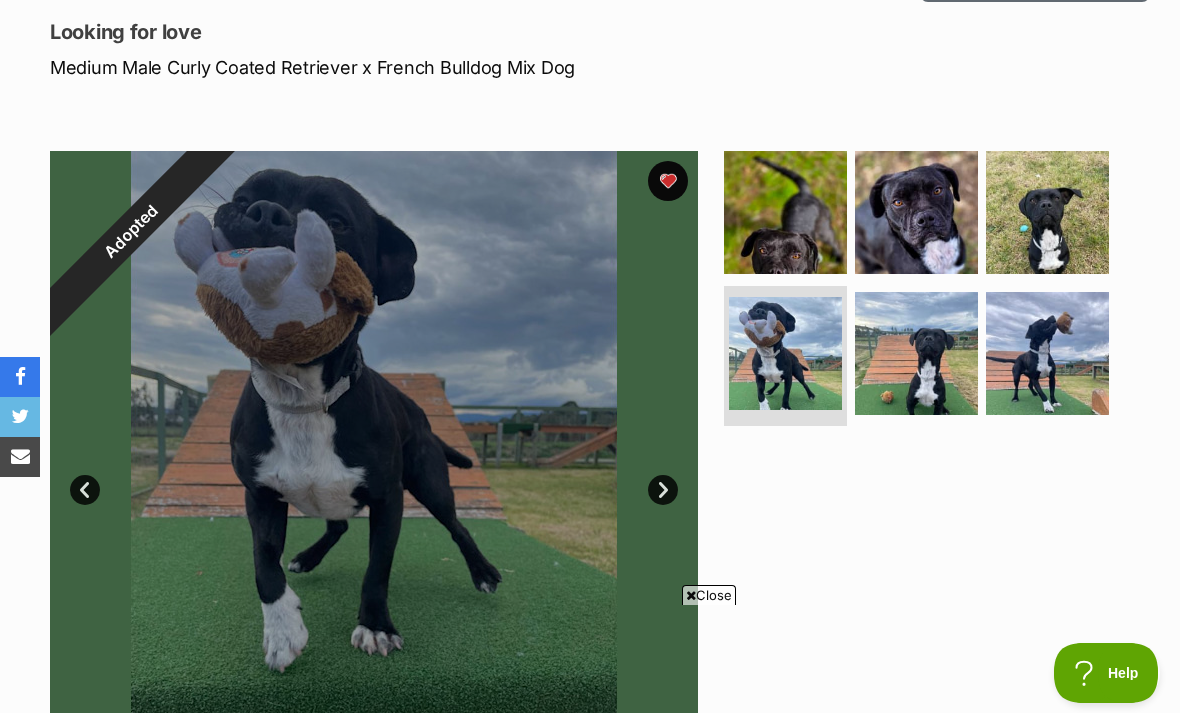 scroll, scrollTop: 0, scrollLeft: 0, axis: both 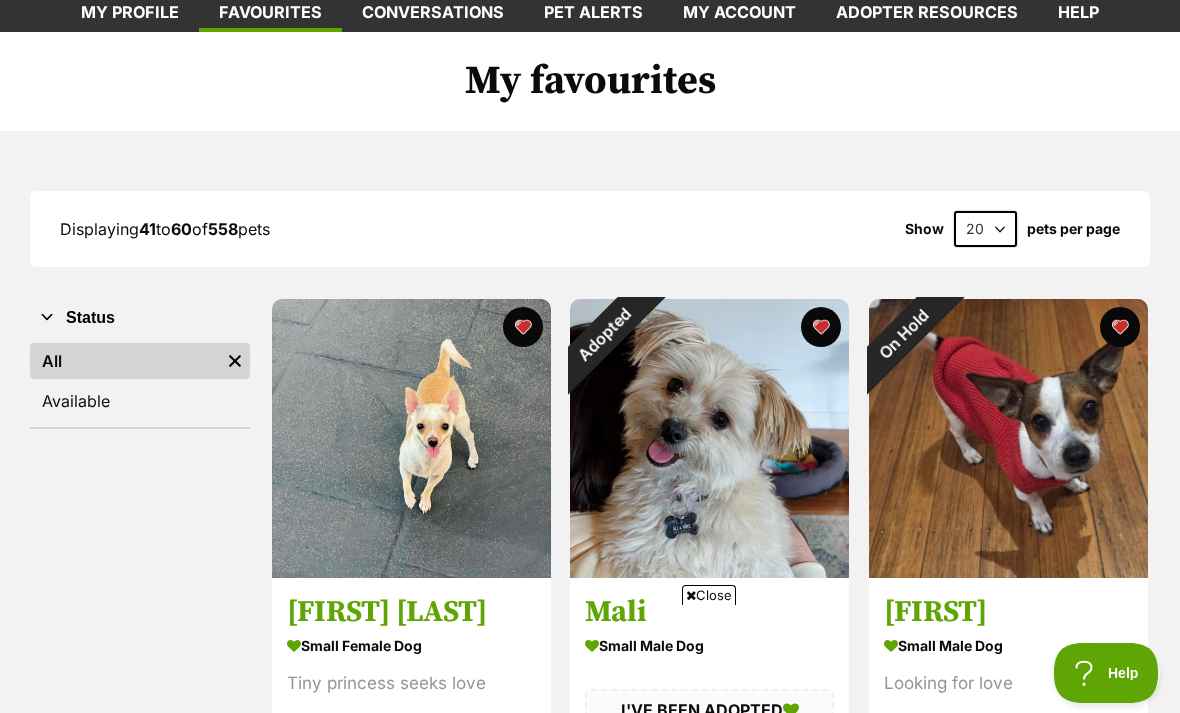 click on "Adopted" at bounding box center (605, 334) 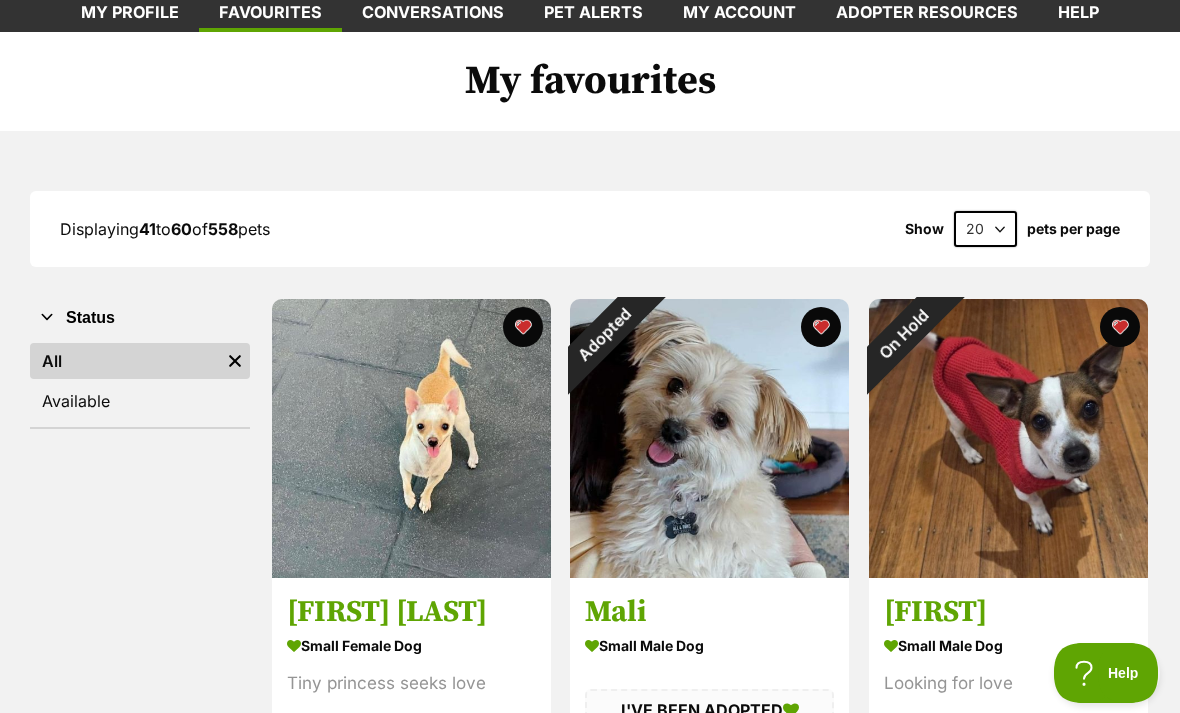 scroll, scrollTop: 174, scrollLeft: 0, axis: vertical 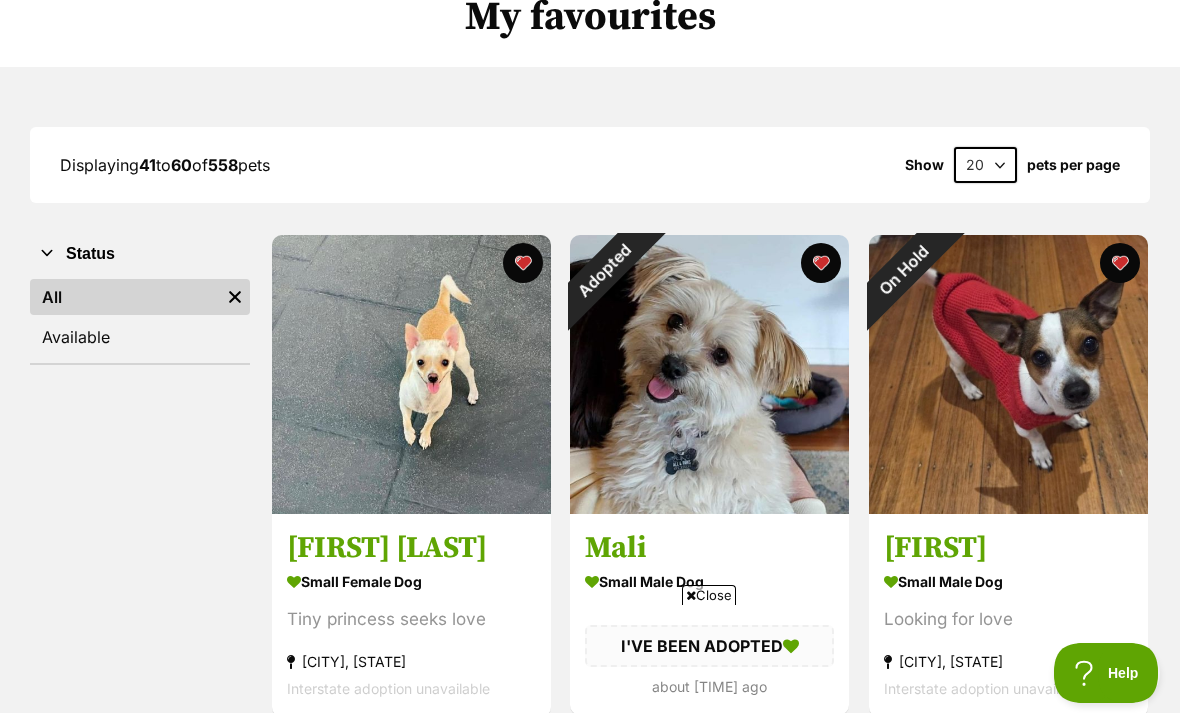 click at bounding box center (822, 263) 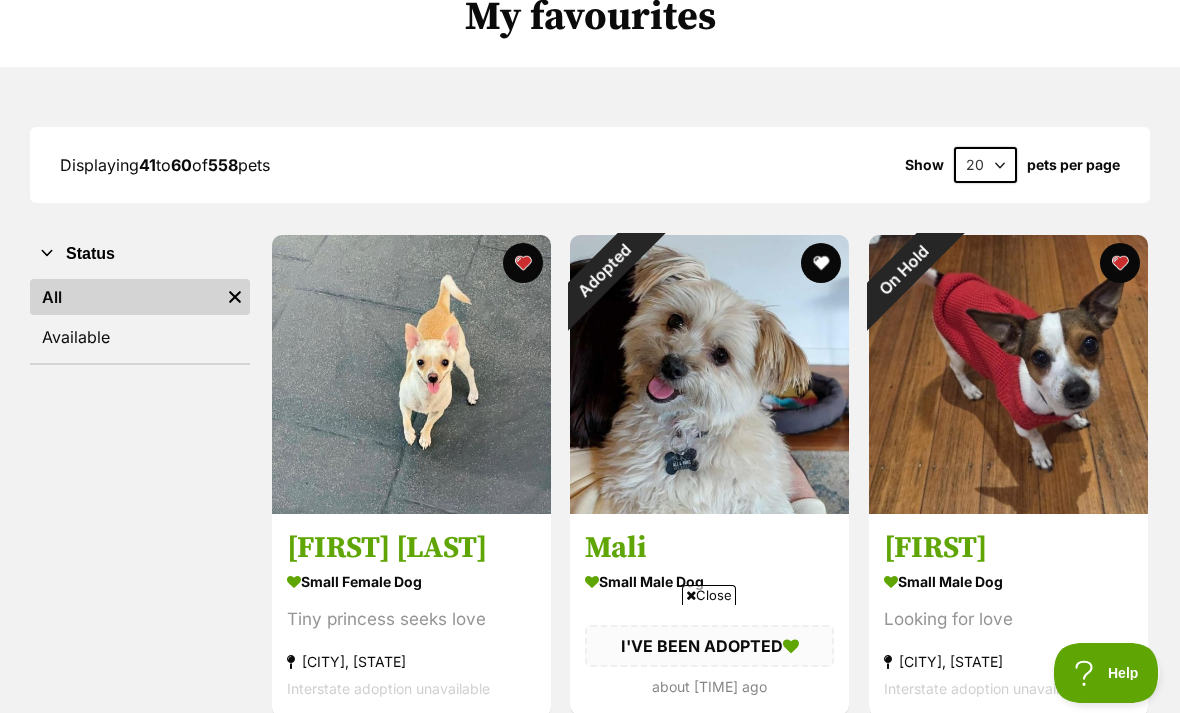 click at bounding box center (1120, 263) 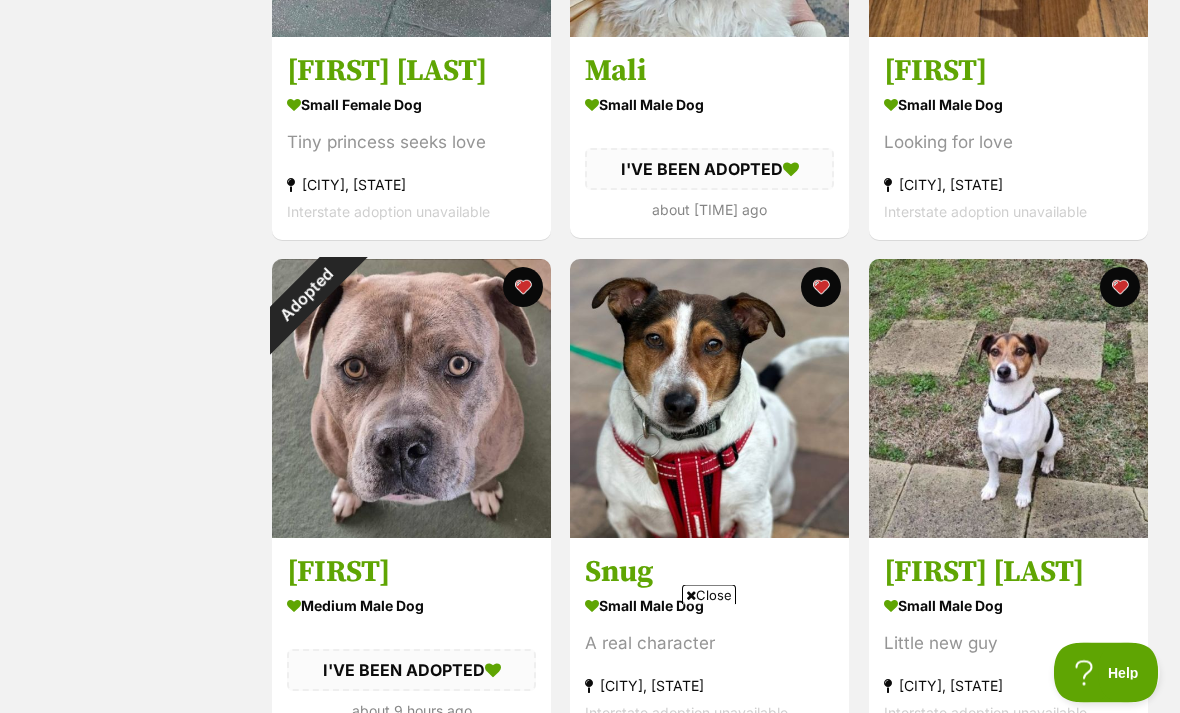 scroll, scrollTop: 658, scrollLeft: 0, axis: vertical 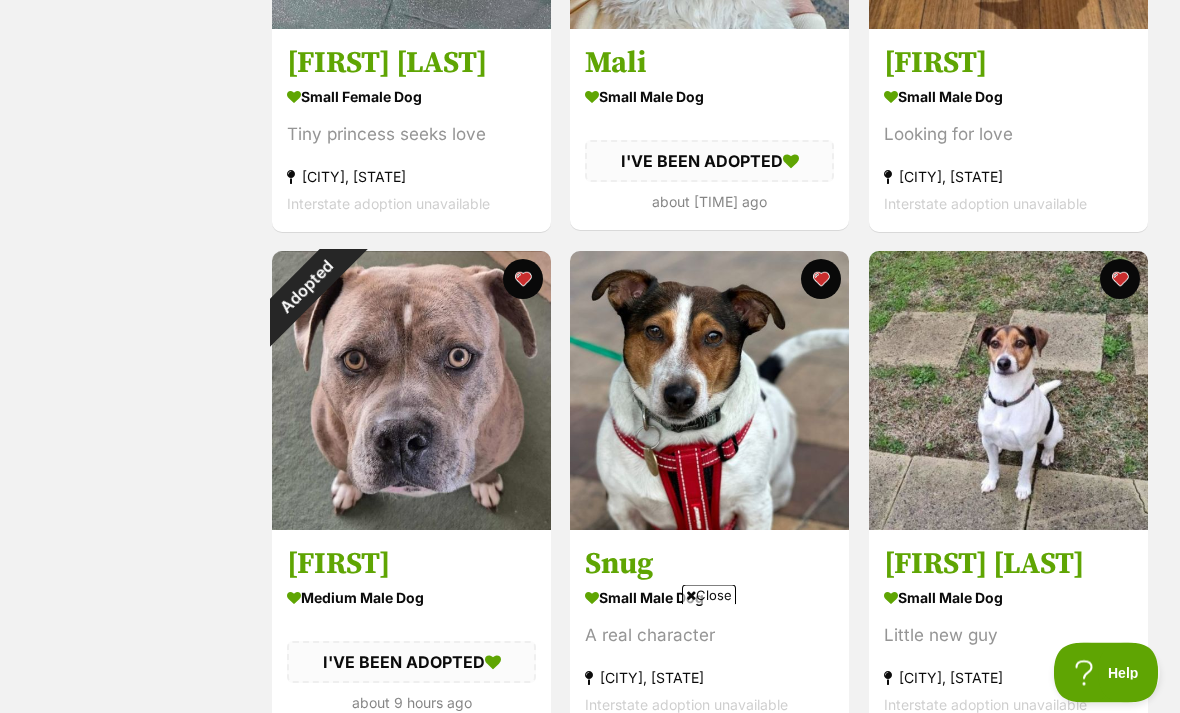 click at bounding box center (523, 280) 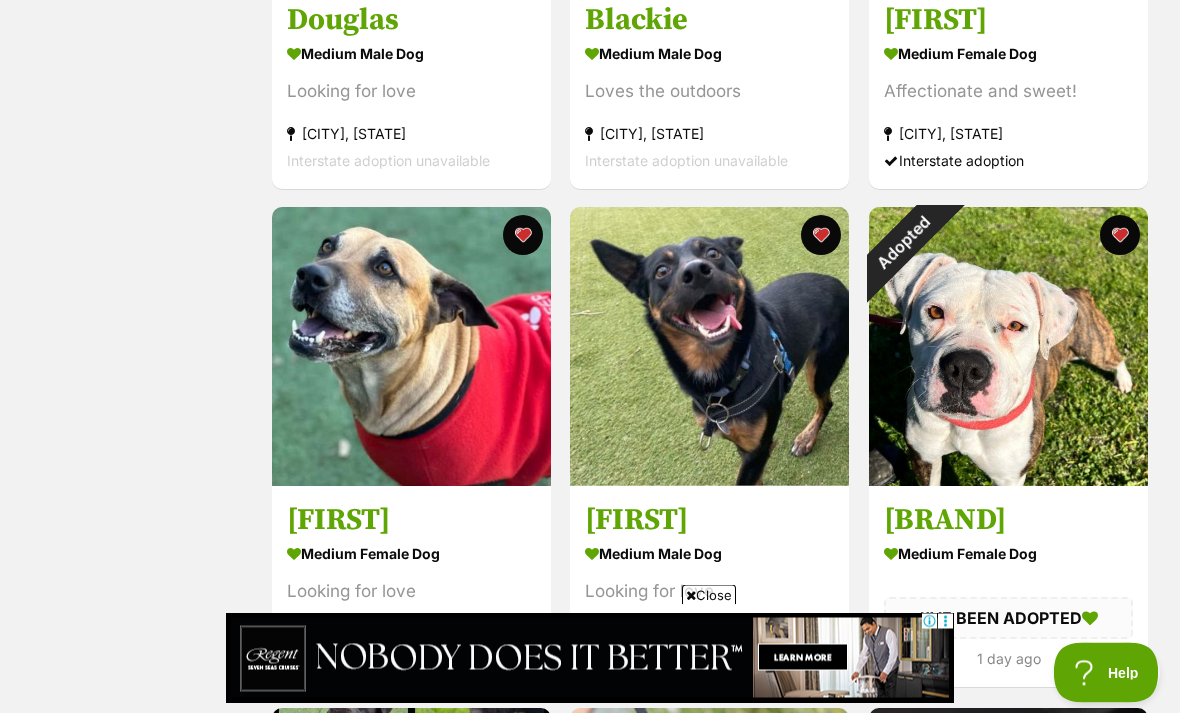 scroll, scrollTop: 1704, scrollLeft: 0, axis: vertical 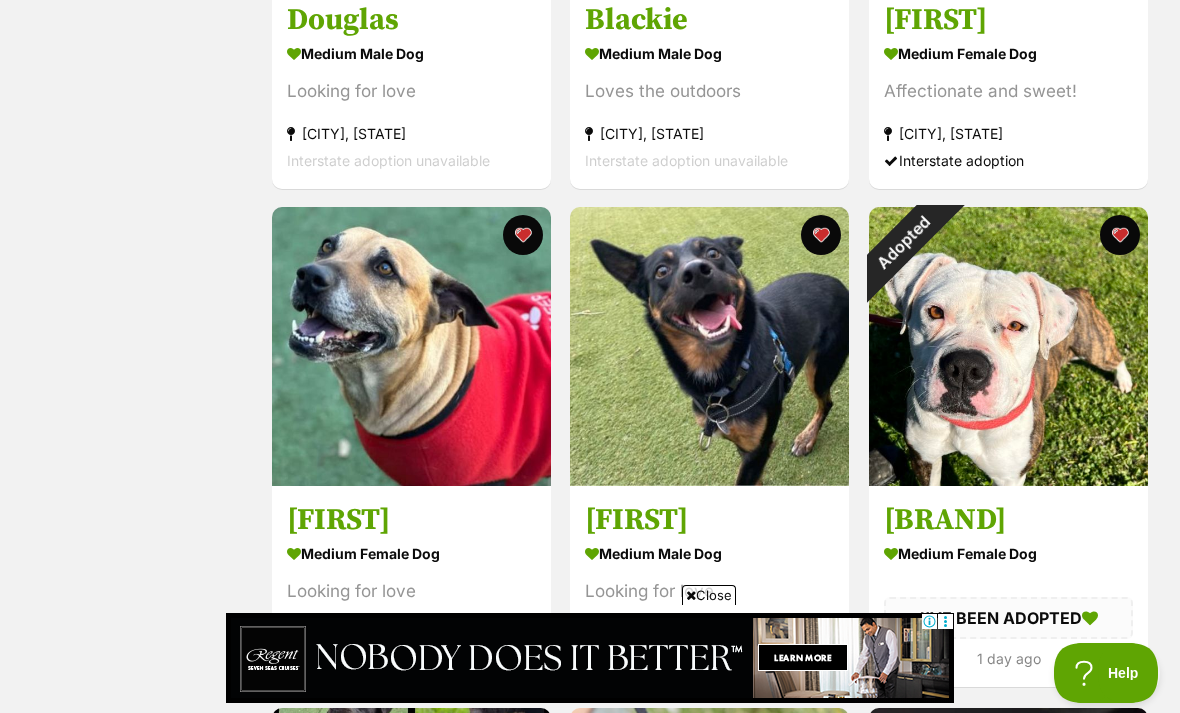 click at bounding box center (1120, 235) 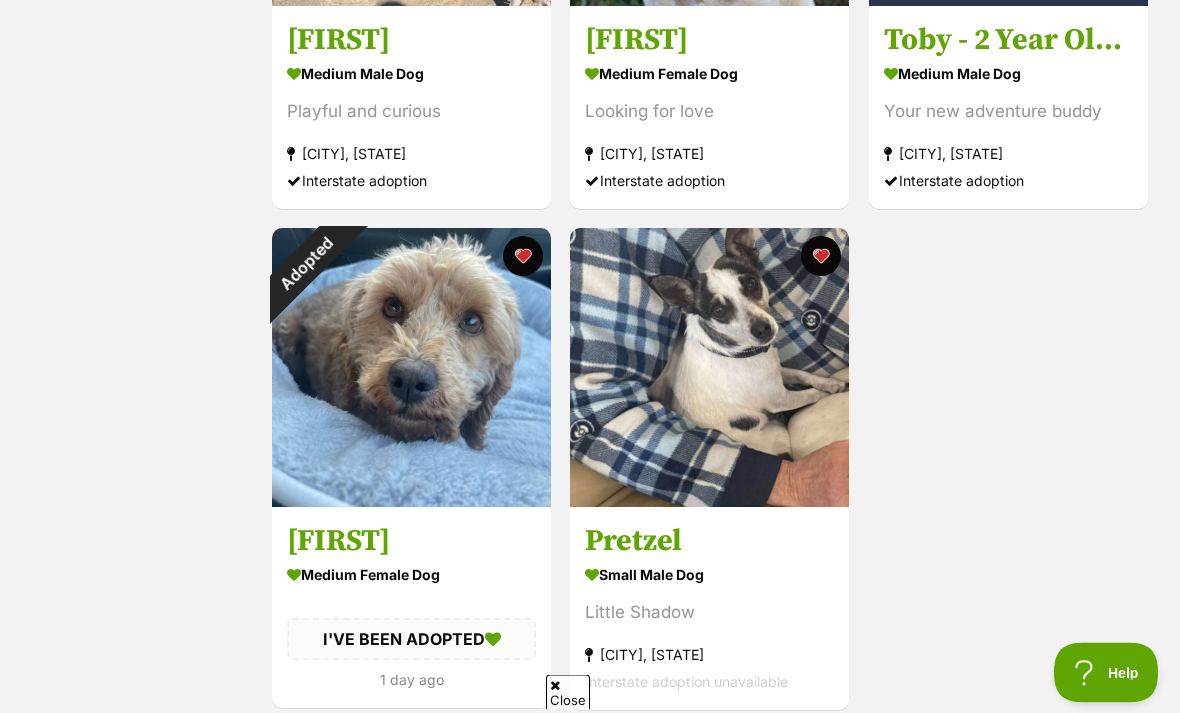 scroll, scrollTop: 3186, scrollLeft: 0, axis: vertical 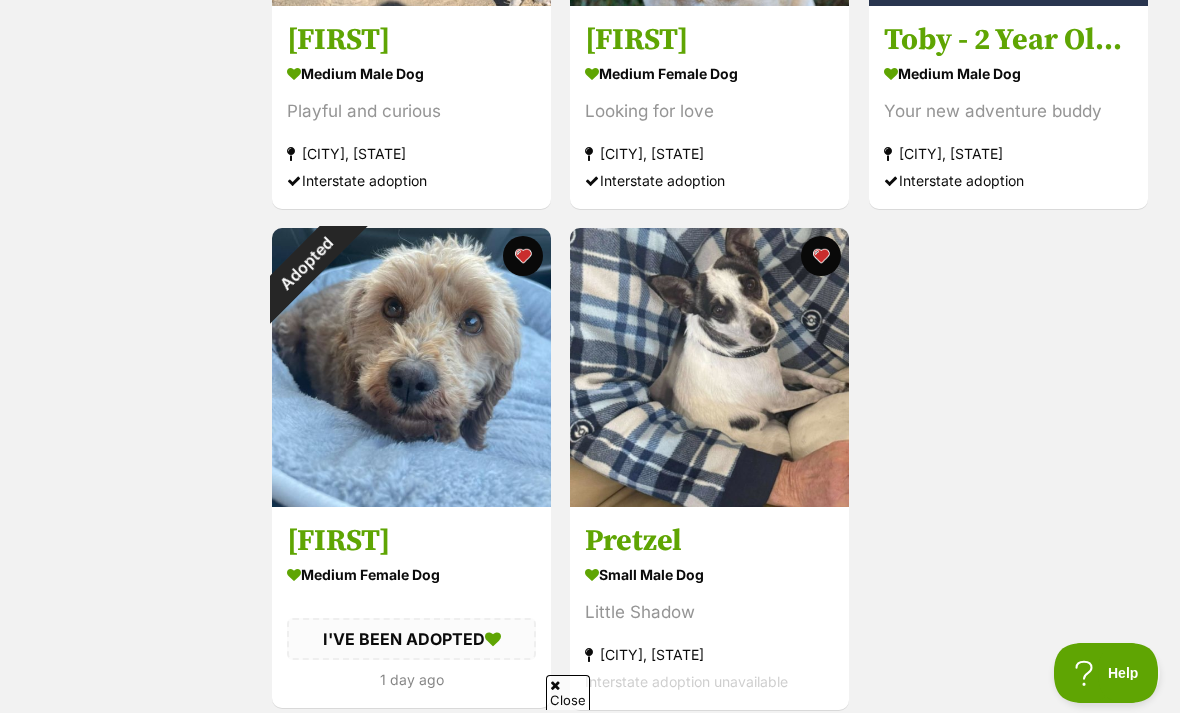 click at bounding box center [523, 256] 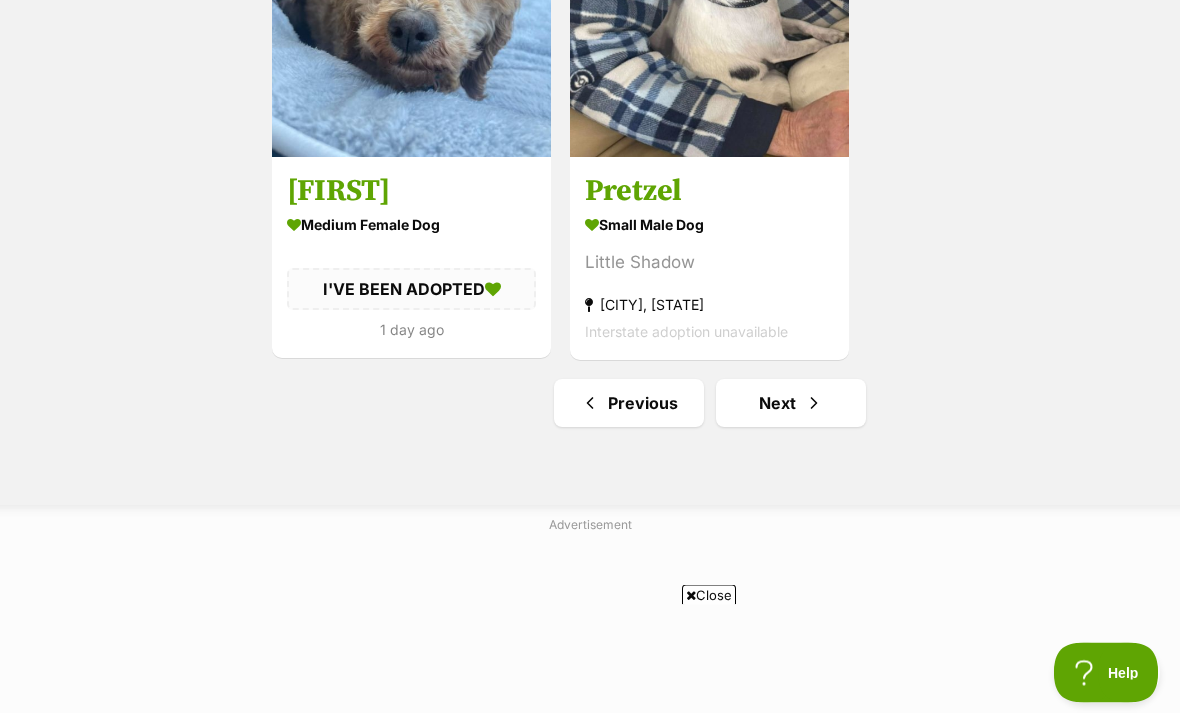 scroll, scrollTop: 3536, scrollLeft: 0, axis: vertical 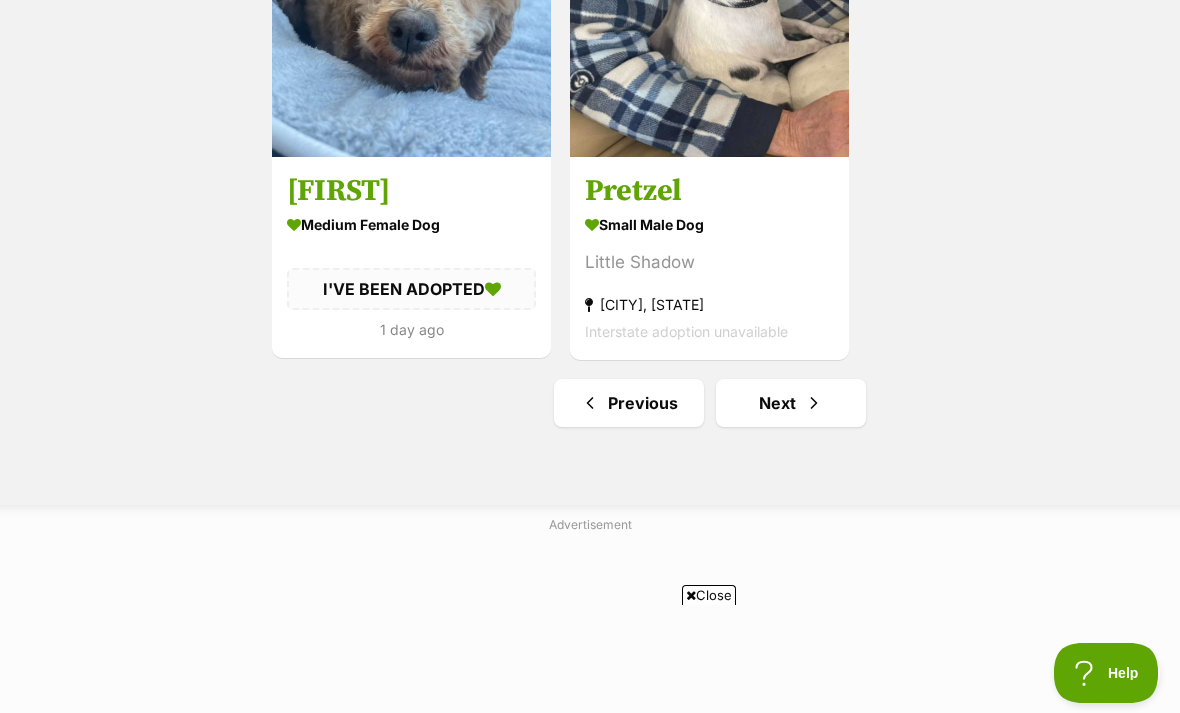 click at bounding box center (814, 403) 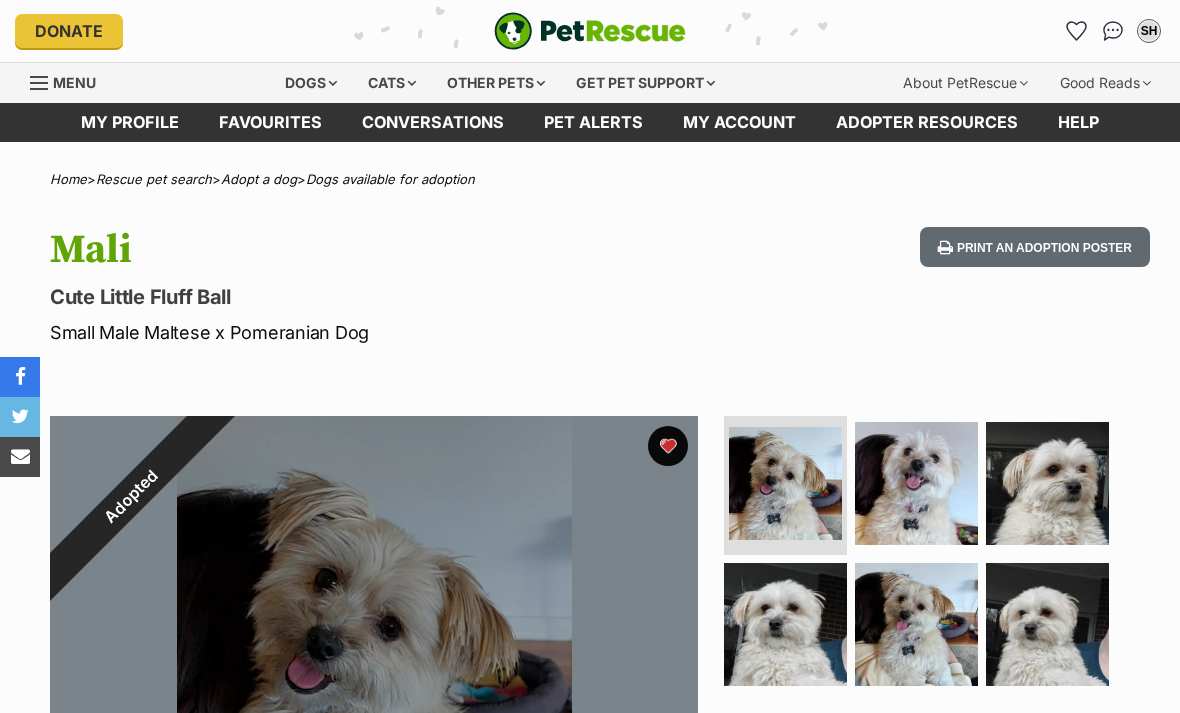 scroll, scrollTop: 0, scrollLeft: 0, axis: both 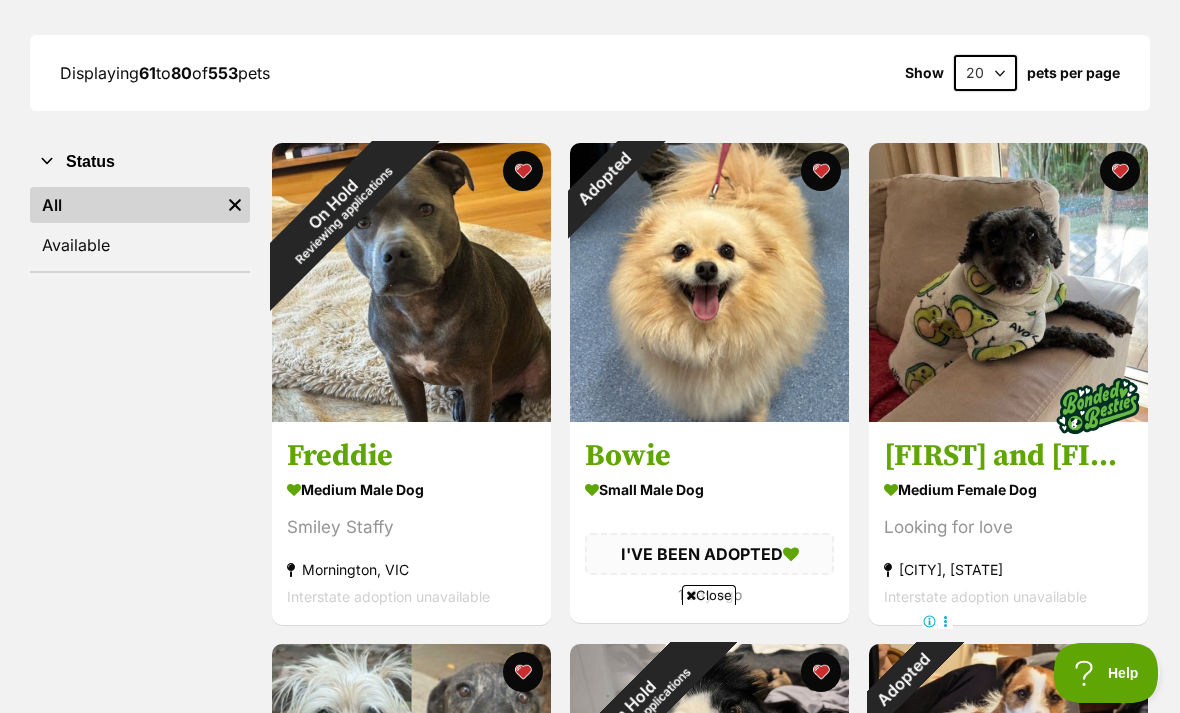 click on "Adopted" at bounding box center [605, 178] 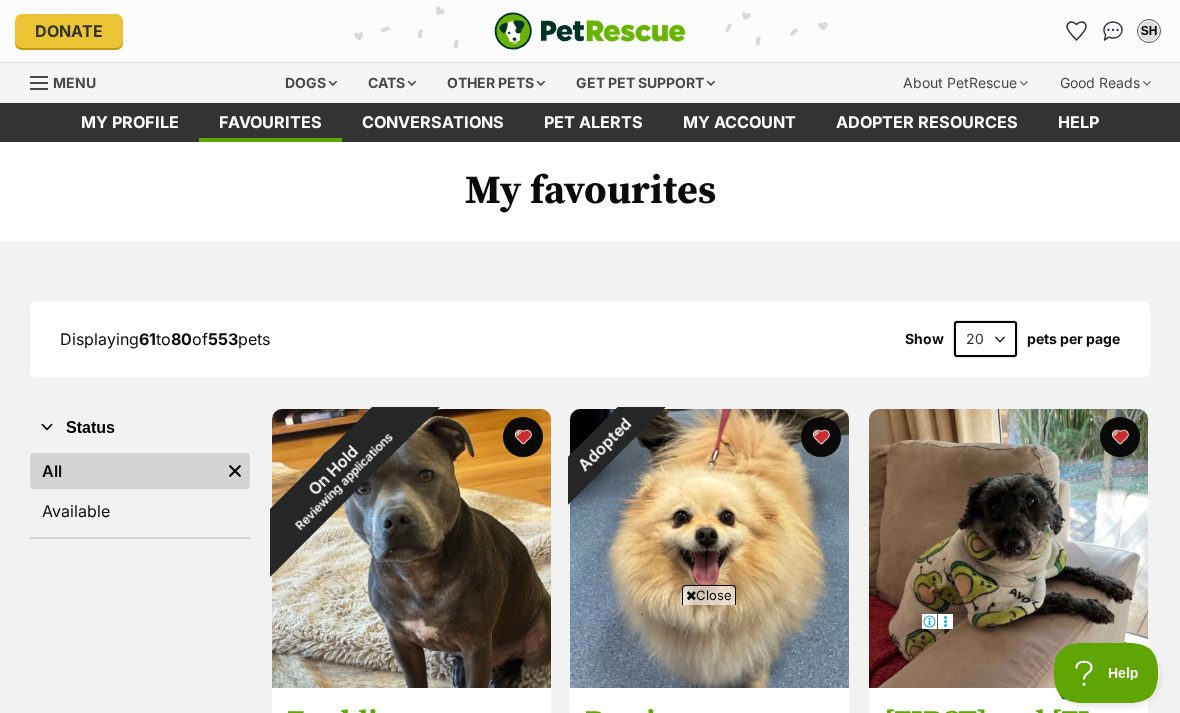 scroll, scrollTop: 330, scrollLeft: 0, axis: vertical 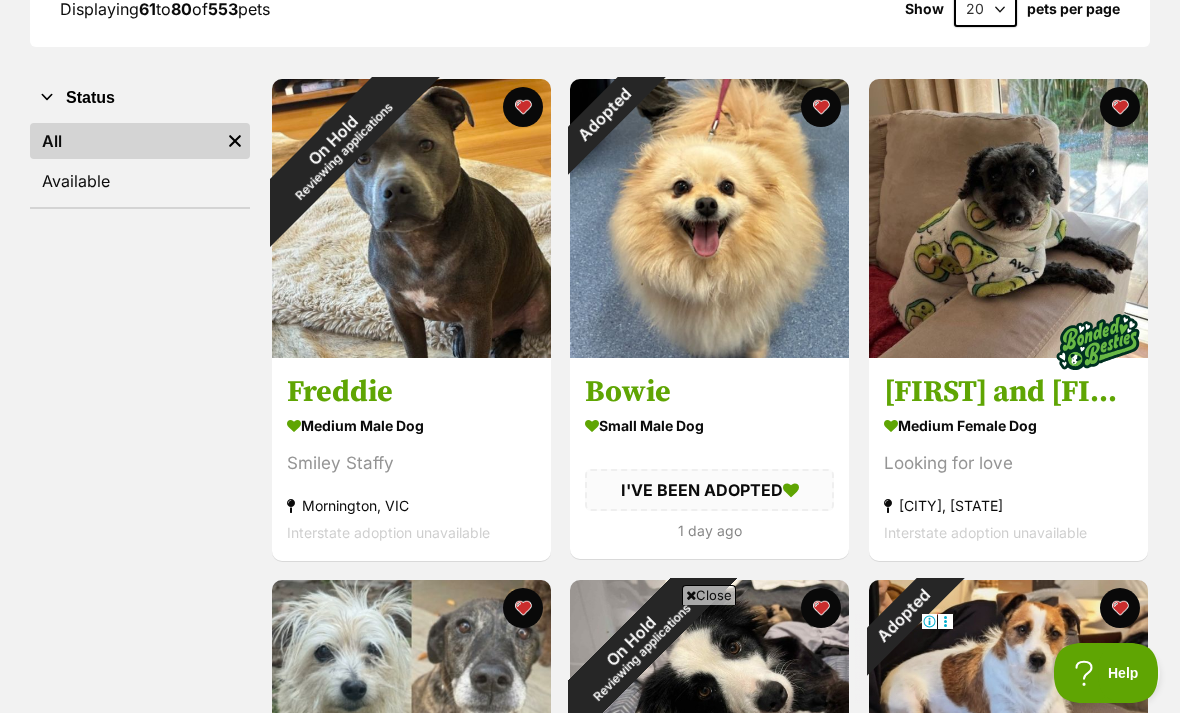 click at bounding box center [822, 107] 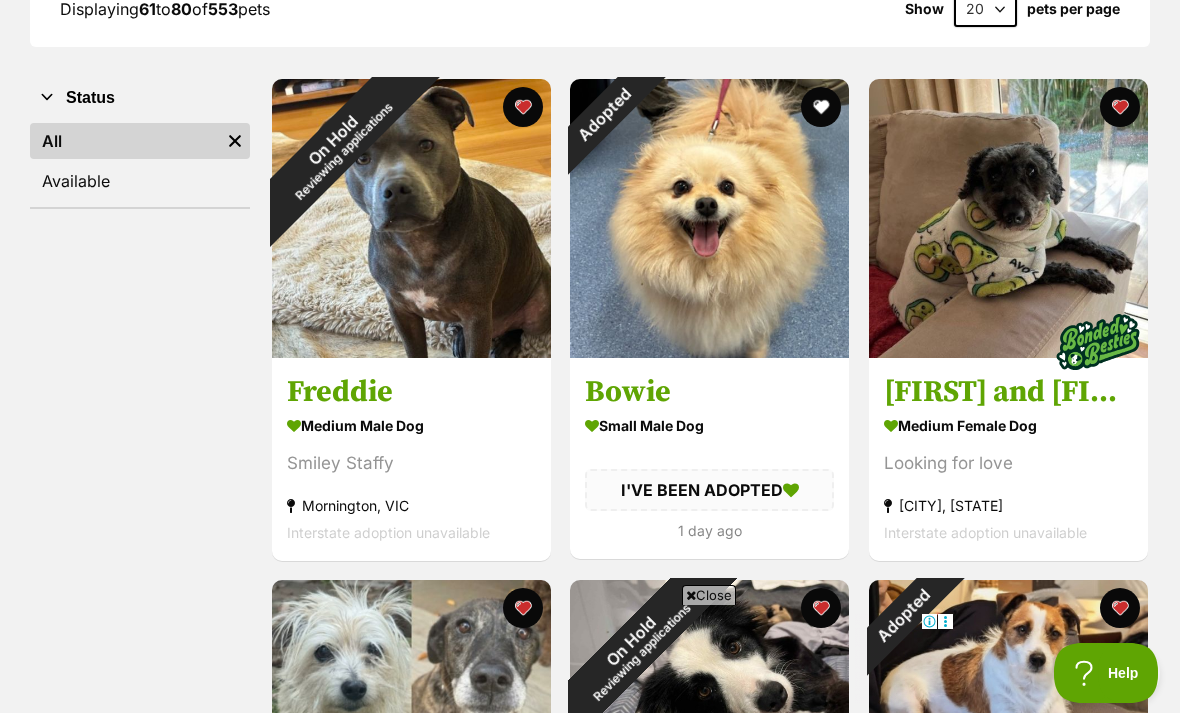scroll, scrollTop: 0, scrollLeft: 0, axis: both 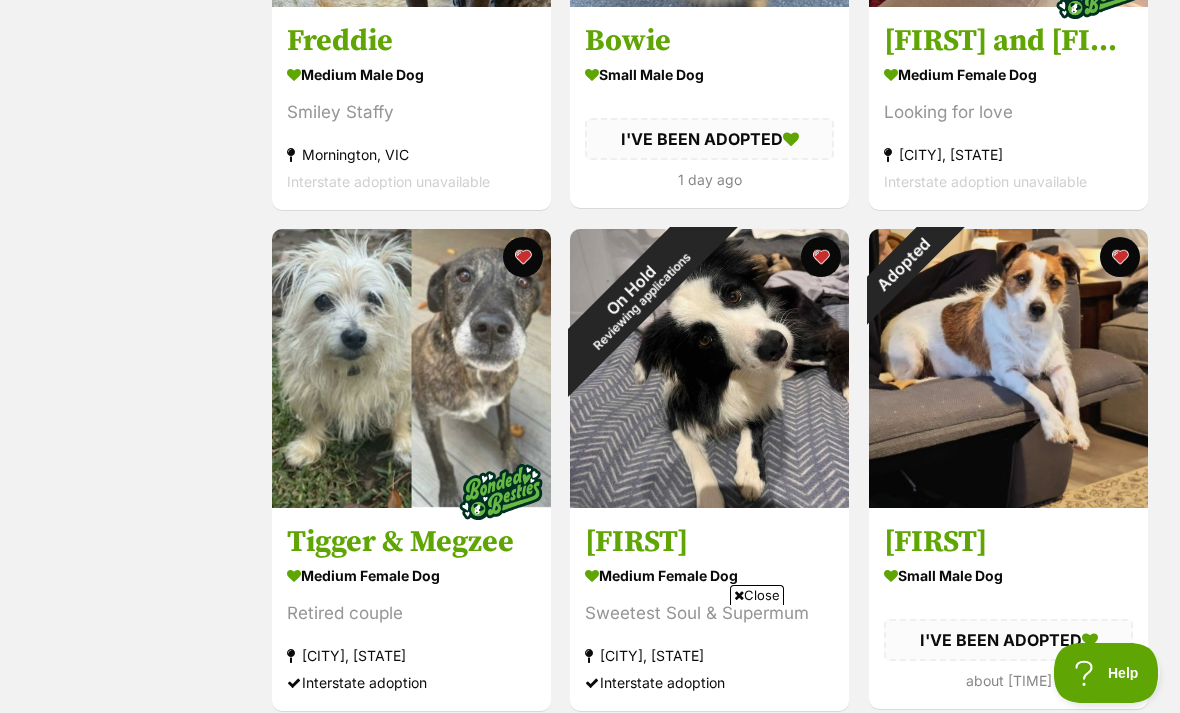 click at bounding box center [1120, 257] 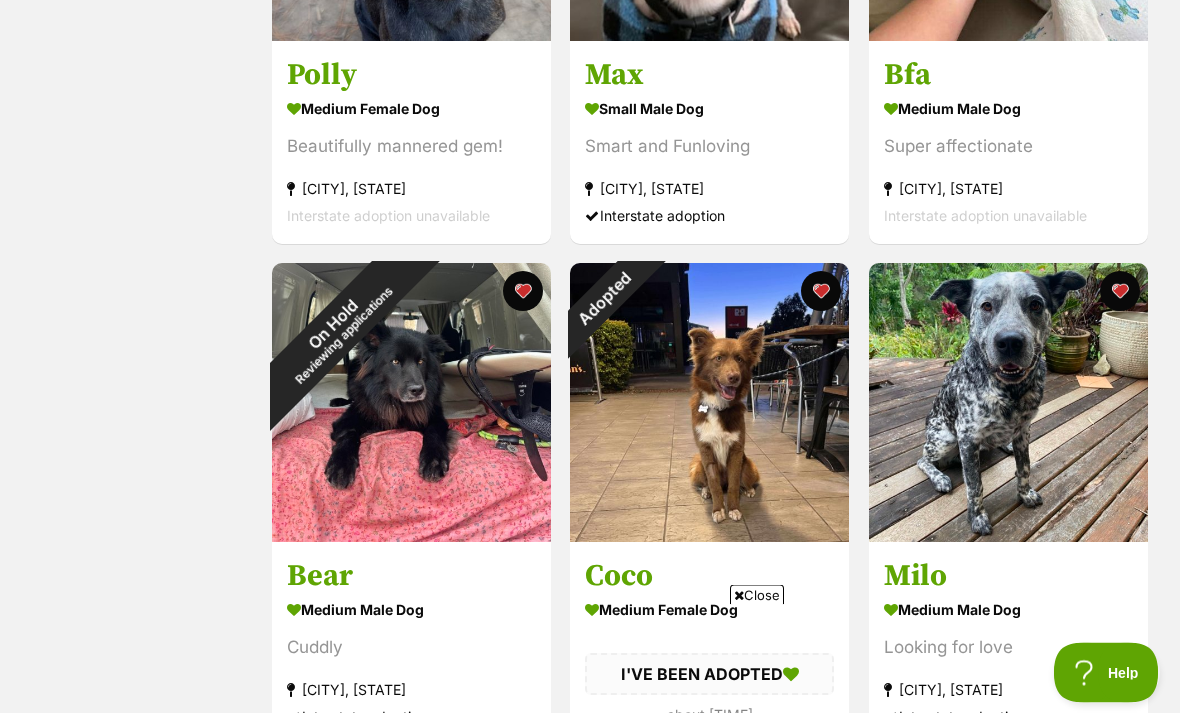 scroll, scrollTop: 2149, scrollLeft: 0, axis: vertical 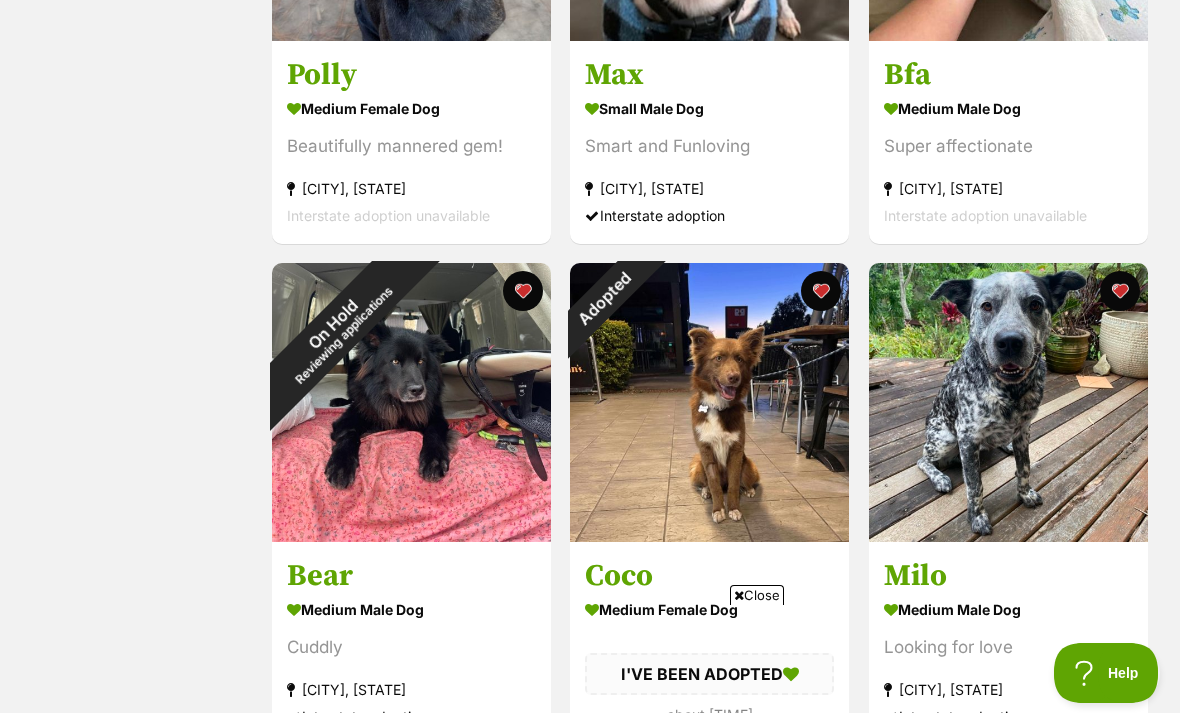 click at bounding box center [822, 291] 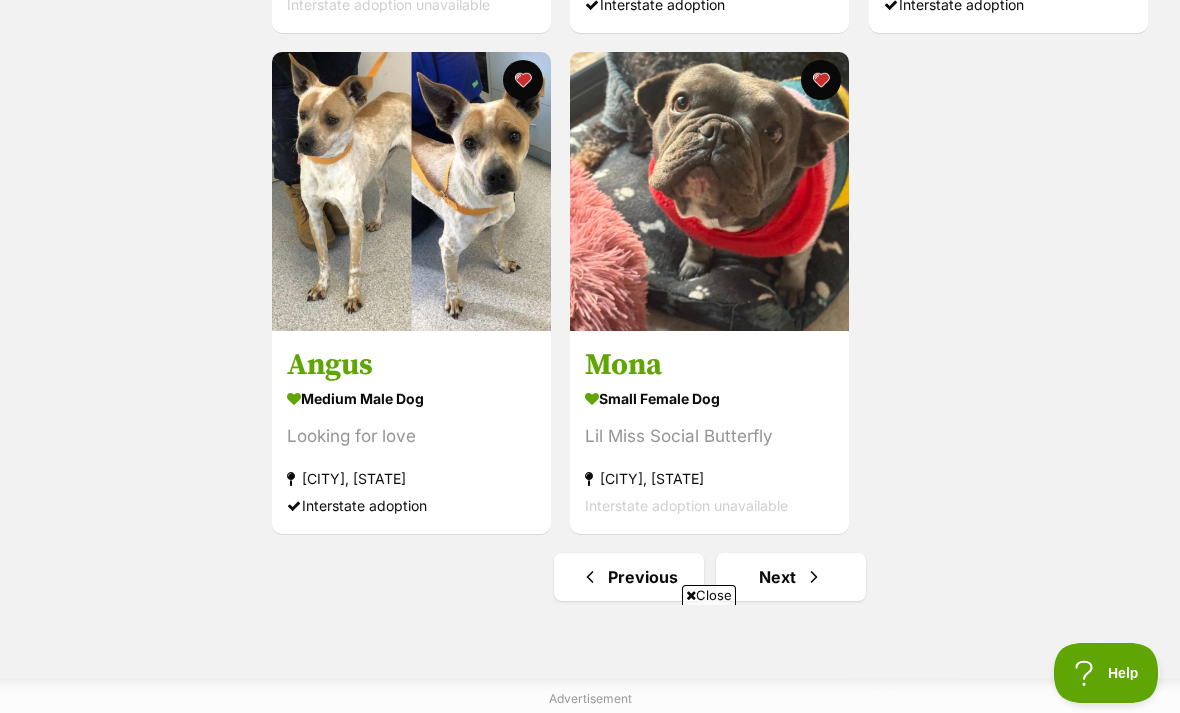 scroll, scrollTop: 0, scrollLeft: 0, axis: both 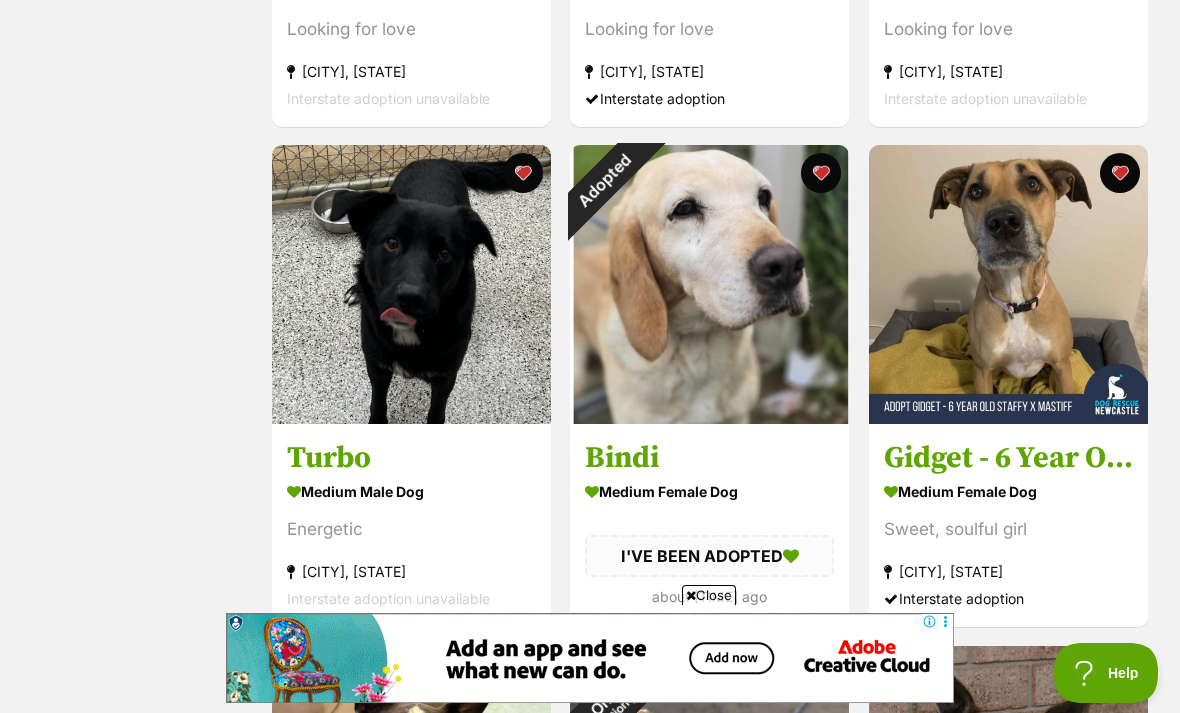 click on "Adopted" at bounding box center [605, 180] 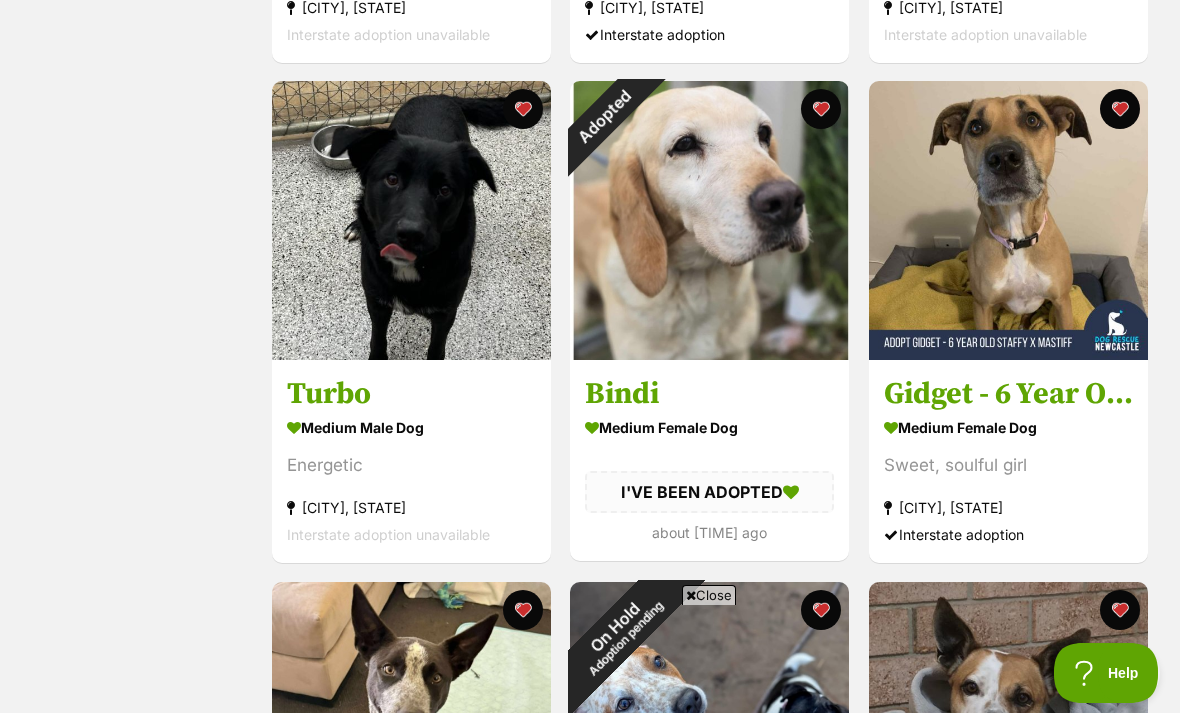 scroll, scrollTop: 0, scrollLeft: 0, axis: both 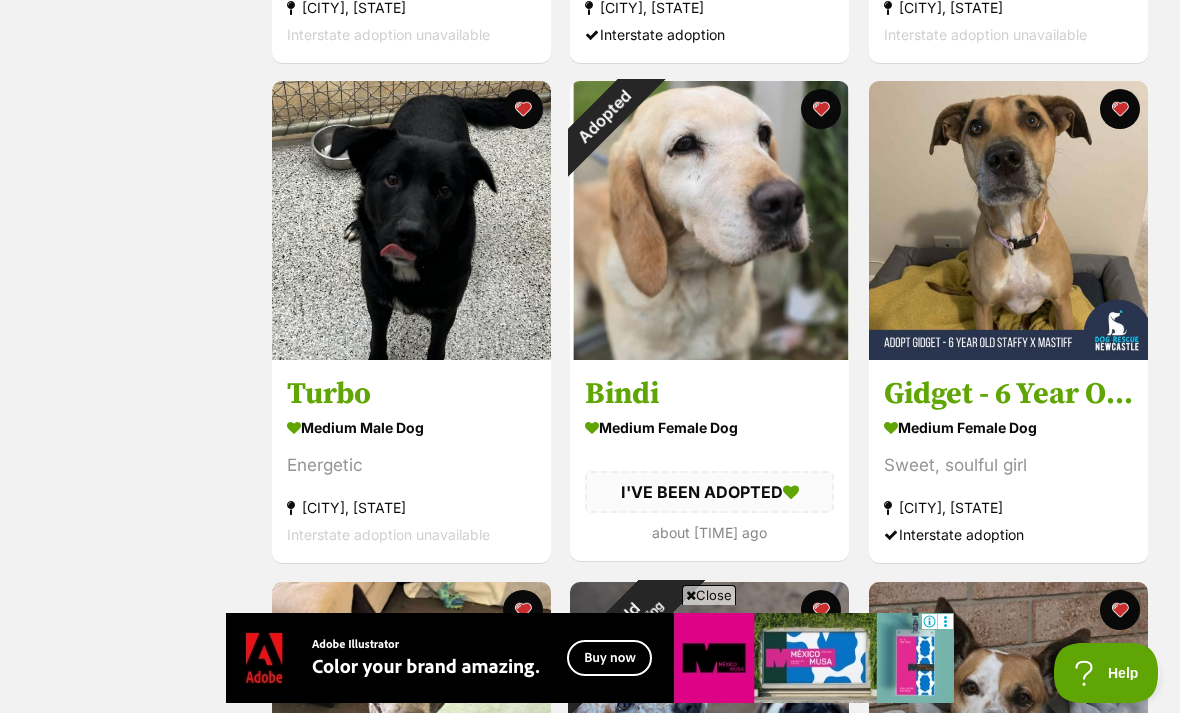 click at bounding box center (822, 109) 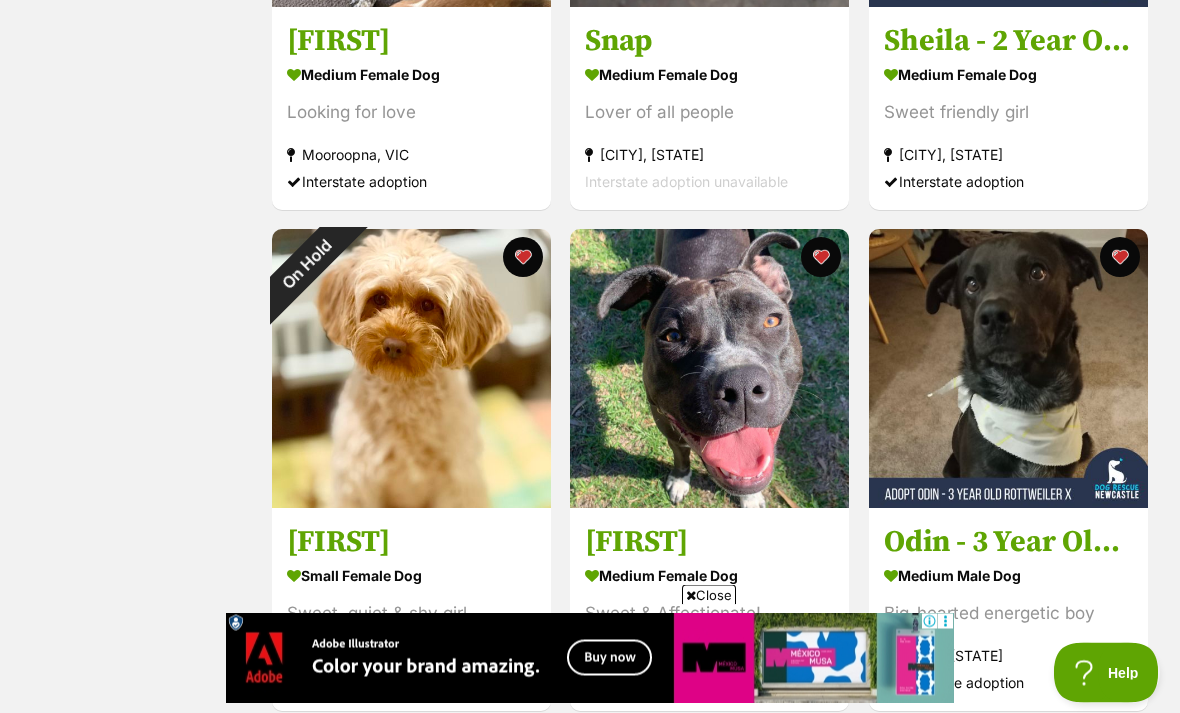 scroll, scrollTop: 2684, scrollLeft: 0, axis: vertical 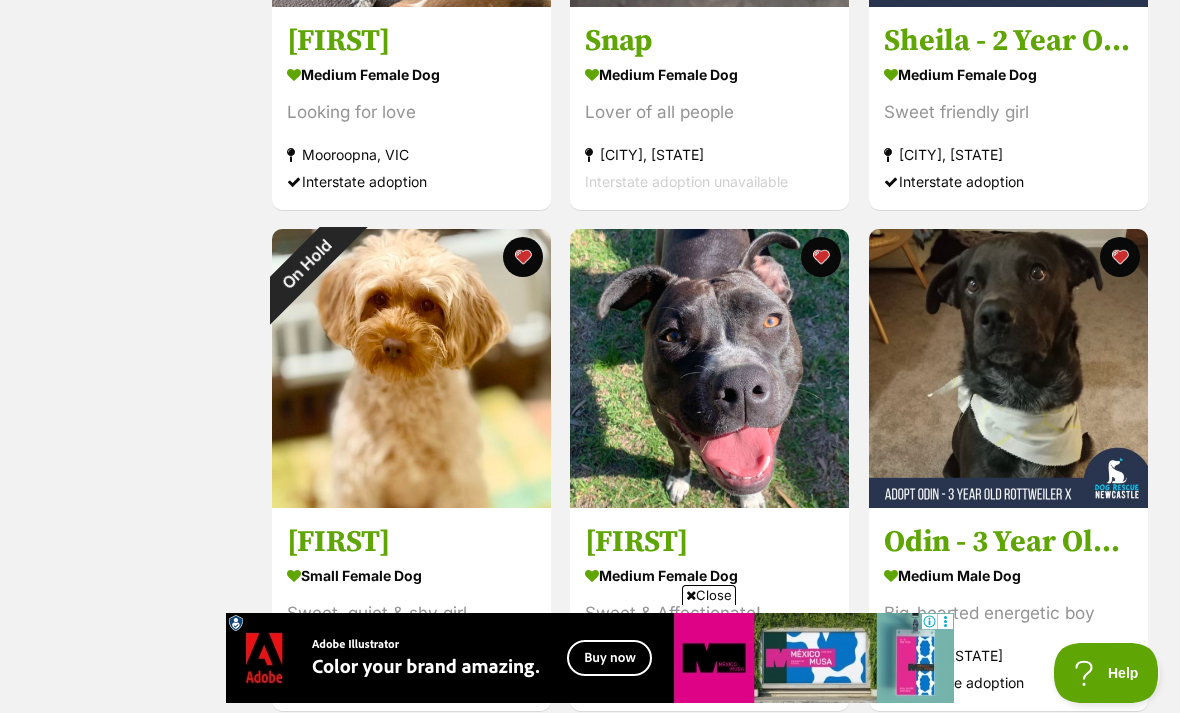 click at bounding box center [523, 257] 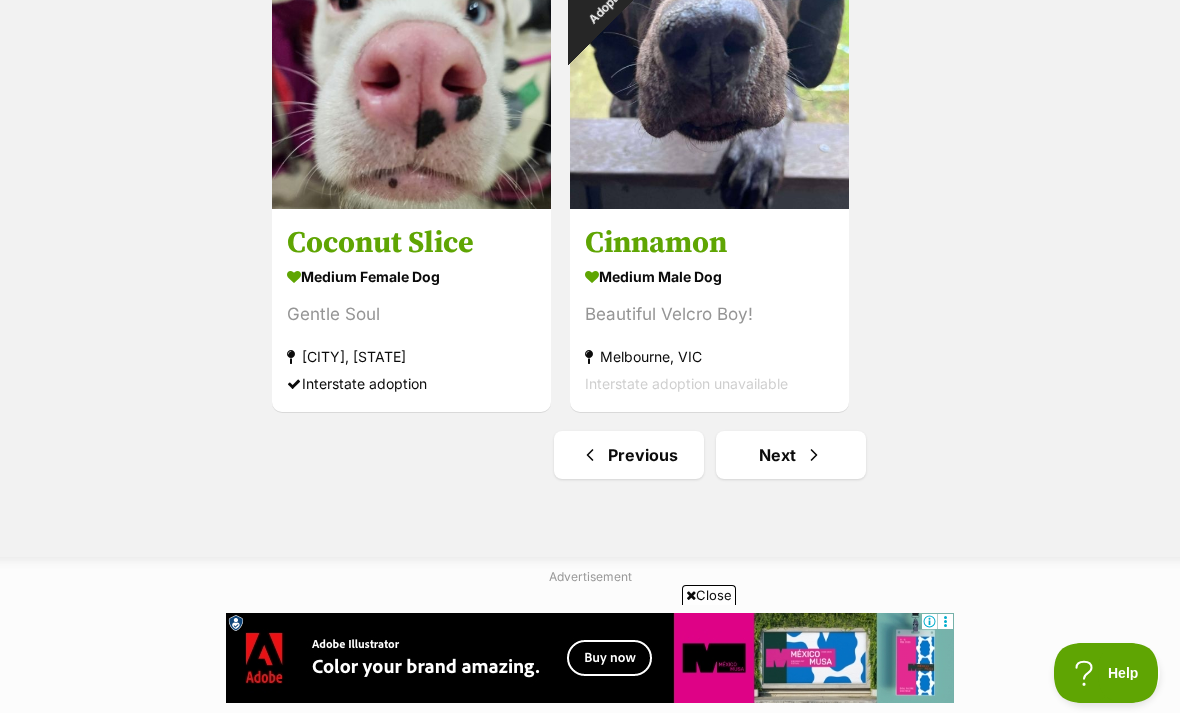 scroll, scrollTop: 3520, scrollLeft: 0, axis: vertical 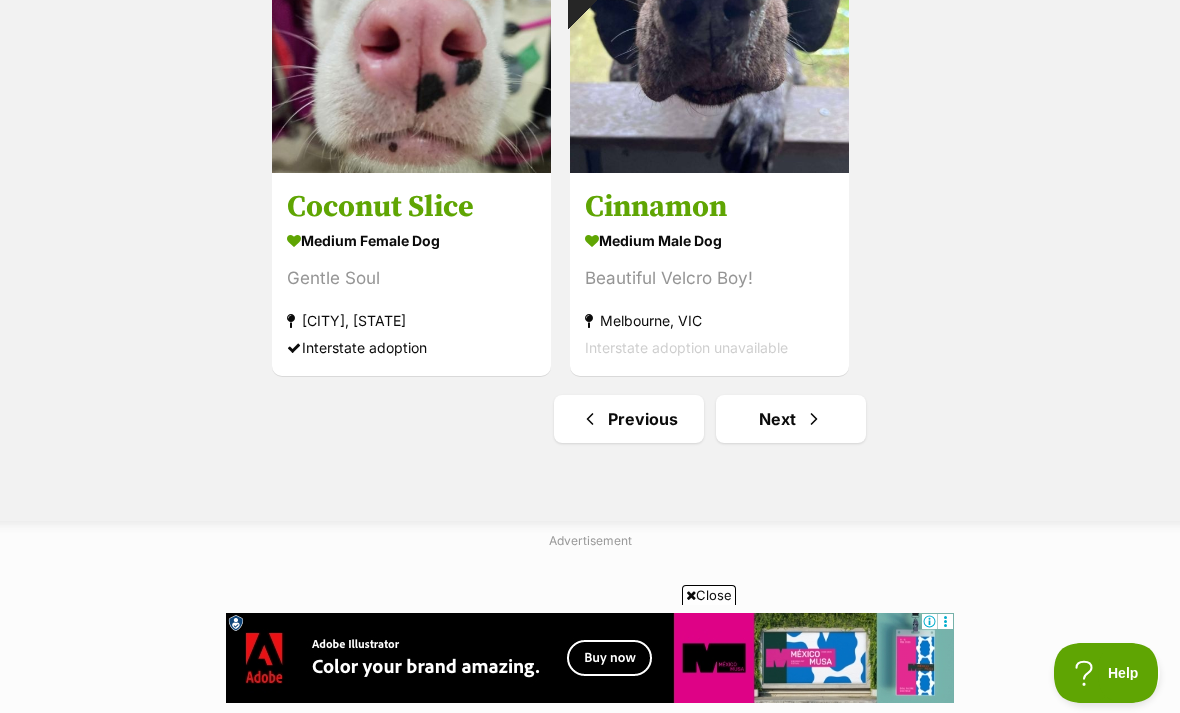 click on "Next" at bounding box center [791, 419] 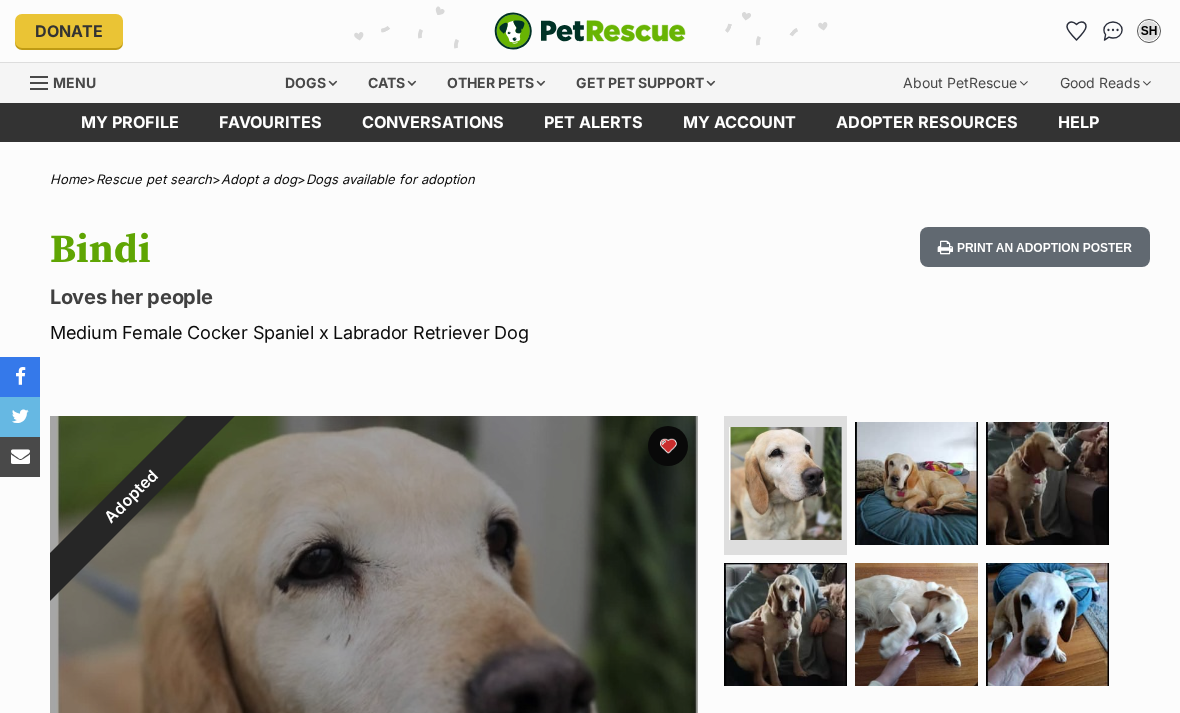 scroll, scrollTop: 0, scrollLeft: 0, axis: both 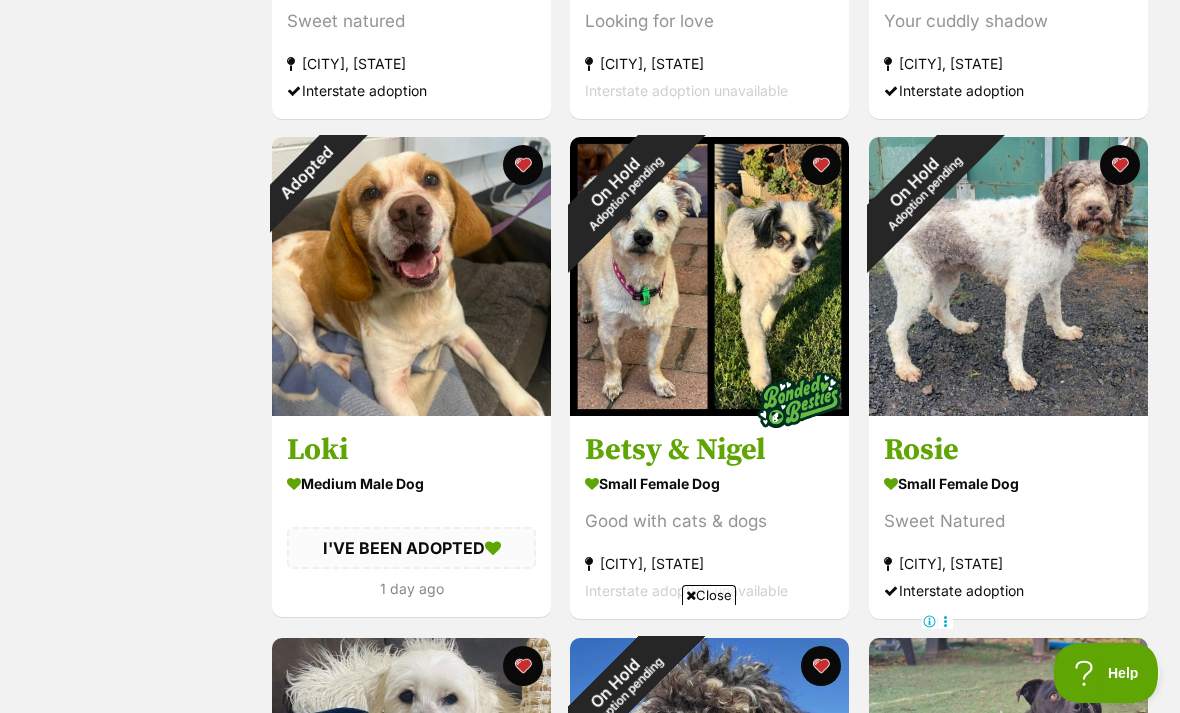 click on "Adopted" at bounding box center (307, 172) 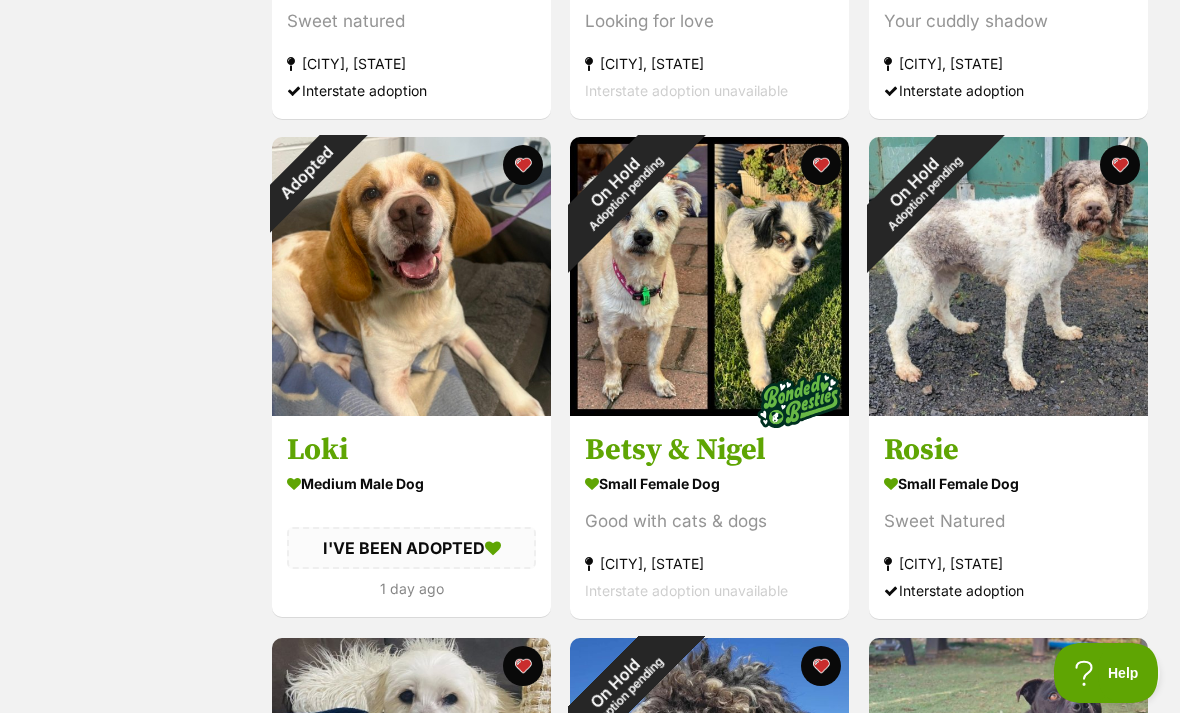 scroll, scrollTop: 1838, scrollLeft: 0, axis: vertical 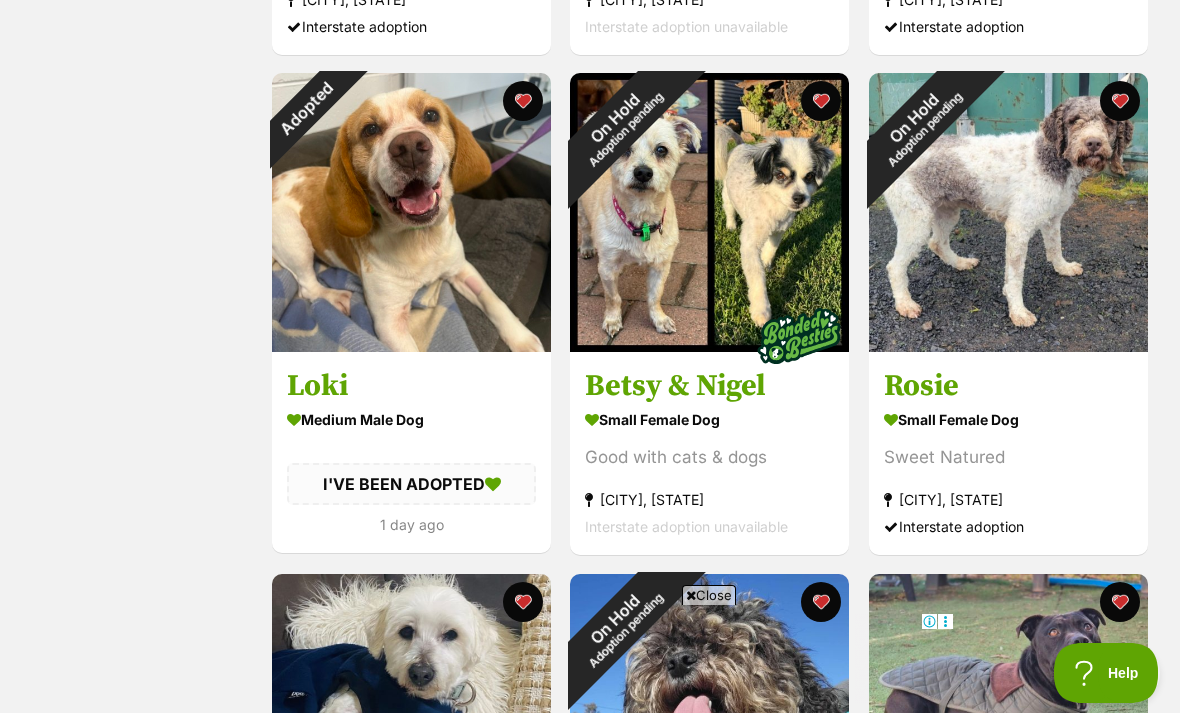click at bounding box center (523, 101) 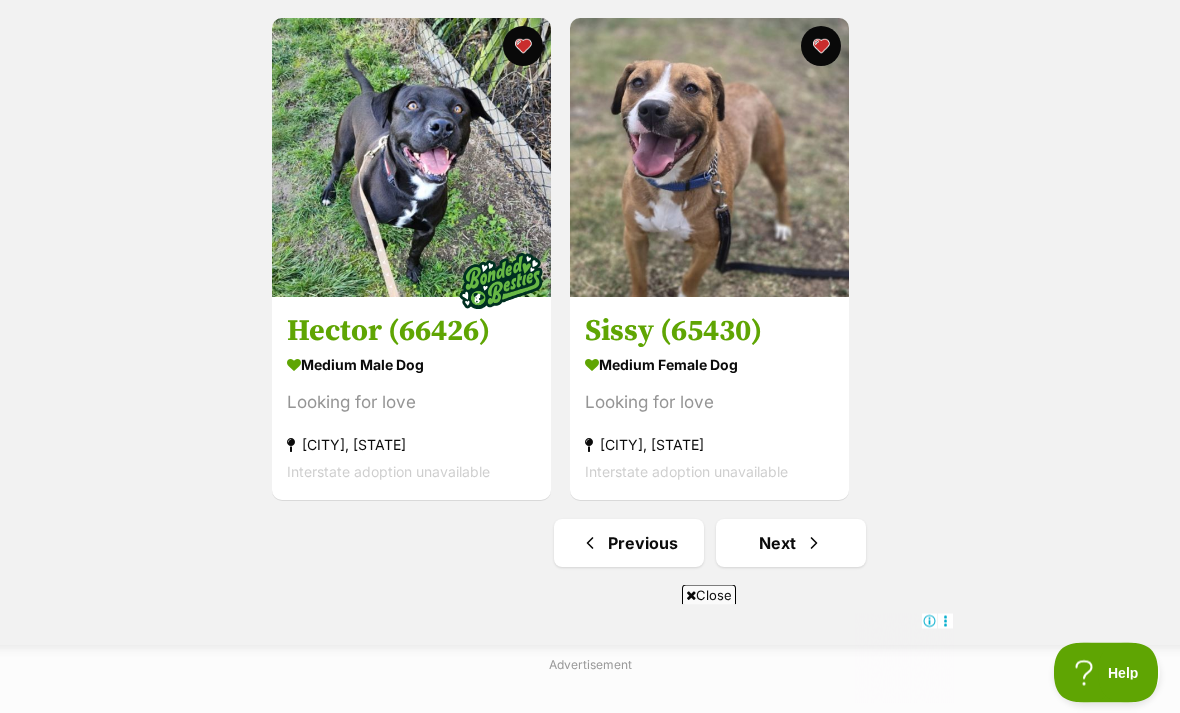 scroll, scrollTop: 3397, scrollLeft: 0, axis: vertical 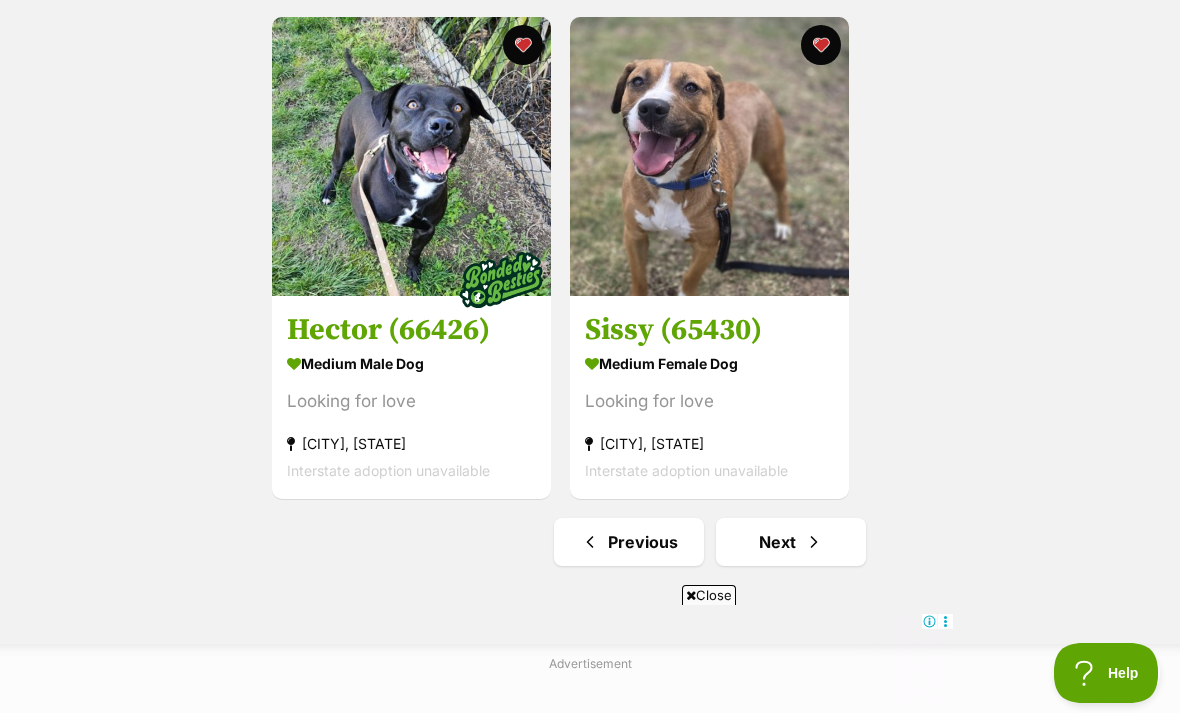 click on "Next" at bounding box center [791, 542] 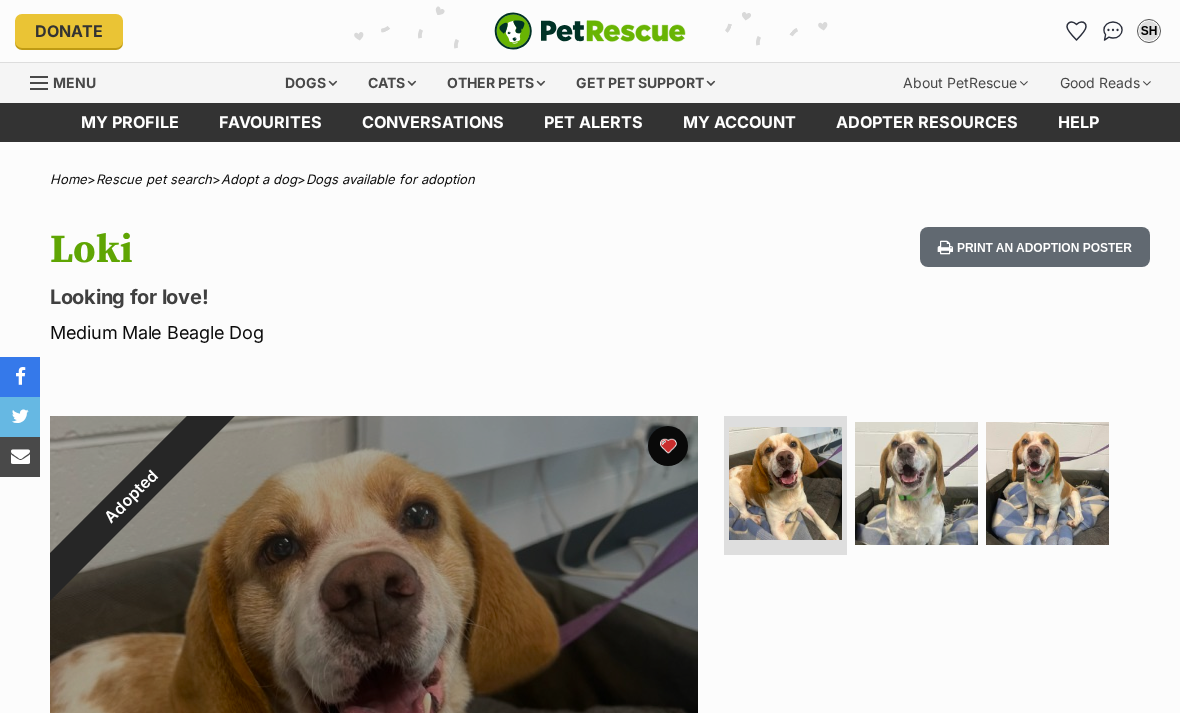 scroll, scrollTop: 0, scrollLeft: 0, axis: both 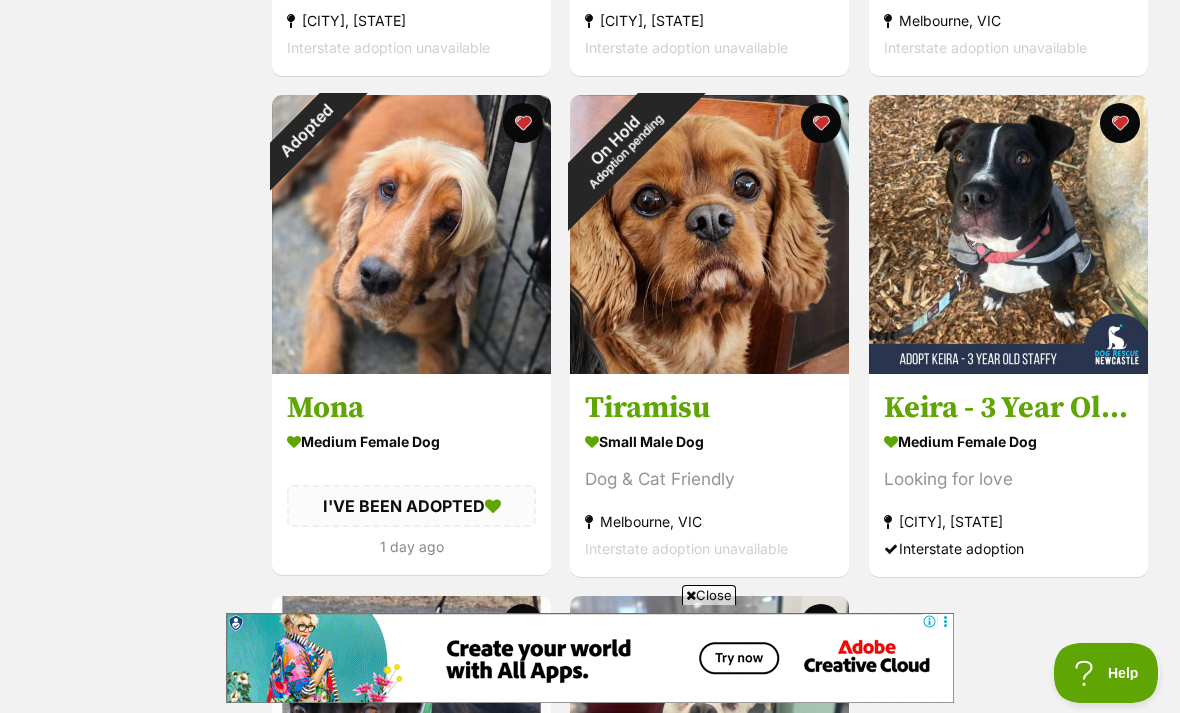 click on "Adopted" at bounding box center [307, 130] 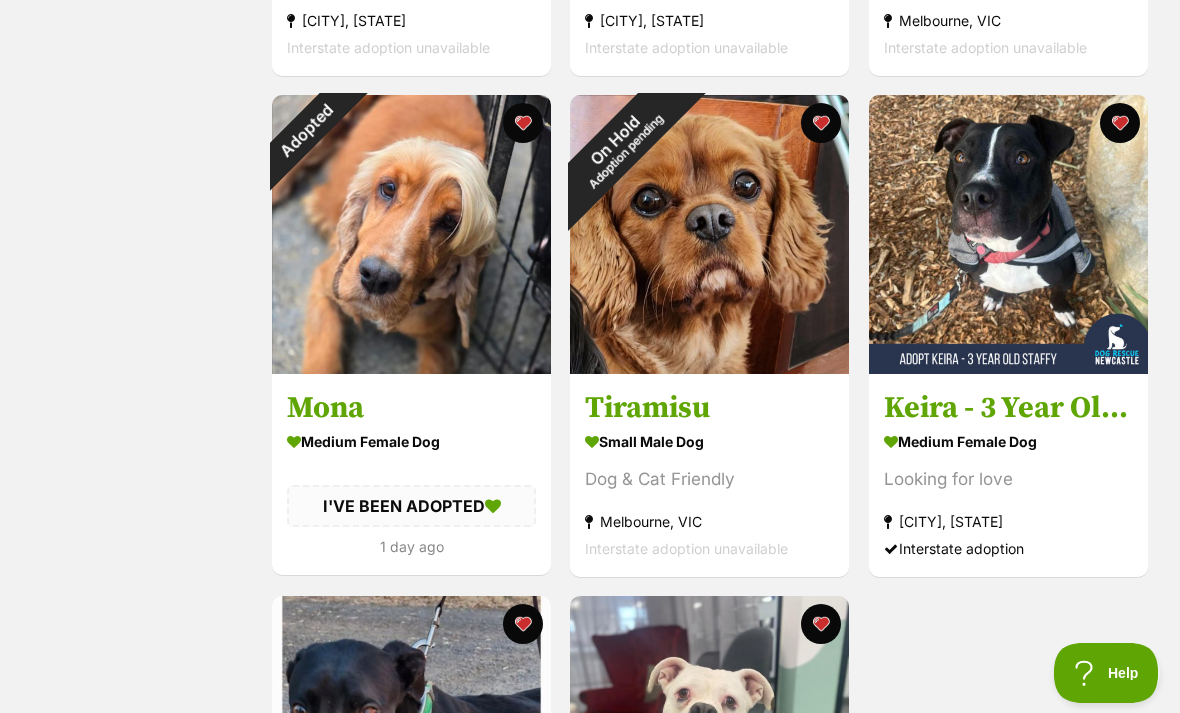 scroll, scrollTop: 2882, scrollLeft: 0, axis: vertical 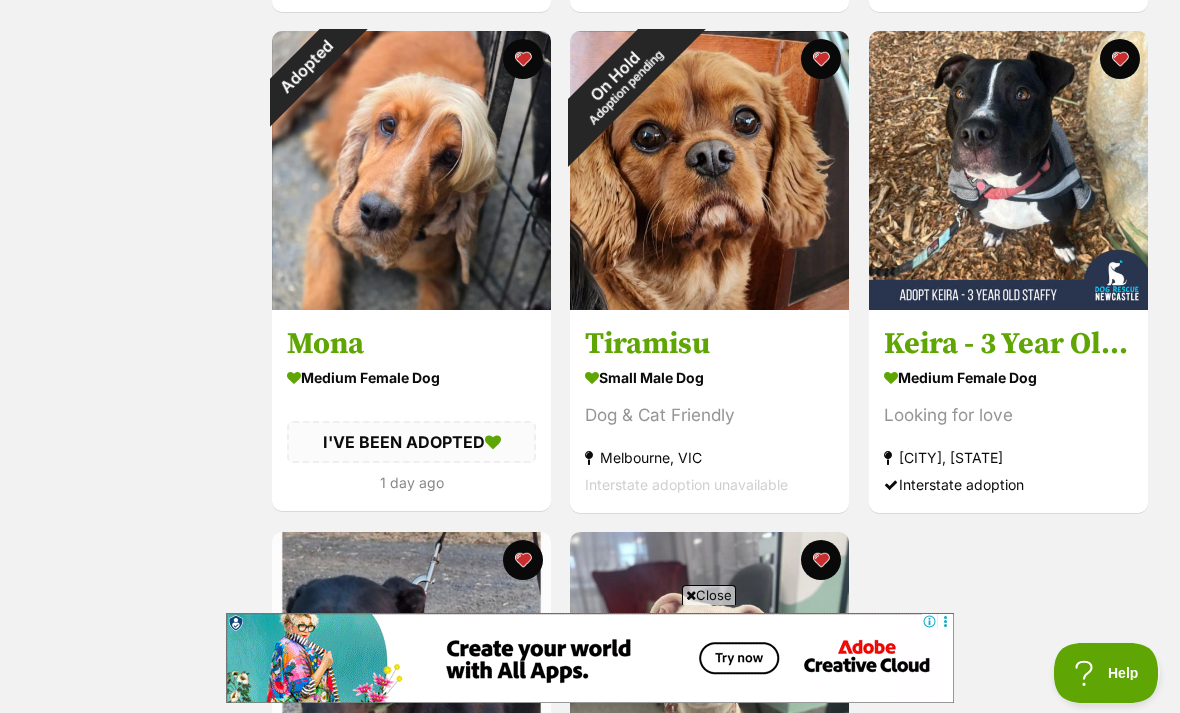 click at bounding box center (523, 59) 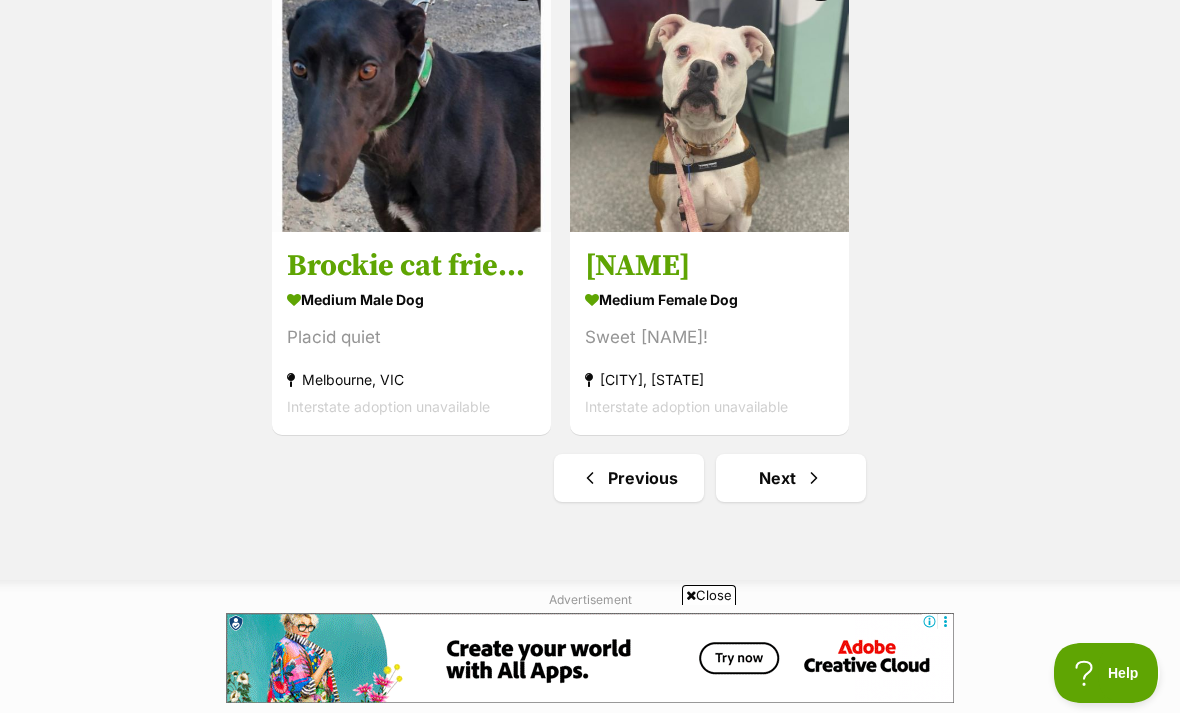scroll, scrollTop: 3462, scrollLeft: 0, axis: vertical 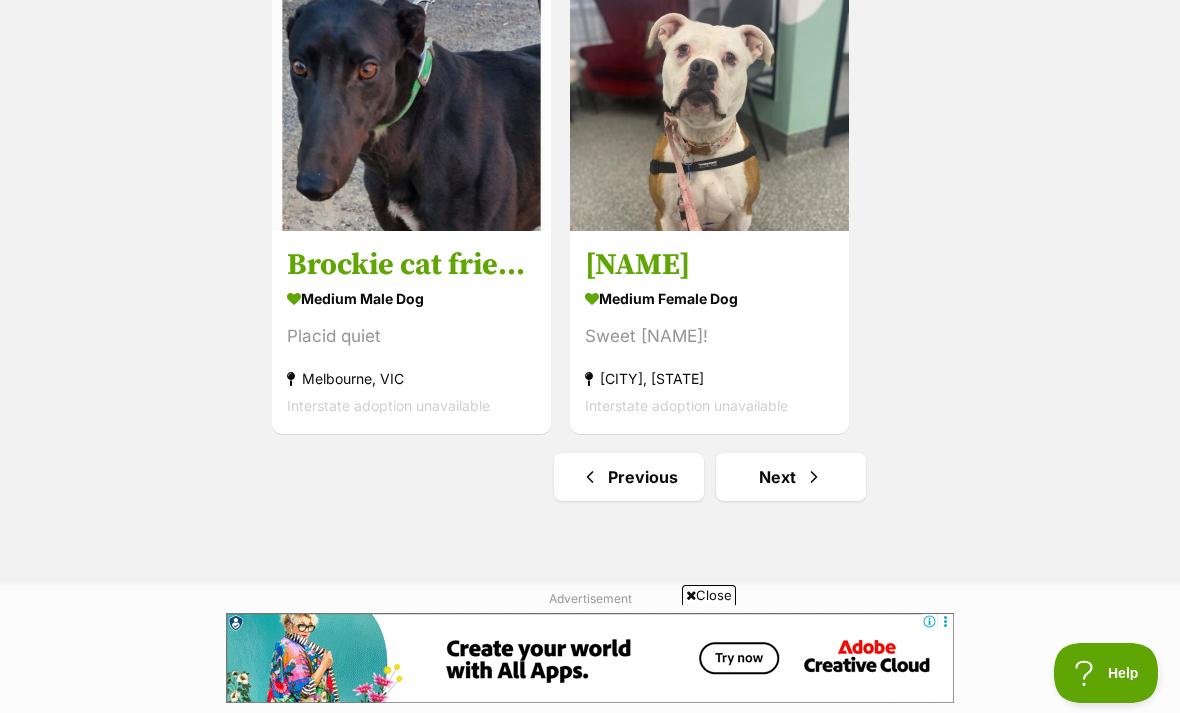 click at bounding box center [814, 477] 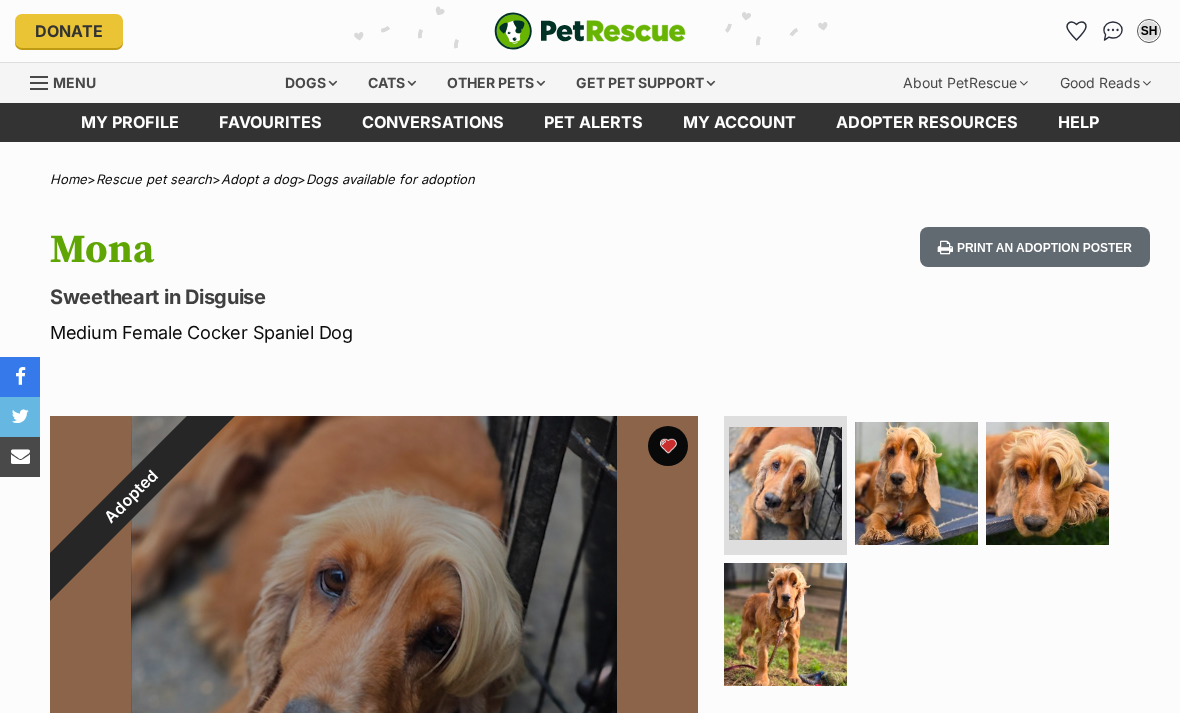 scroll, scrollTop: 0, scrollLeft: 0, axis: both 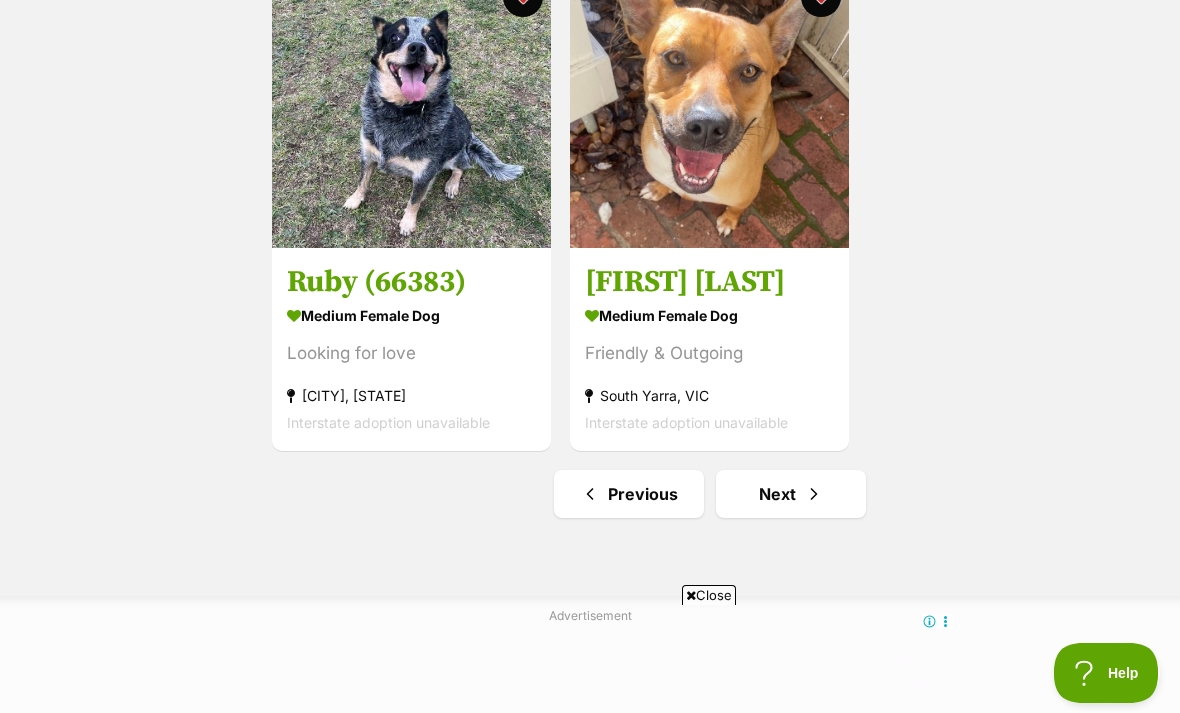click on "Next" at bounding box center (791, 494) 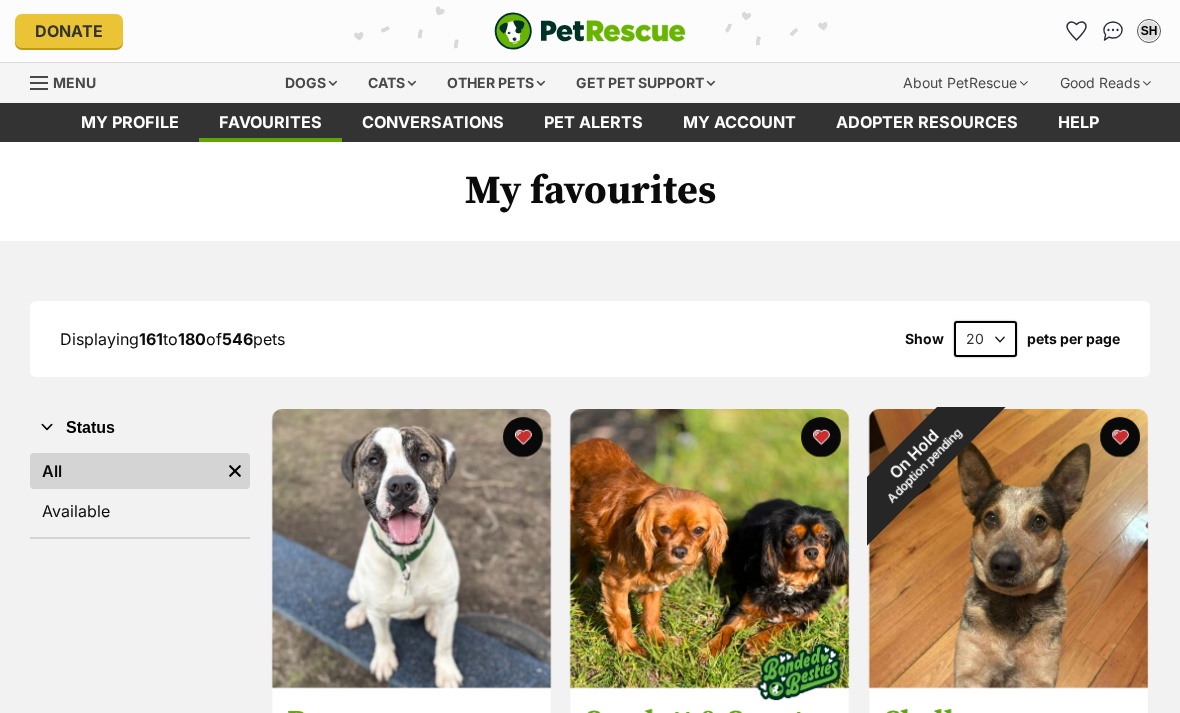 scroll, scrollTop: 0, scrollLeft: 0, axis: both 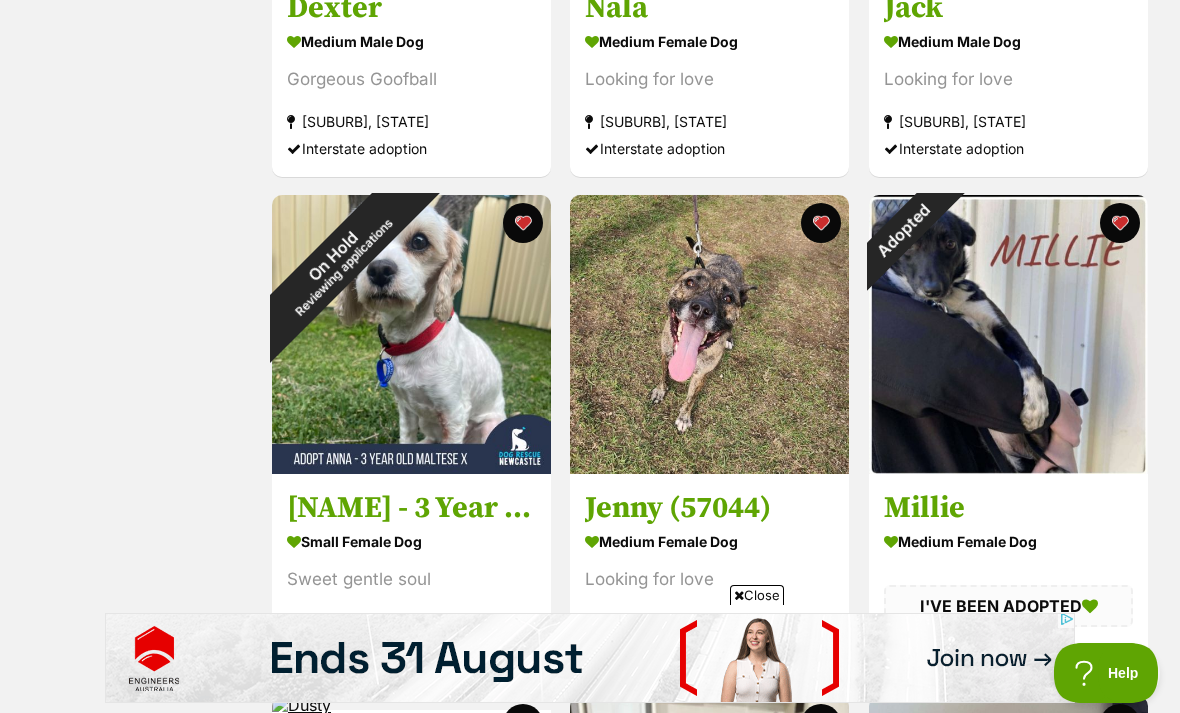 click on "Adopted" at bounding box center [904, 230] 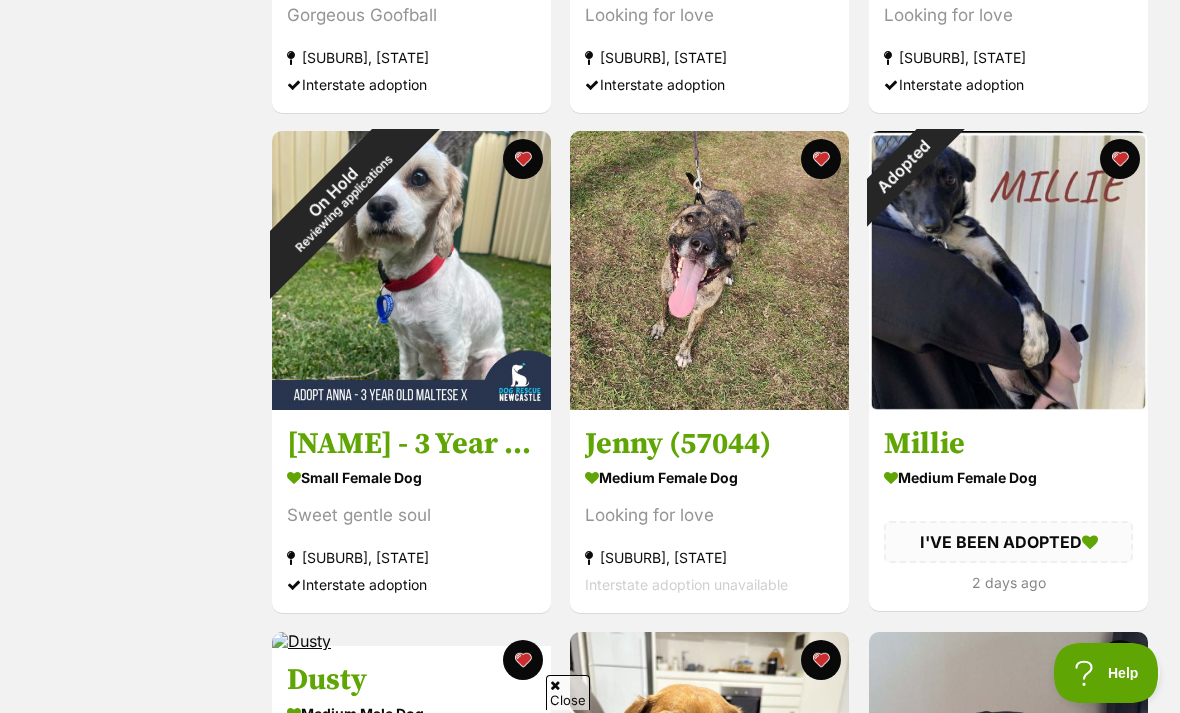scroll, scrollTop: 0, scrollLeft: 0, axis: both 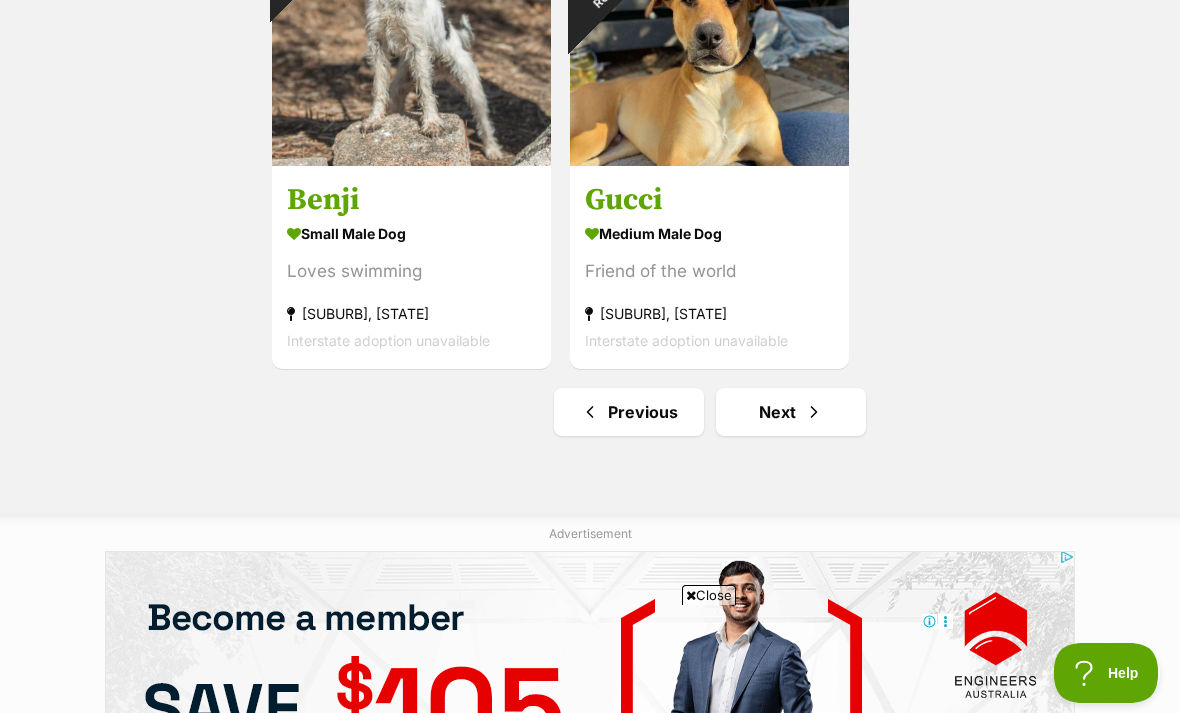 click at bounding box center (814, 412) 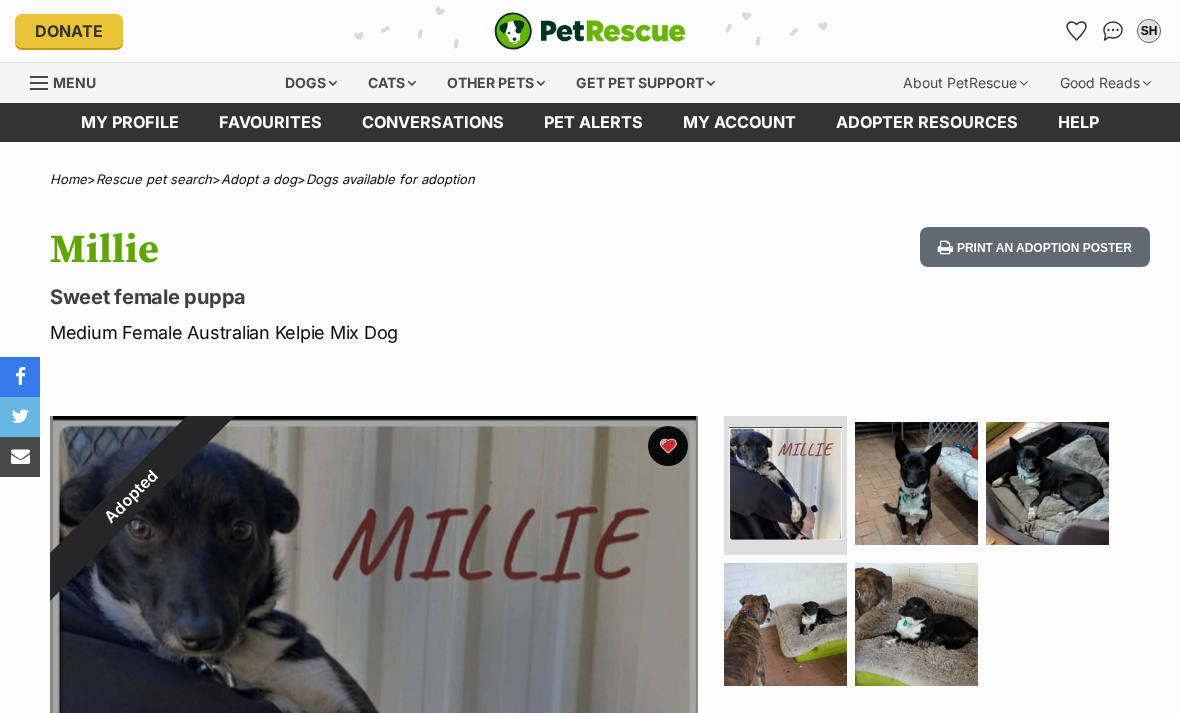 scroll, scrollTop: 0, scrollLeft: 0, axis: both 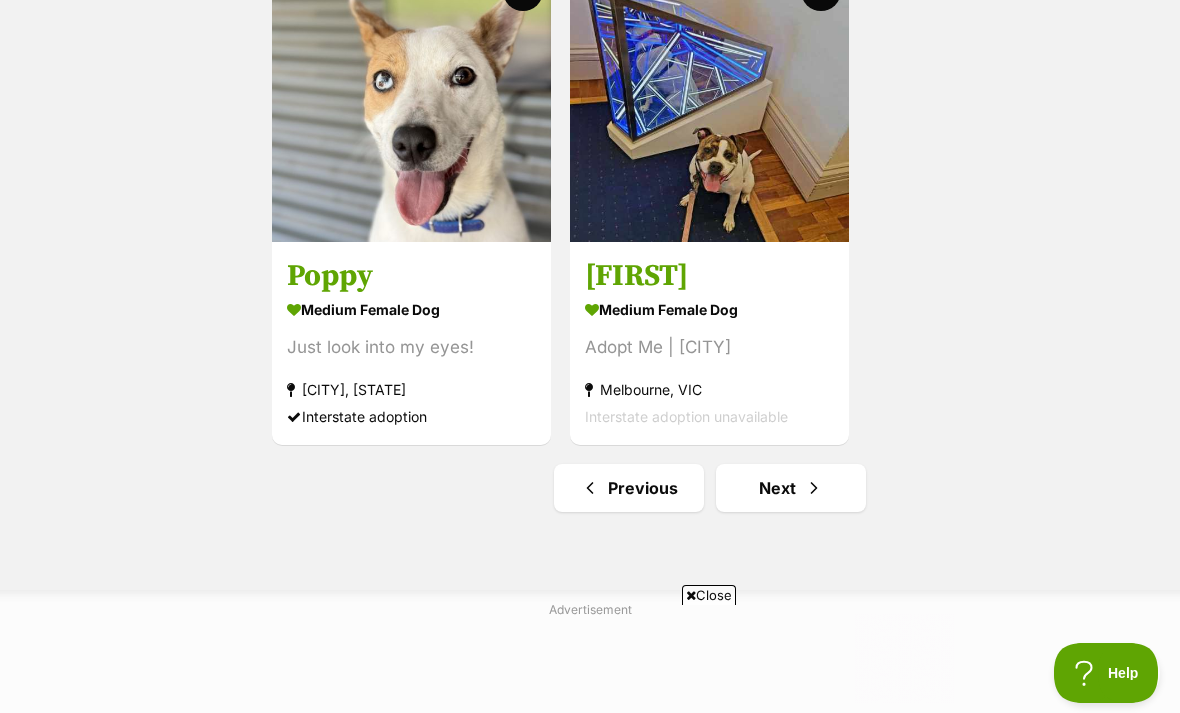 click at bounding box center (814, 488) 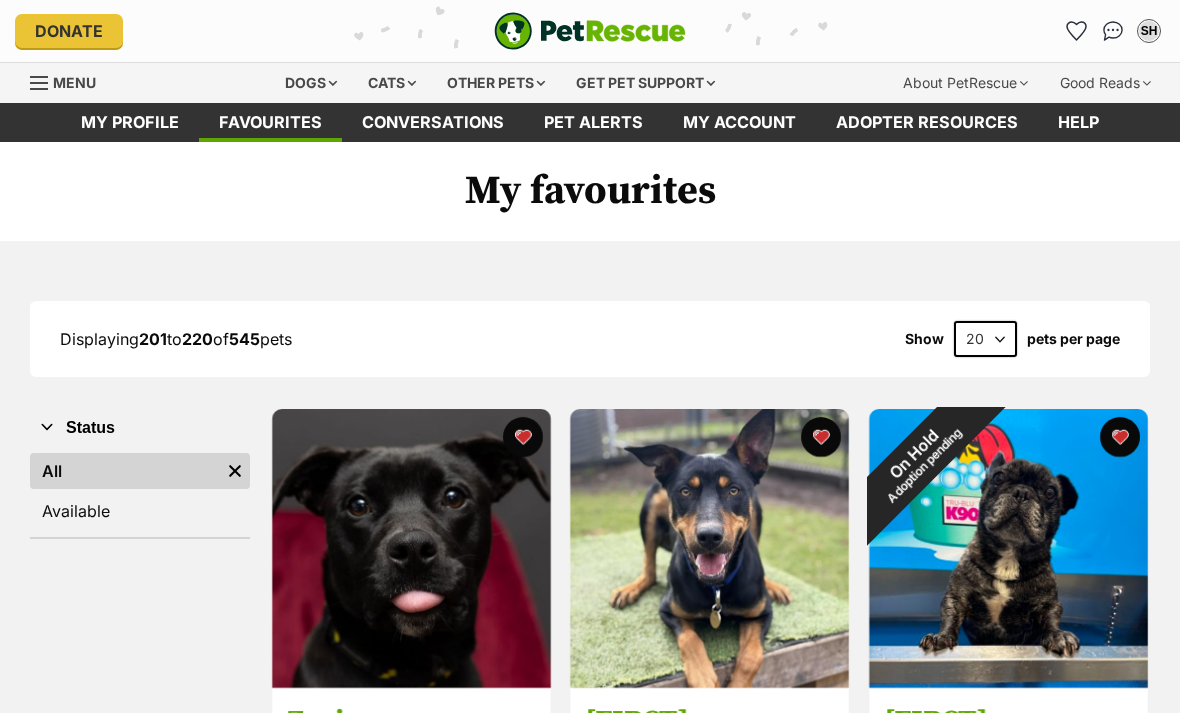 scroll, scrollTop: 0, scrollLeft: 0, axis: both 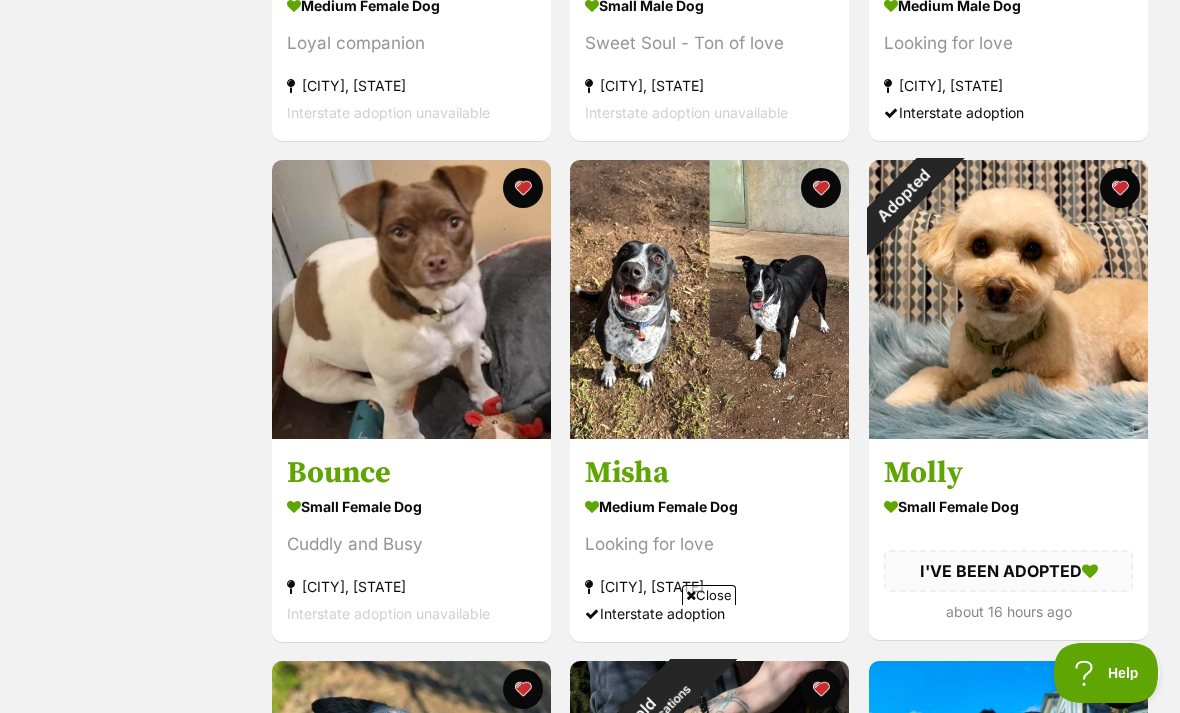 click on "Adopted" at bounding box center [904, 195] 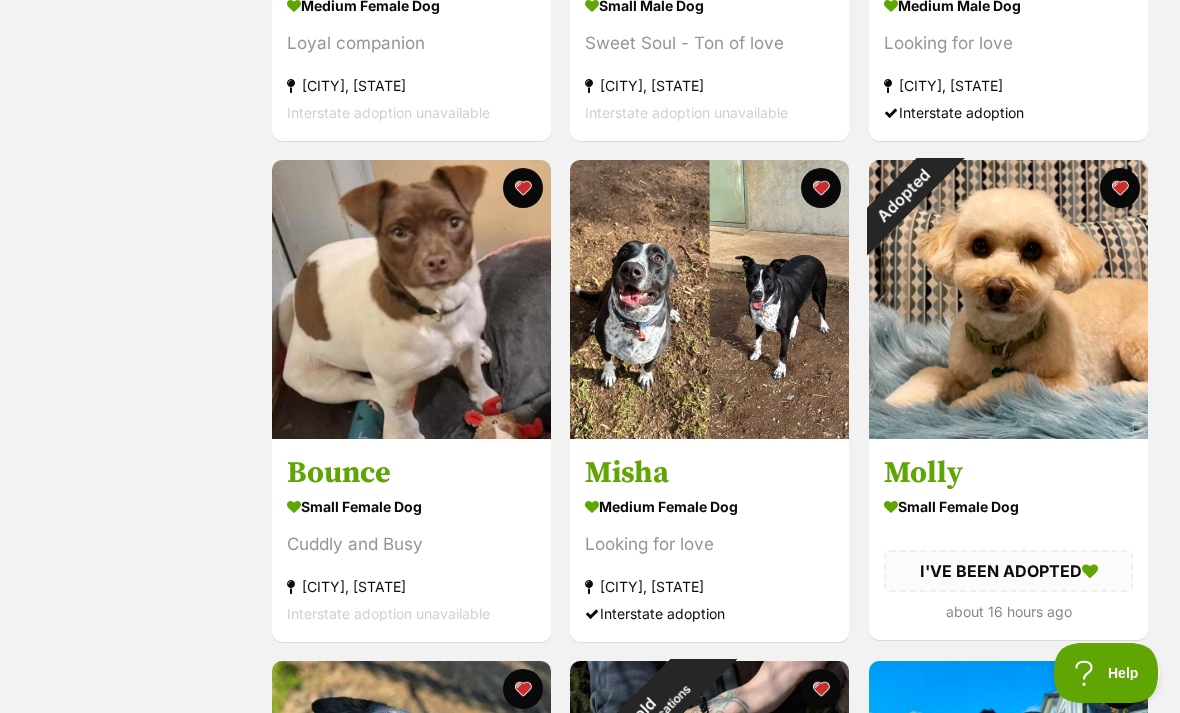 scroll, scrollTop: 2316, scrollLeft: 0, axis: vertical 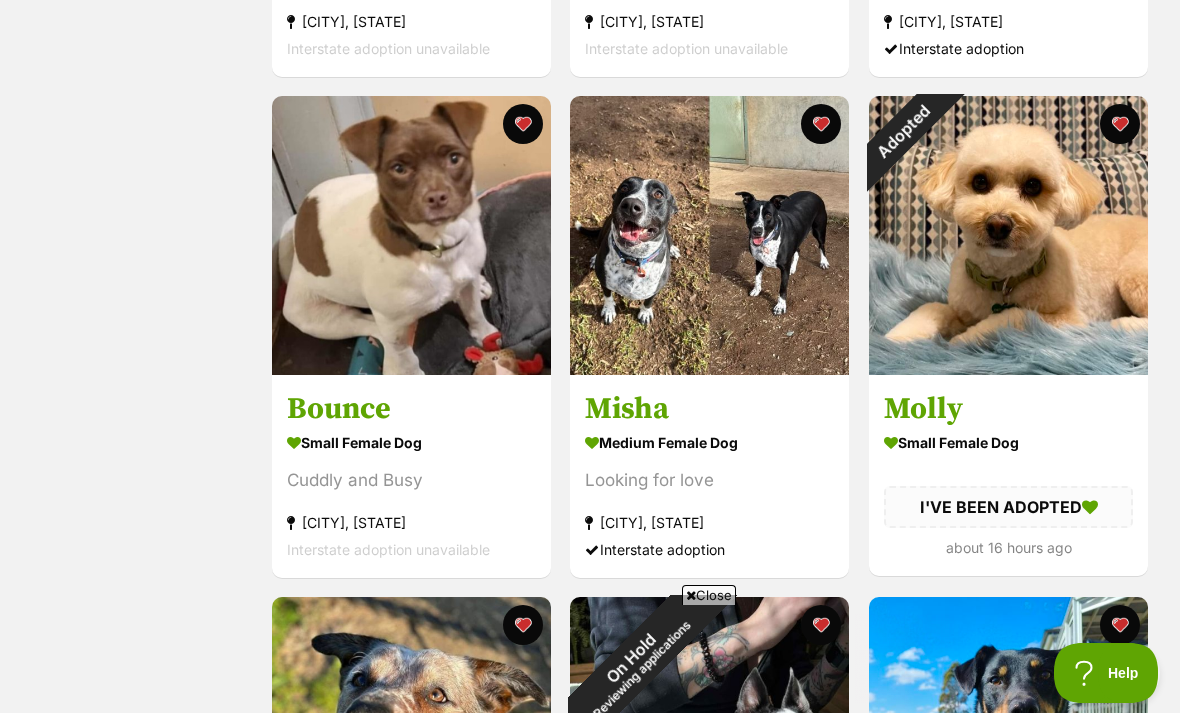 click at bounding box center [1120, 124] 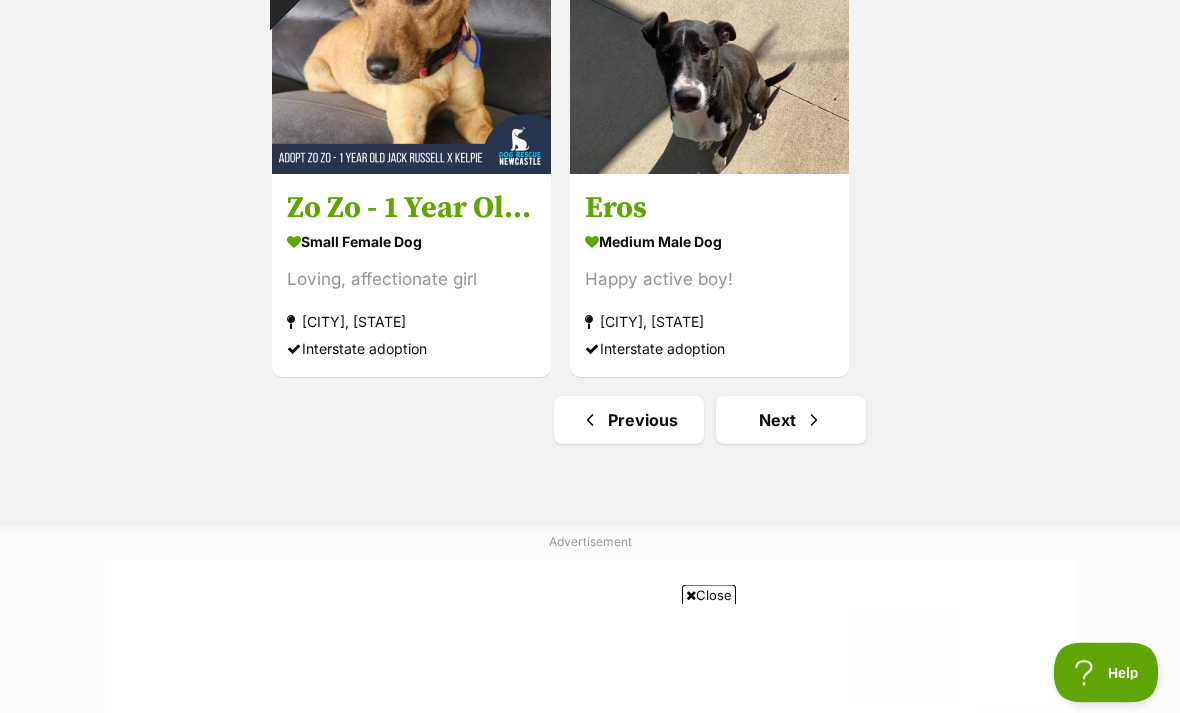 scroll, scrollTop: 3527, scrollLeft: 0, axis: vertical 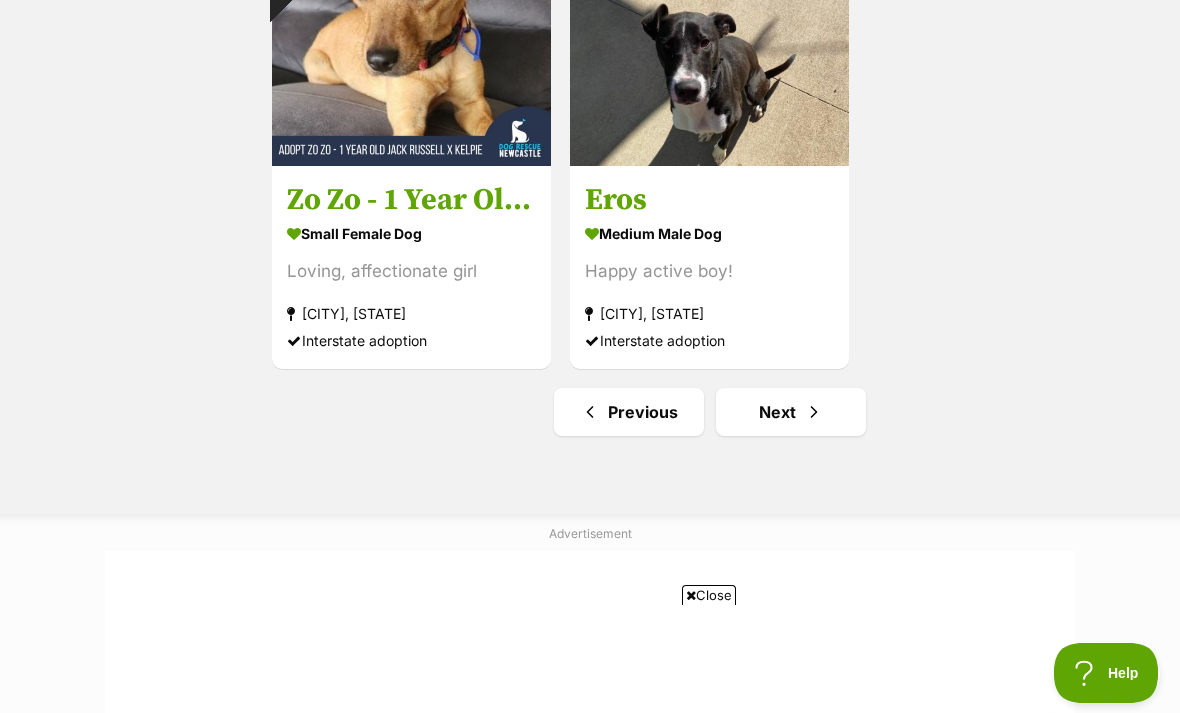click at bounding box center [814, 412] 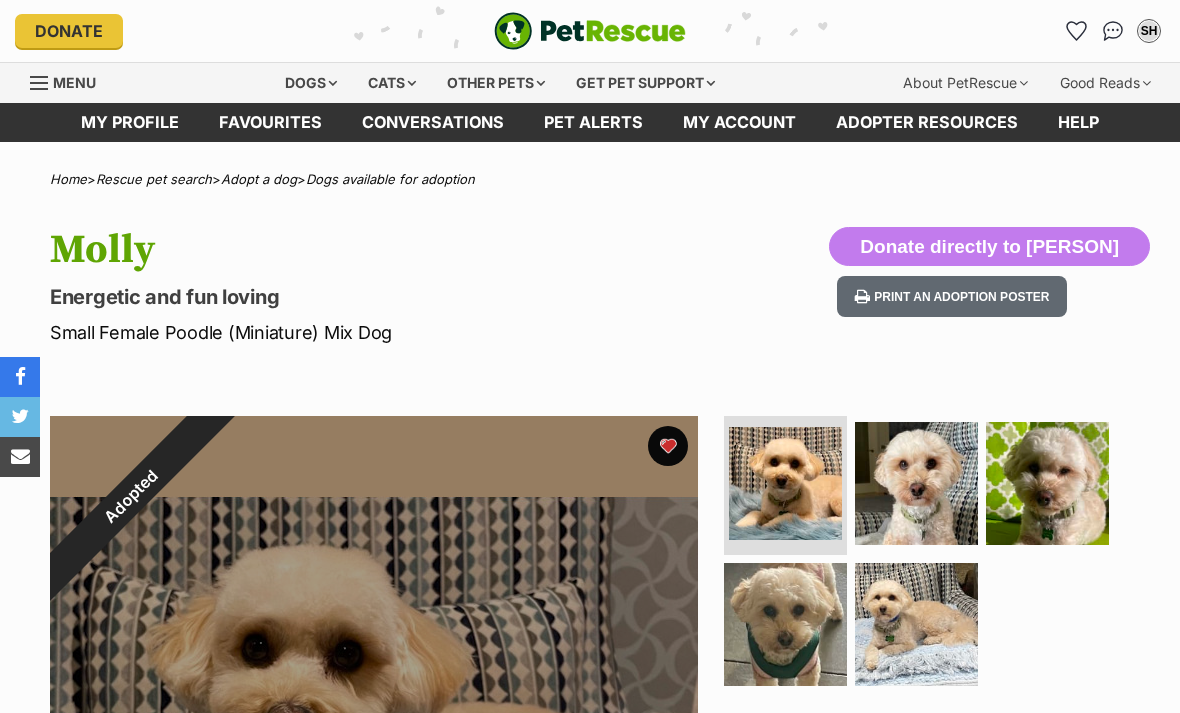 scroll, scrollTop: 0, scrollLeft: 0, axis: both 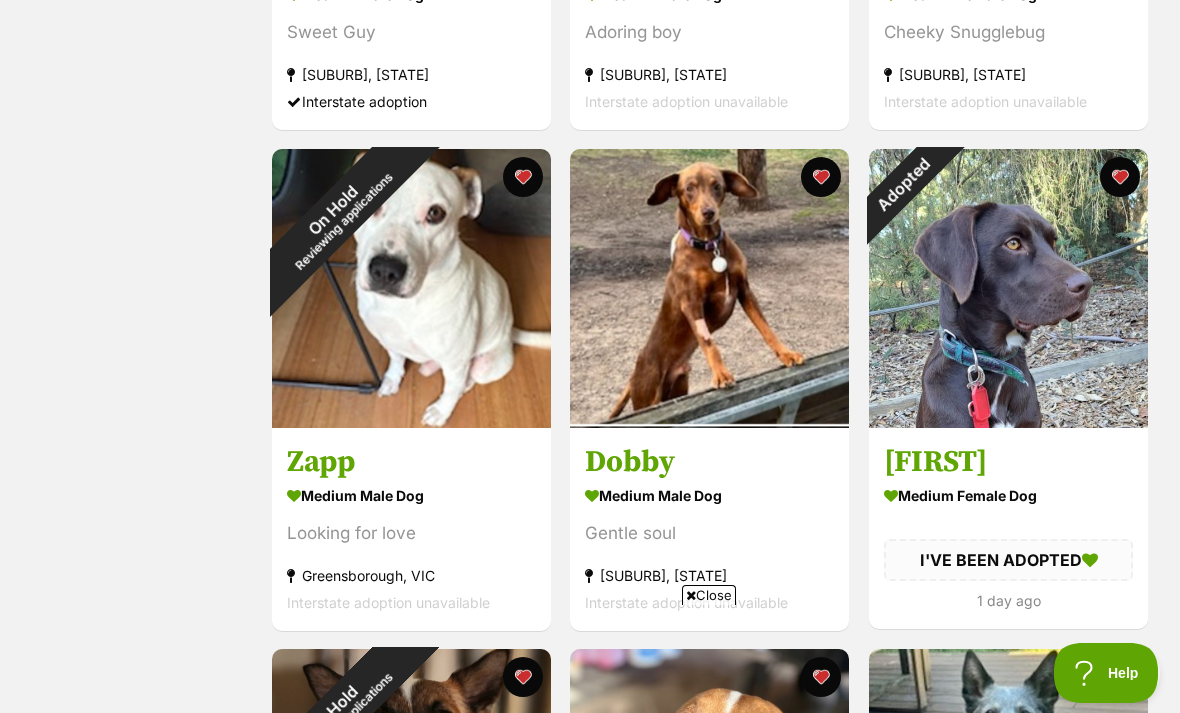 click on "Adopted" at bounding box center (904, 184) 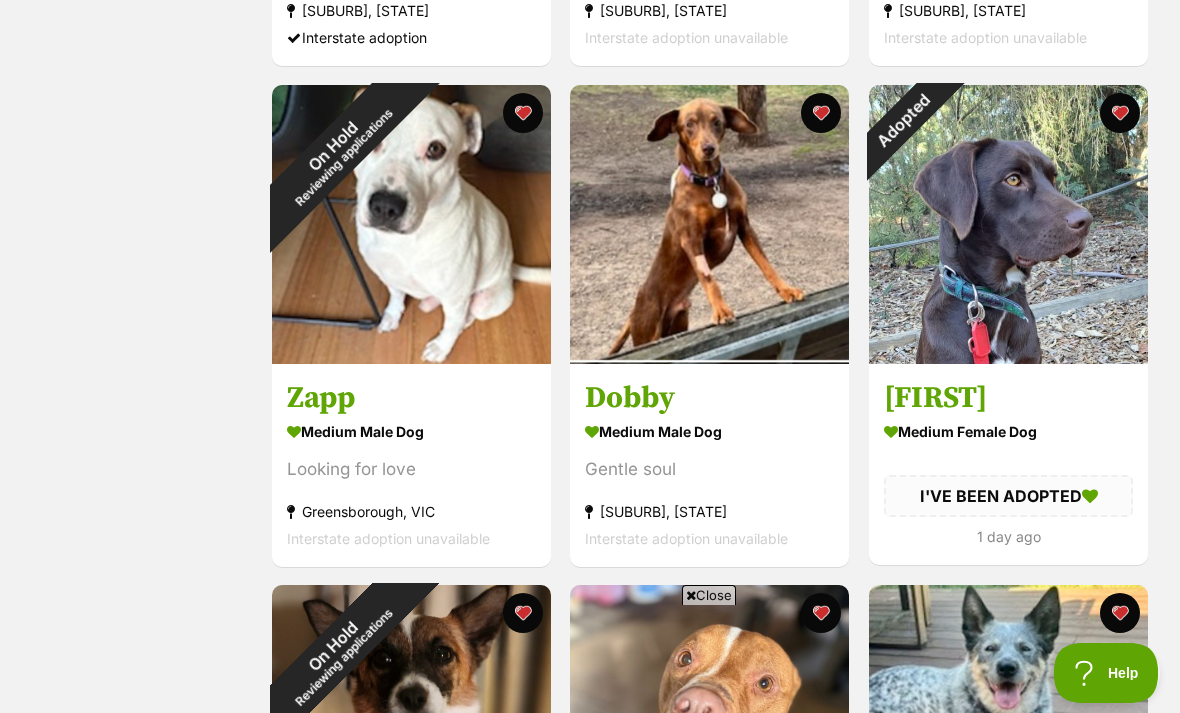 click at bounding box center [1120, 113] 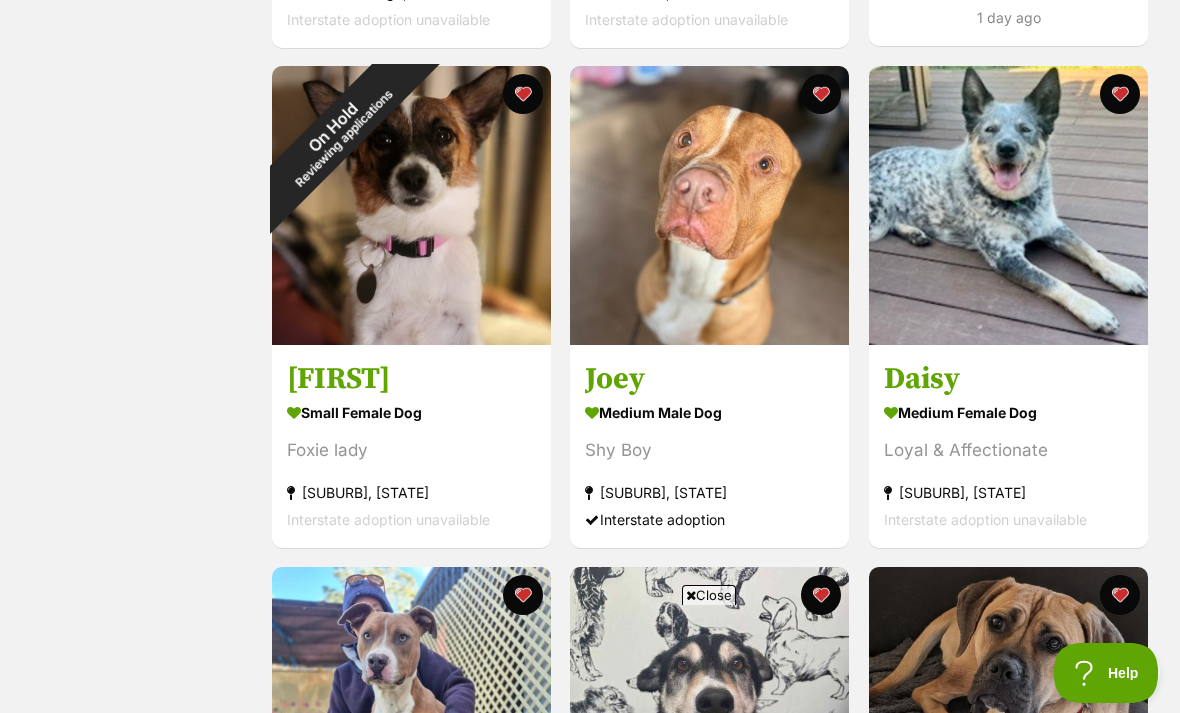 click on "Displaying  221  to  240  of  544  pets
Show 20 40 60 pets per page
Visit PetRescue TV (external site)
Boop this!
Status
All
Remove filter
Available
On Hold Reviewing applications
Mauve
small female Dog
Happy, loving, gentle.
St Kilda, VIC
Interstate adoption unavailable
Advertisement
On Hold Reviewing applications
Lux Interior
medium female Dog
Looking for love
Greensborough, VIC
Interstate adoption unavailable
Bayley
medium male Dog
young shy
Eatonsville, NSW
Interstate adoption
Marley
medium male Dog
Sweet Guy
Coffs Harbour, NSW
Interstate adoption
On Hold Reviewing applications
Blizanac
Adoring boy" at bounding box center [590, 296] 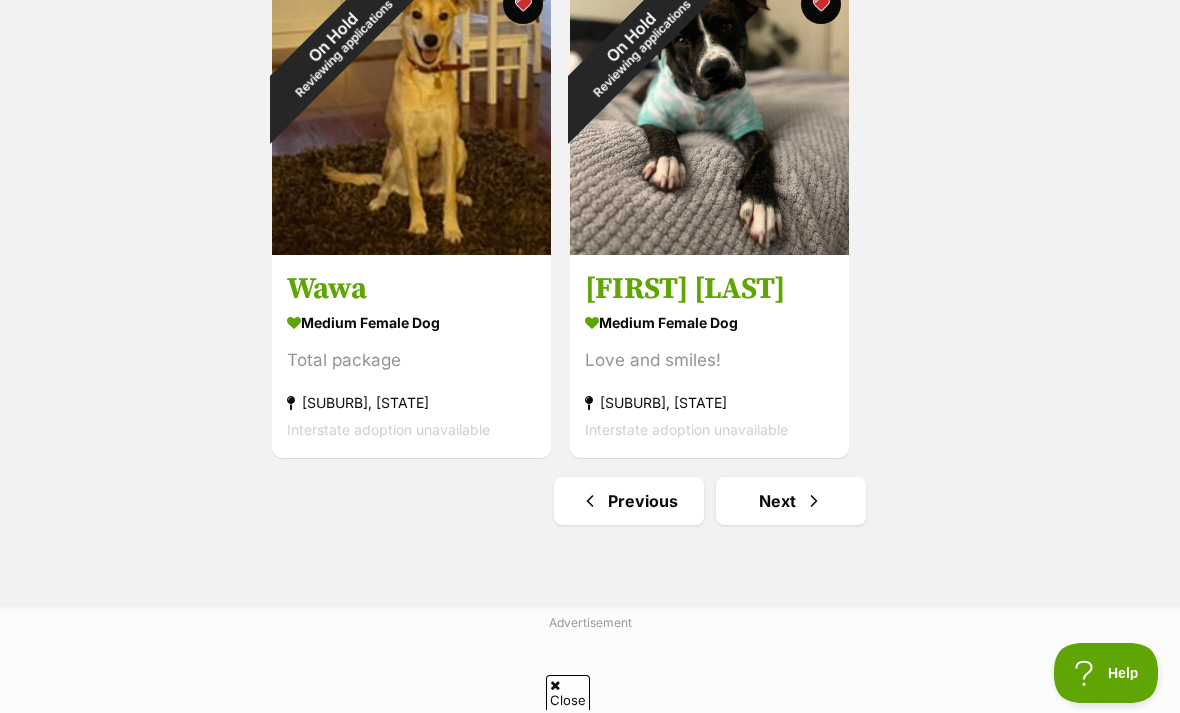 scroll, scrollTop: 0, scrollLeft: 0, axis: both 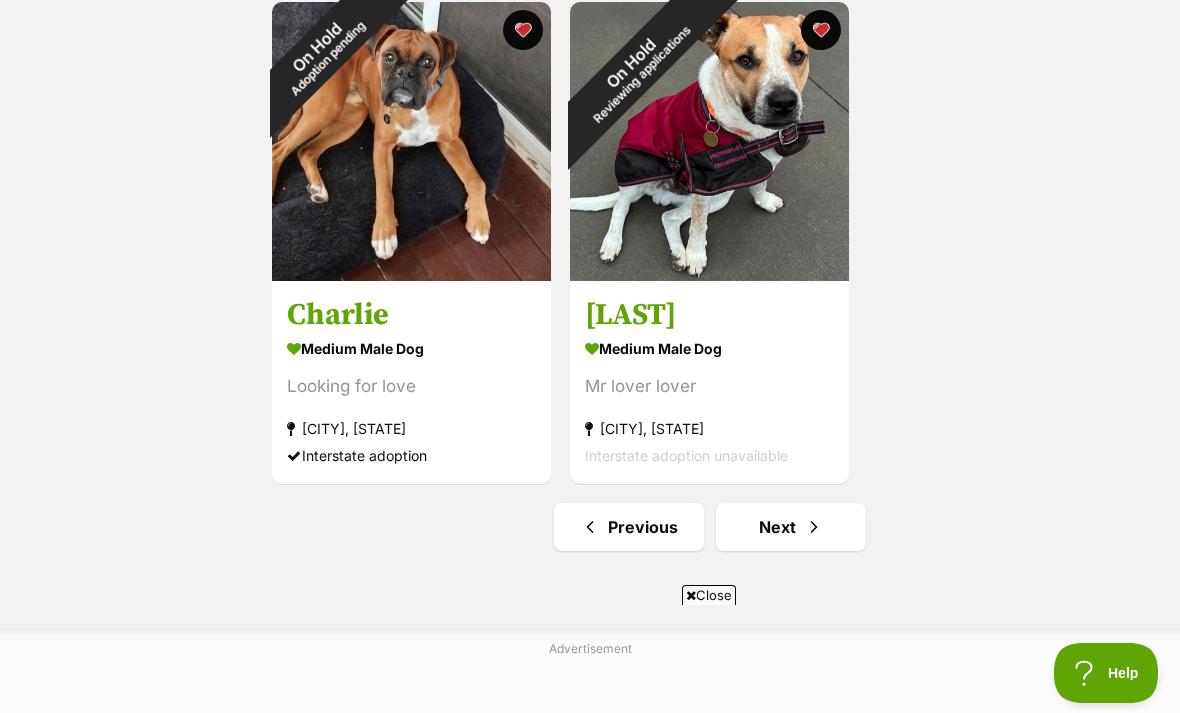 click at bounding box center [814, 527] 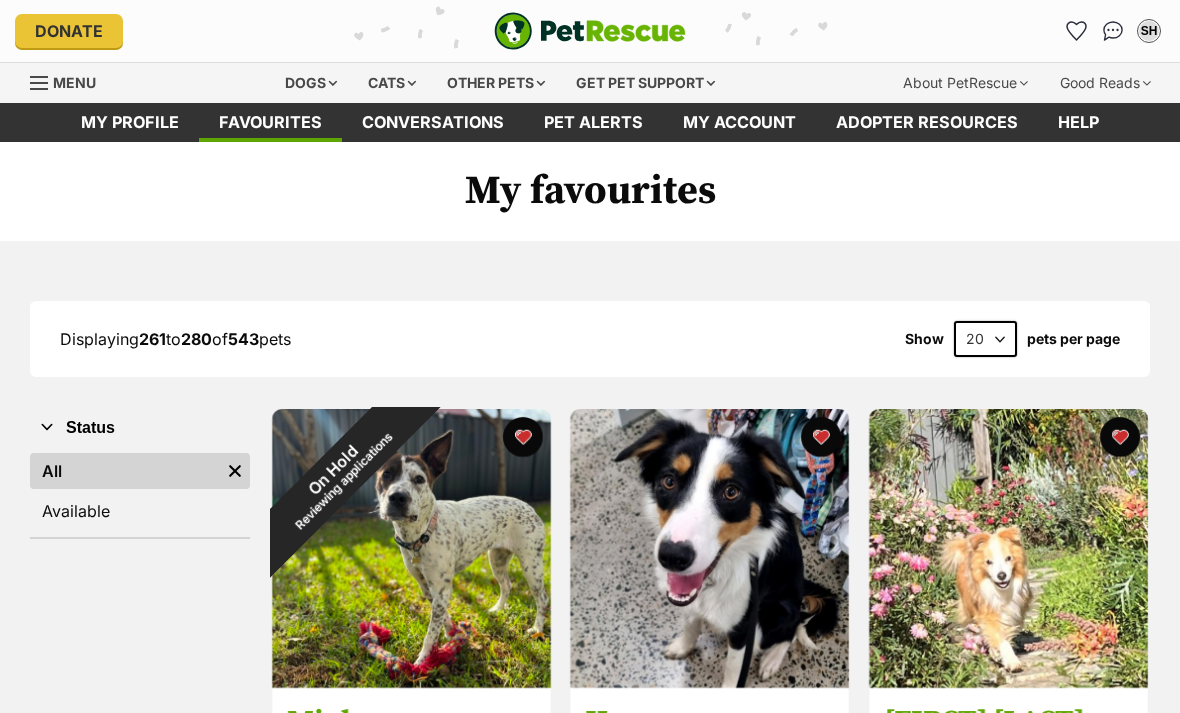 scroll, scrollTop: 0, scrollLeft: 0, axis: both 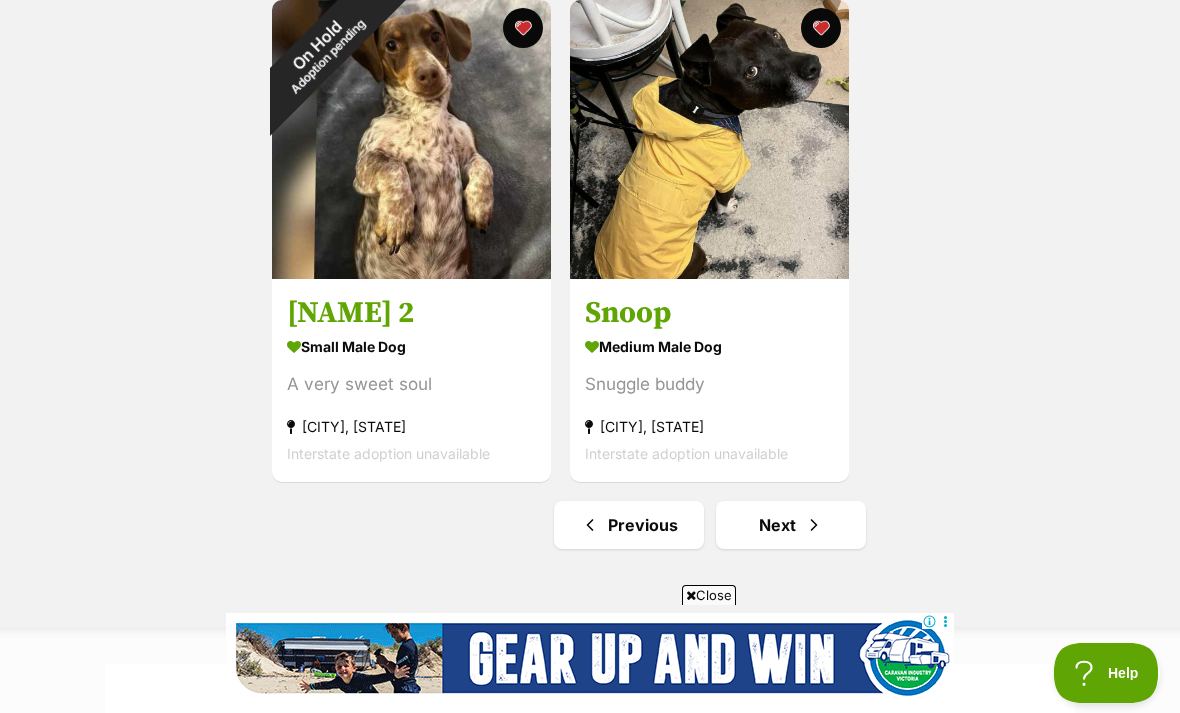 click at bounding box center (814, 525) 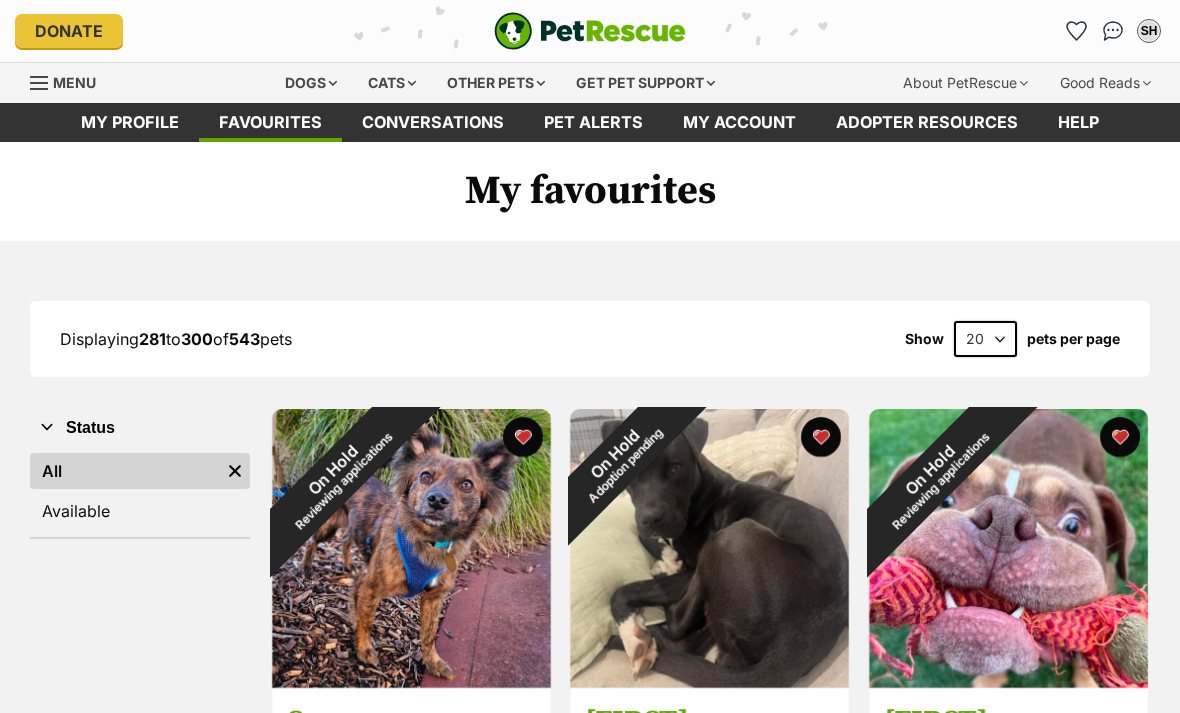 scroll, scrollTop: 0, scrollLeft: 0, axis: both 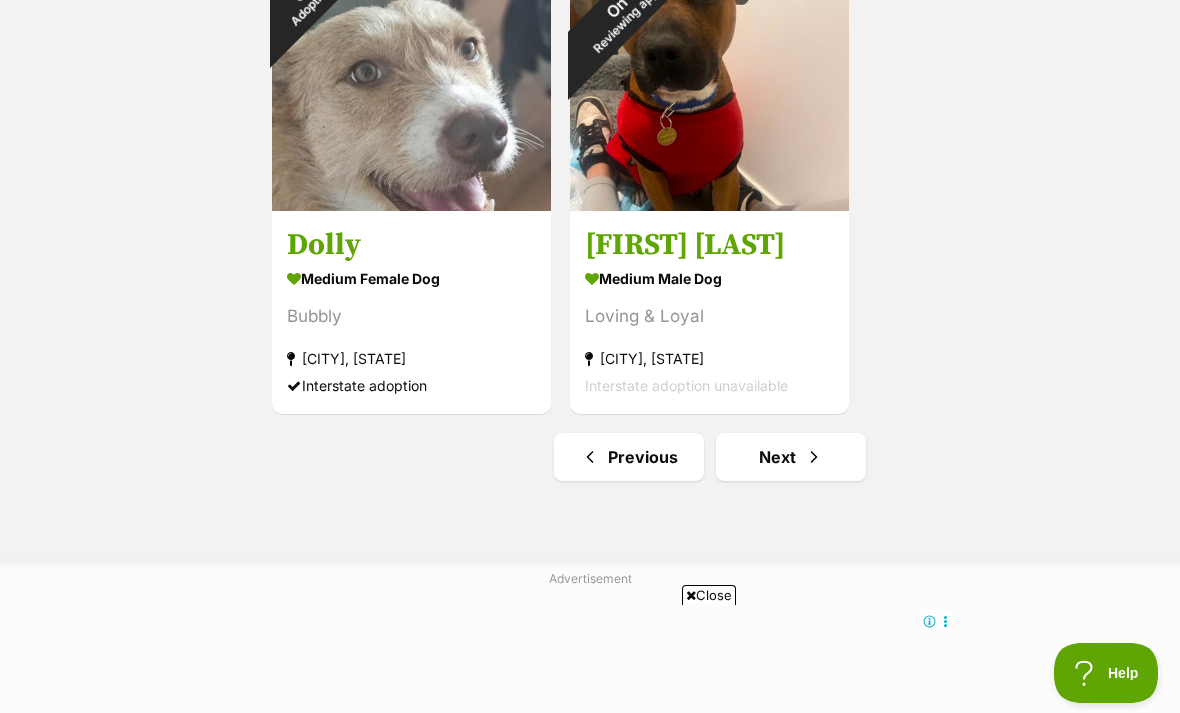 click at bounding box center (814, 457) 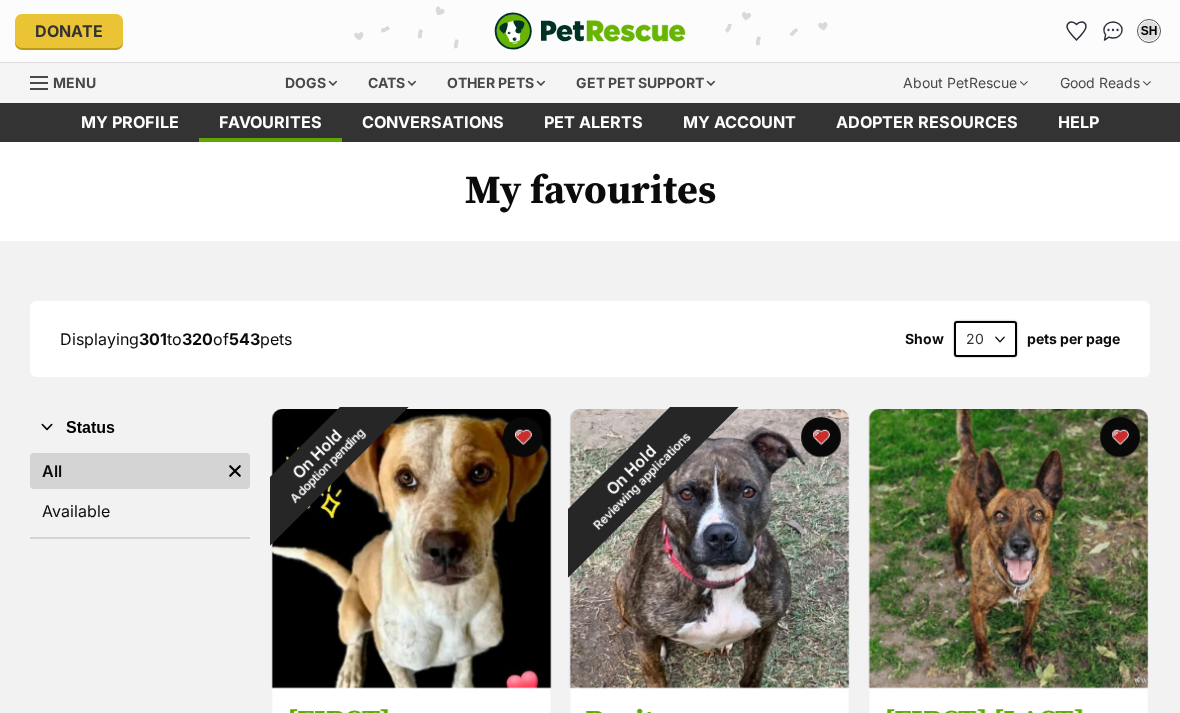 scroll, scrollTop: 0, scrollLeft: 0, axis: both 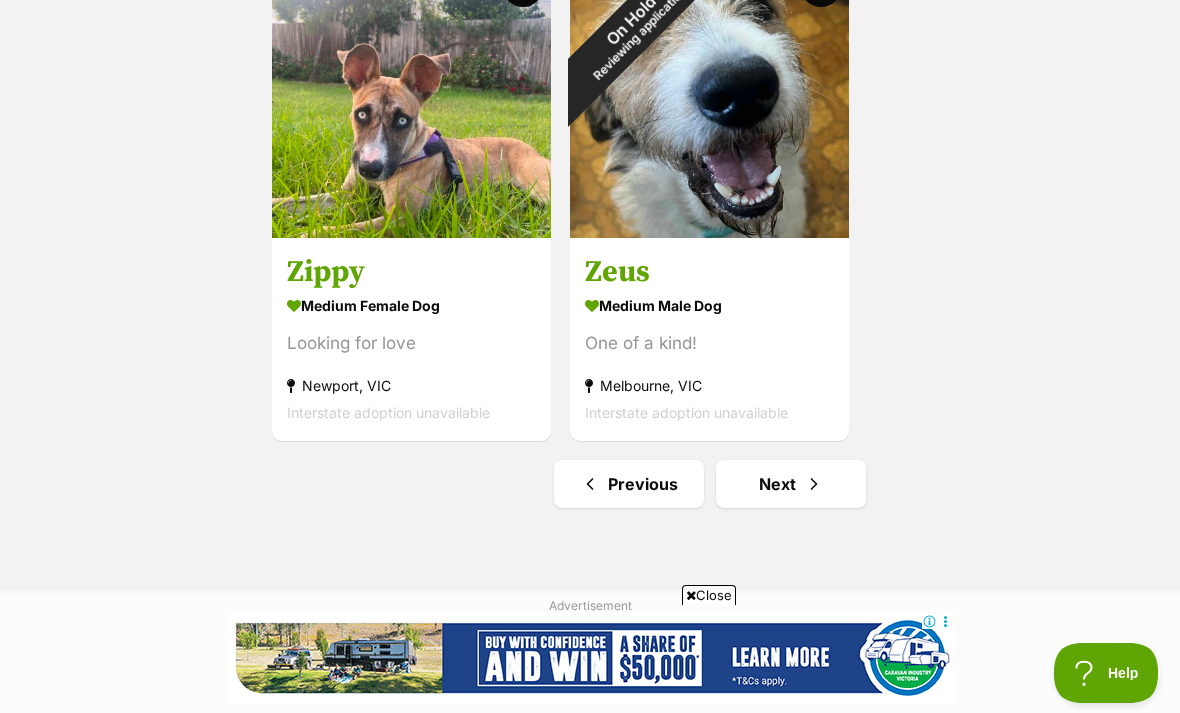 click on "Next" at bounding box center [791, 484] 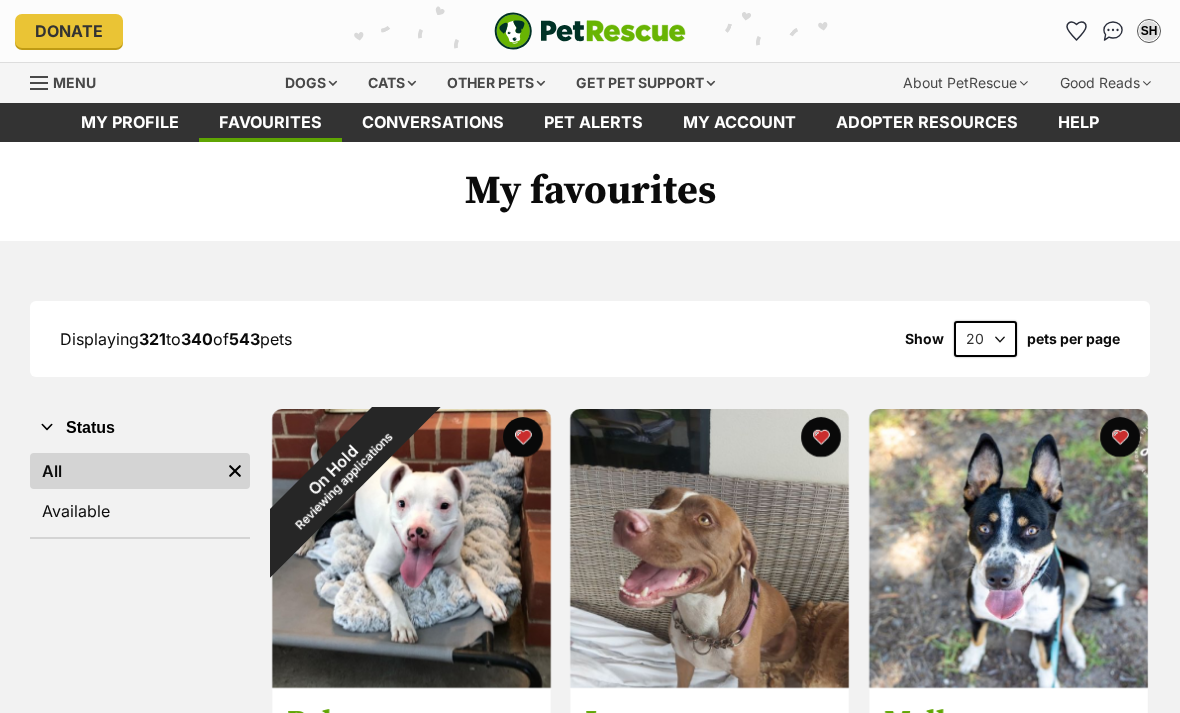 scroll, scrollTop: 0, scrollLeft: 0, axis: both 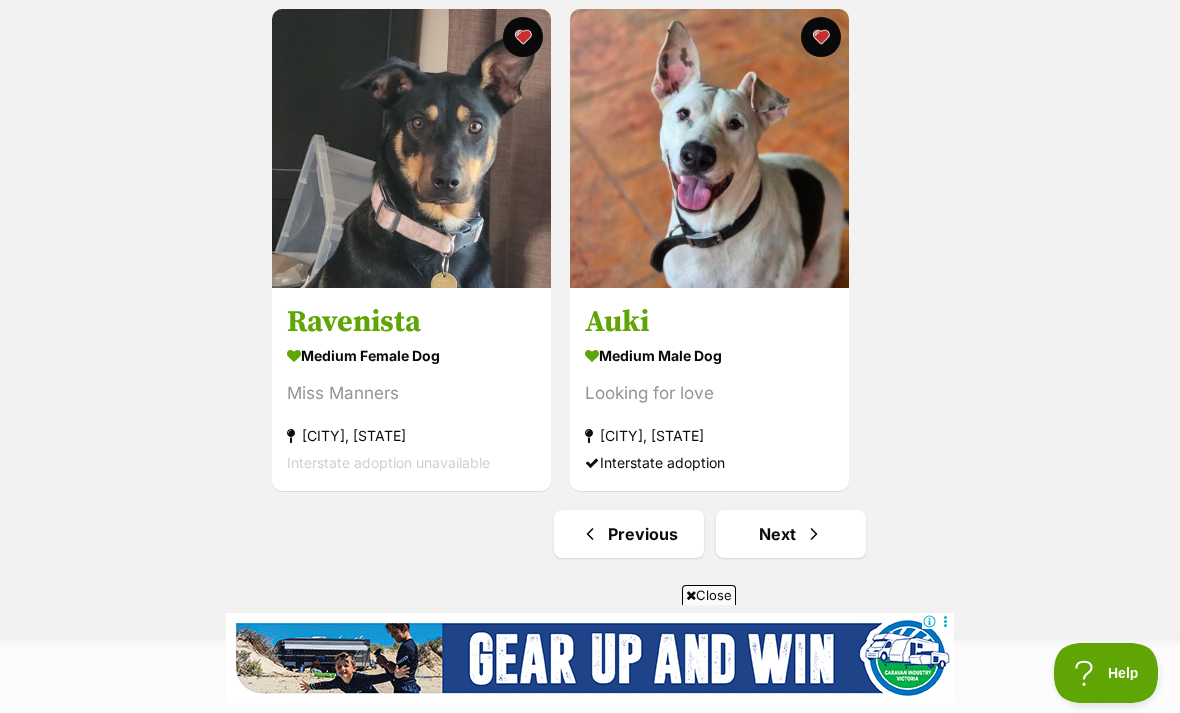 click on "Next" at bounding box center [791, 534] 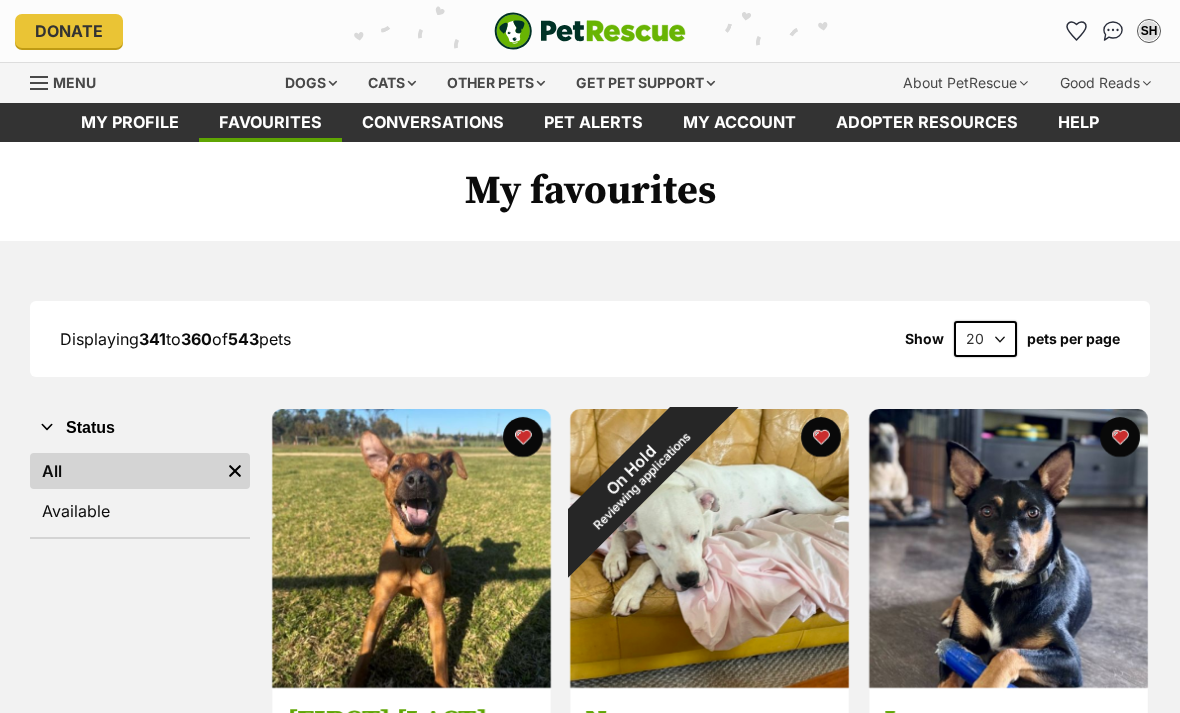 scroll, scrollTop: 0, scrollLeft: 0, axis: both 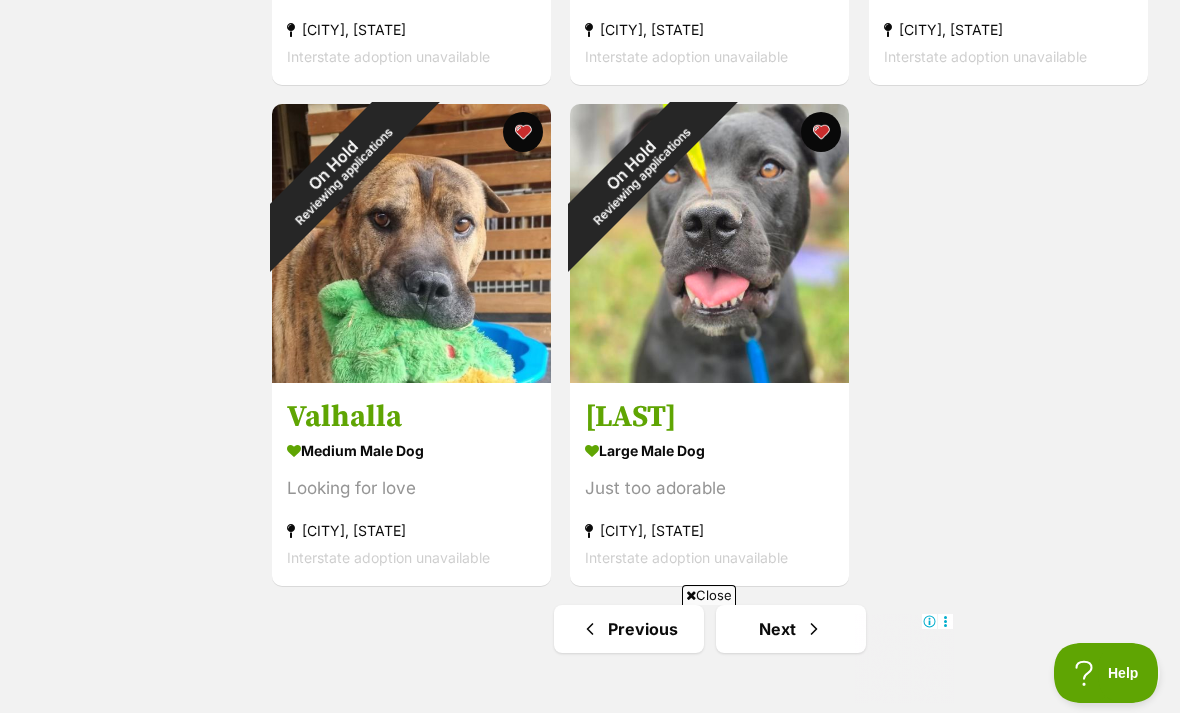 click at bounding box center [814, 629] 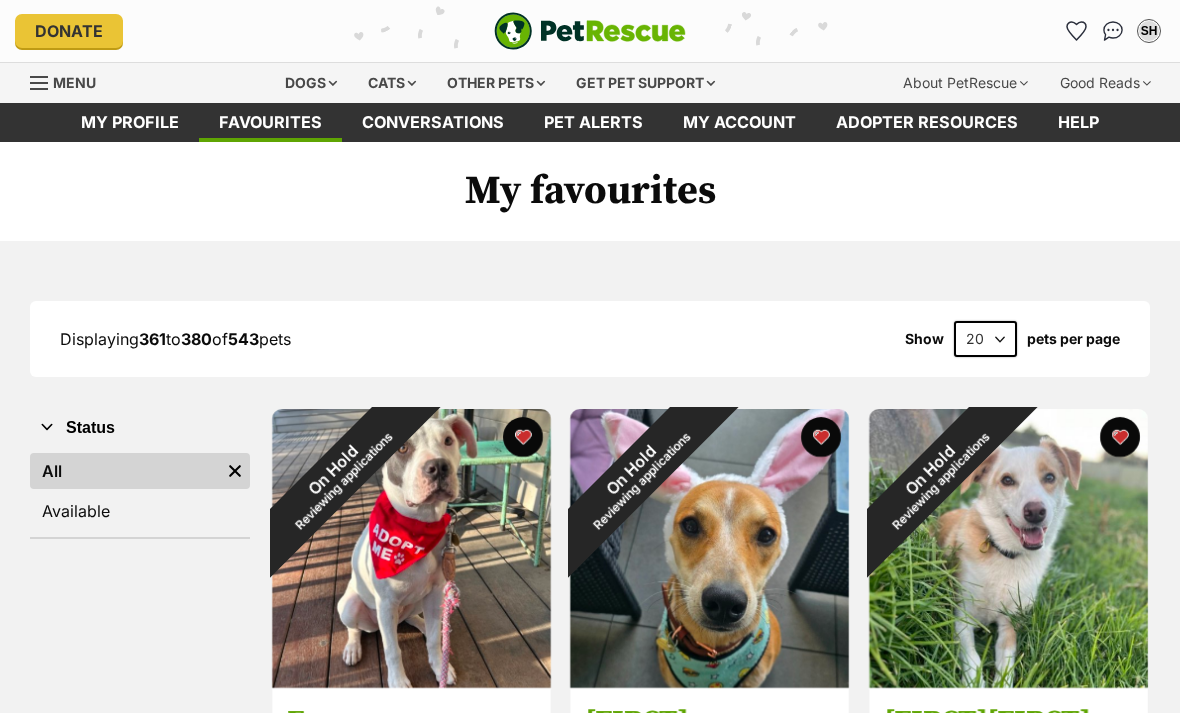 scroll, scrollTop: 14, scrollLeft: 0, axis: vertical 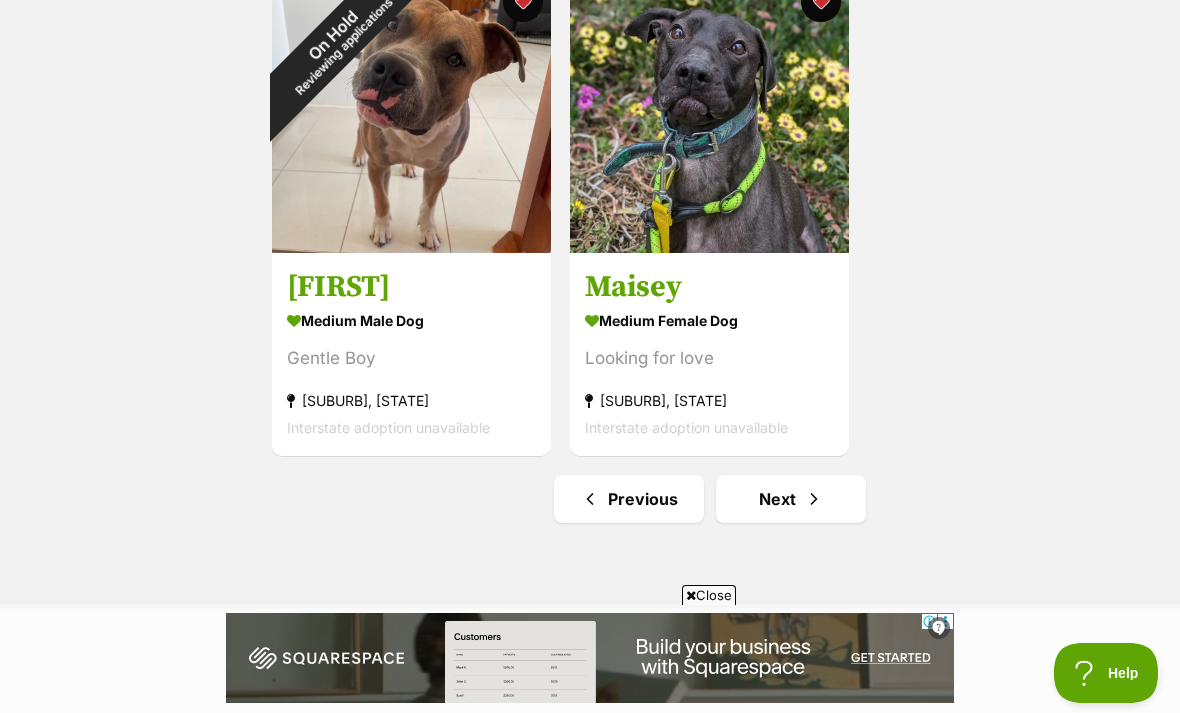 click on "Next" at bounding box center (791, 499) 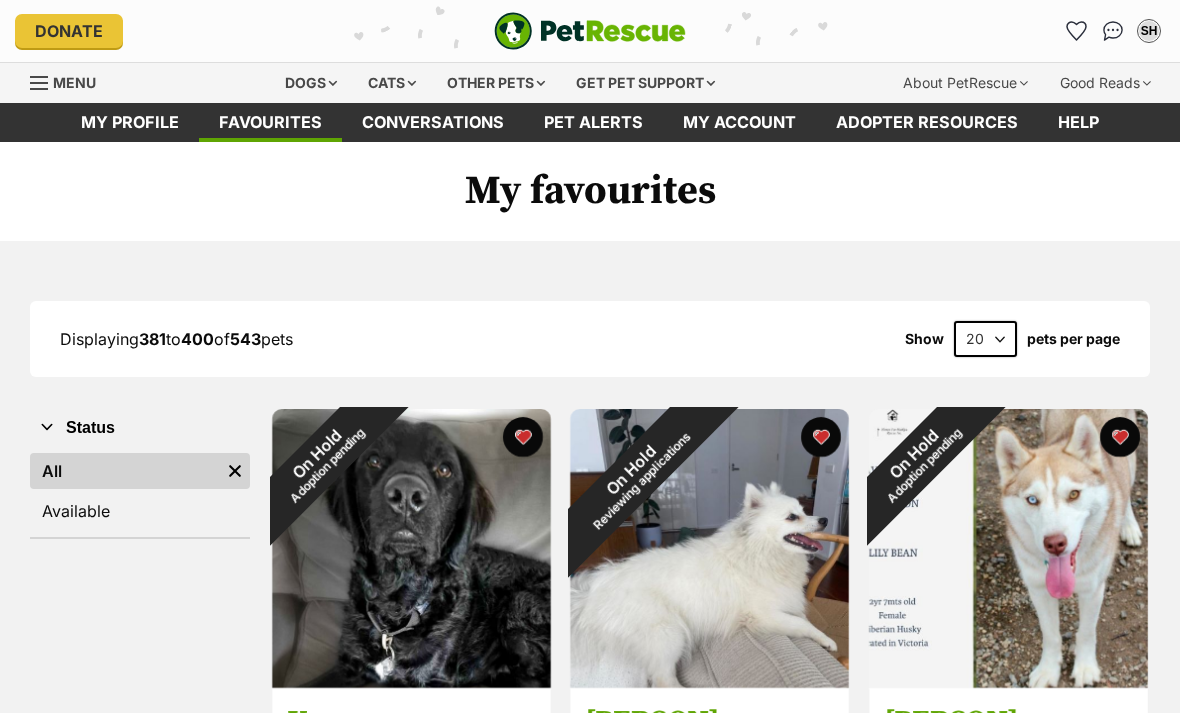 scroll, scrollTop: 0, scrollLeft: 0, axis: both 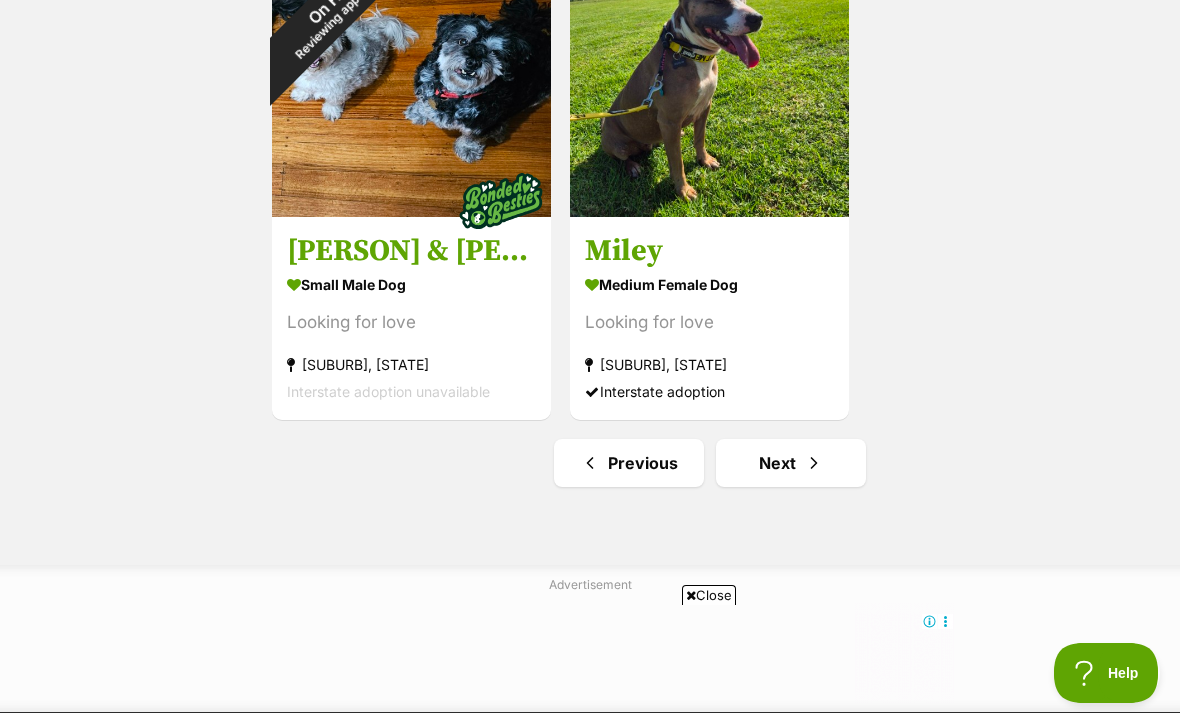 click on "Next" at bounding box center [791, 463] 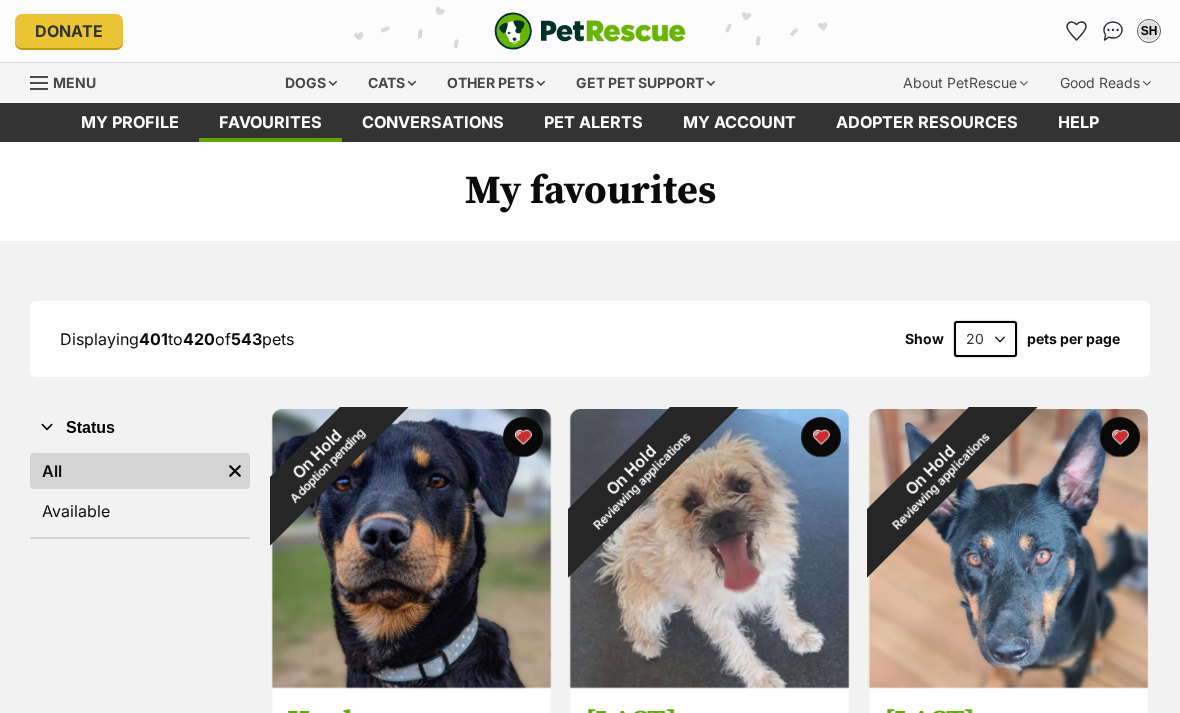 scroll, scrollTop: 0, scrollLeft: 0, axis: both 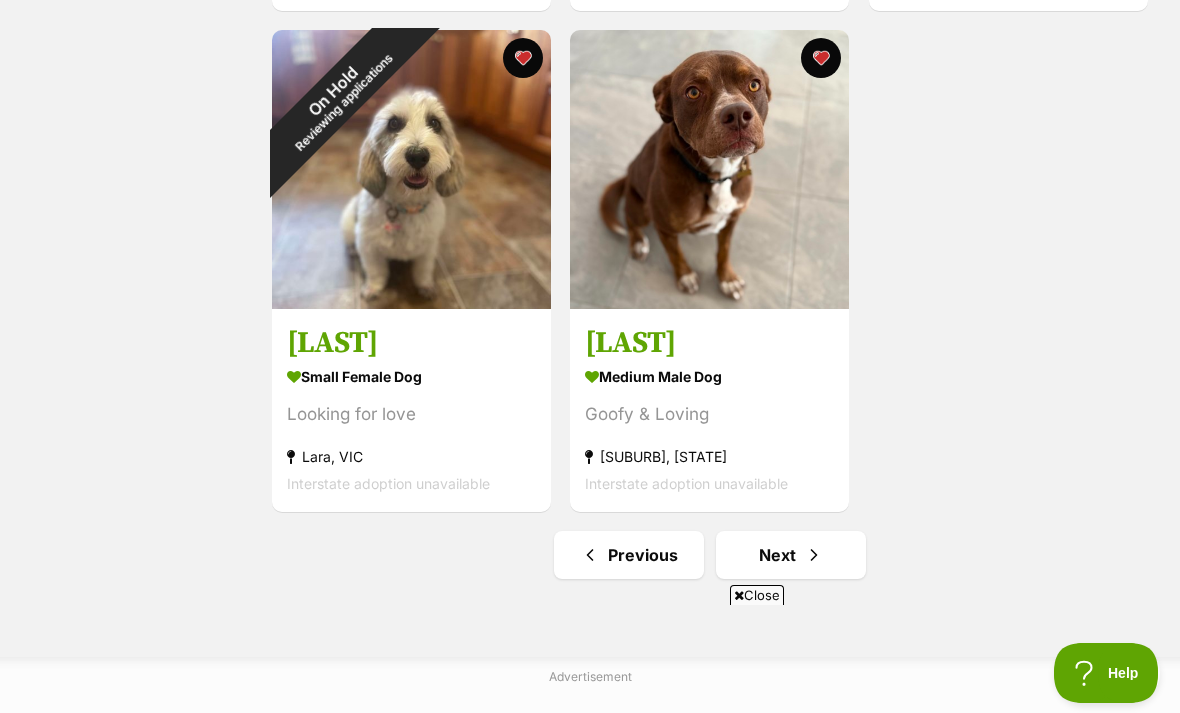 click on "Next" at bounding box center [791, 555] 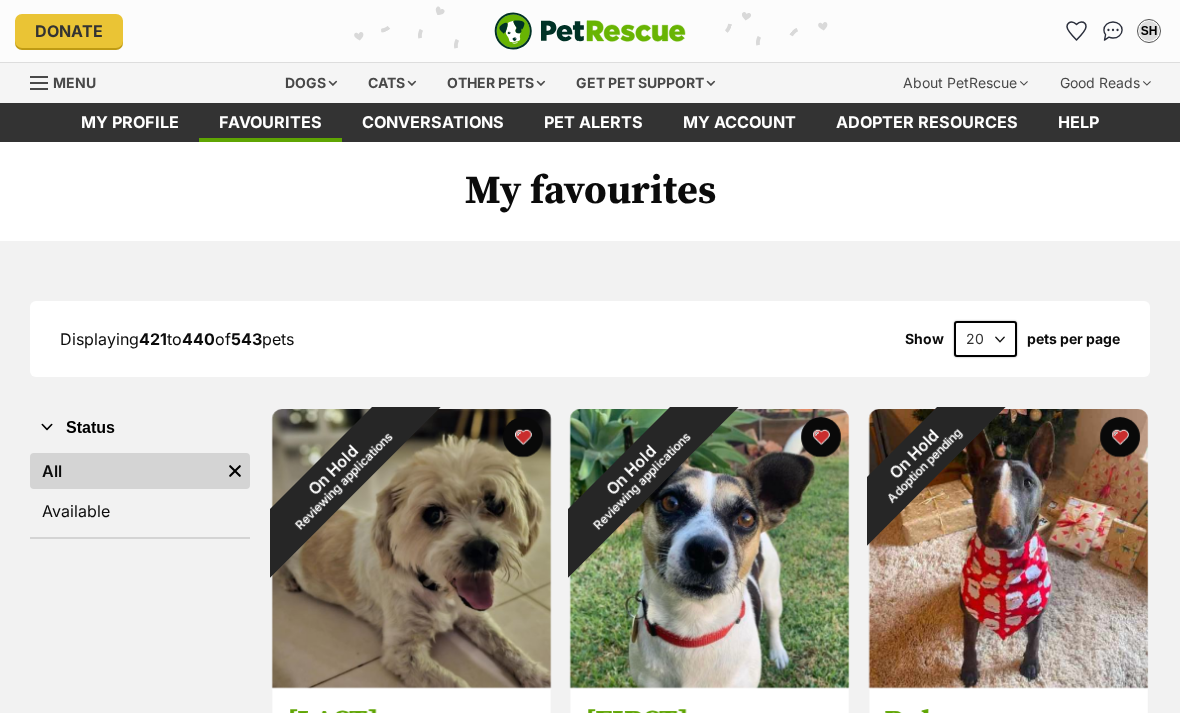 scroll, scrollTop: 0, scrollLeft: 0, axis: both 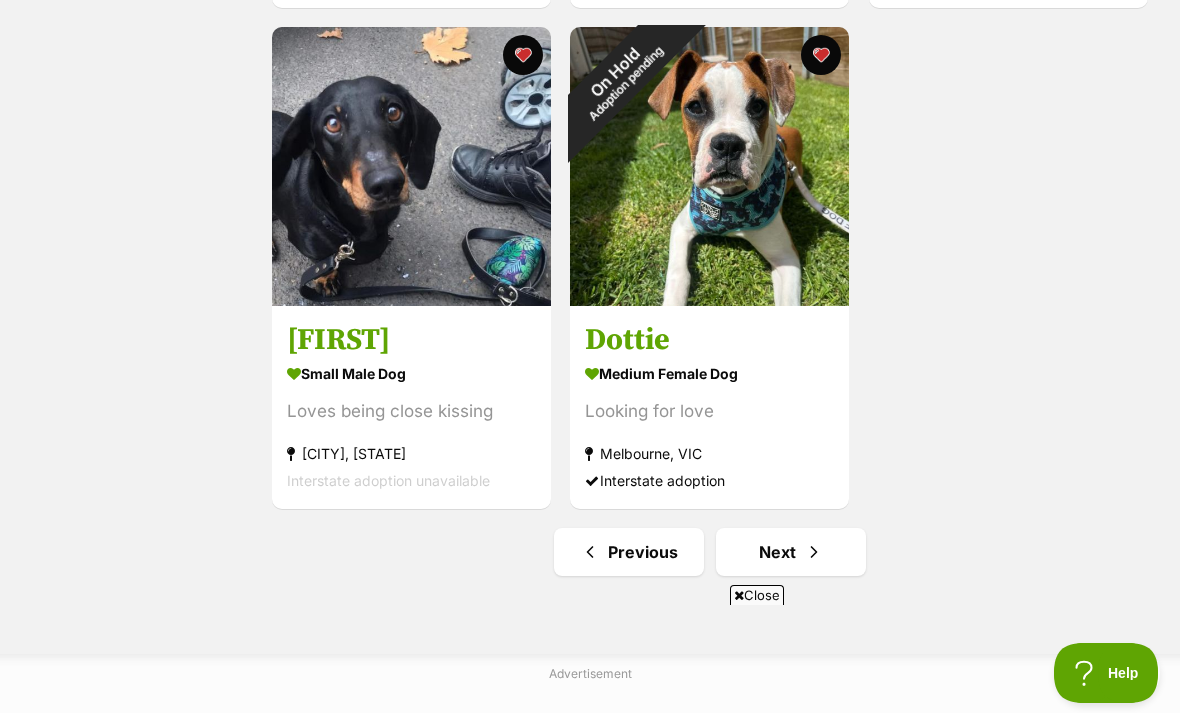 click on "Next" at bounding box center (791, 552) 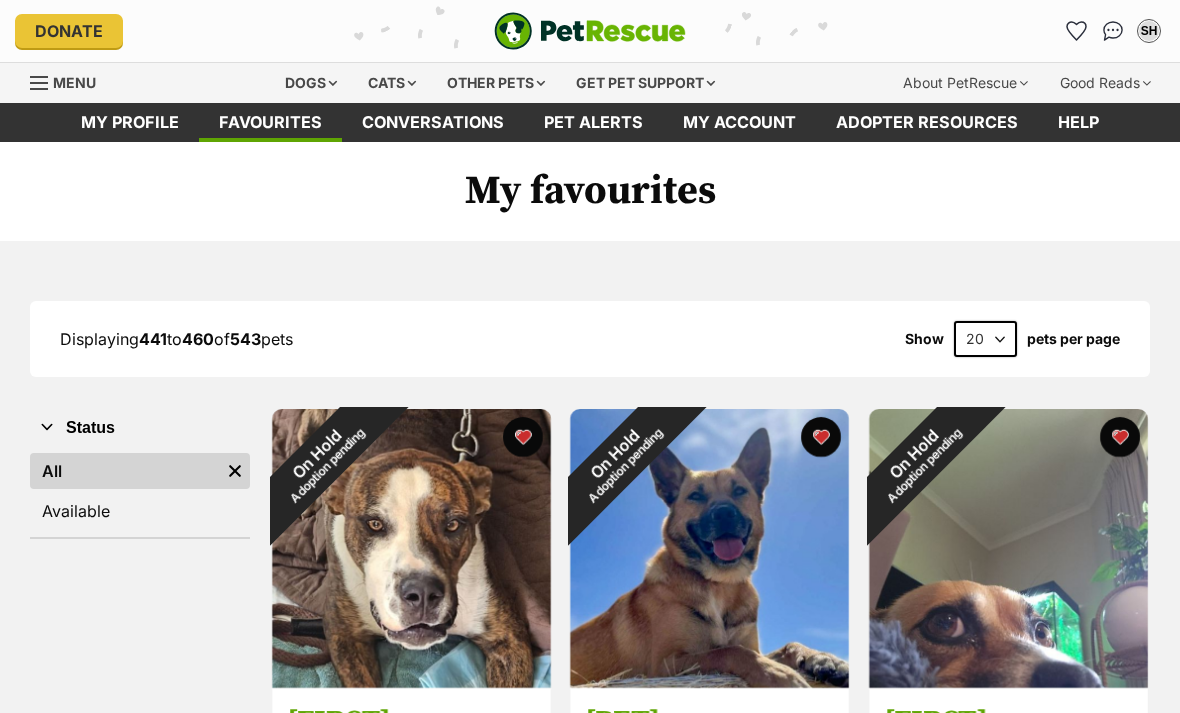 scroll, scrollTop: 0, scrollLeft: 0, axis: both 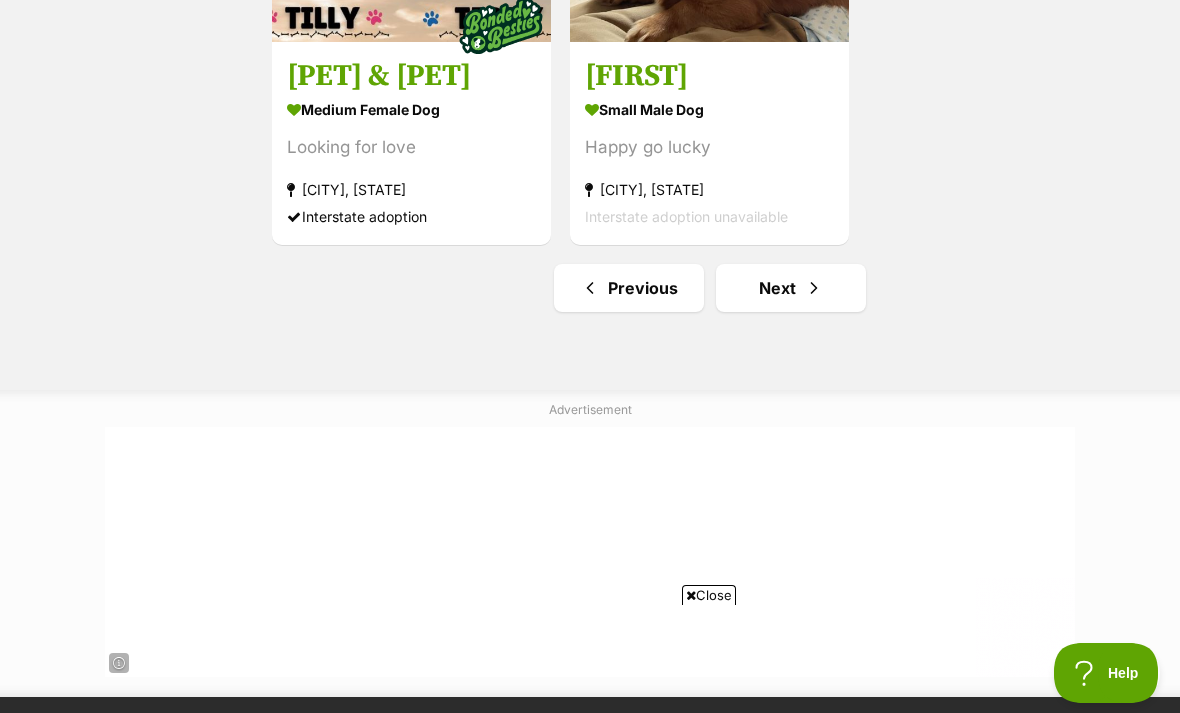 click on "Next" at bounding box center (791, 288) 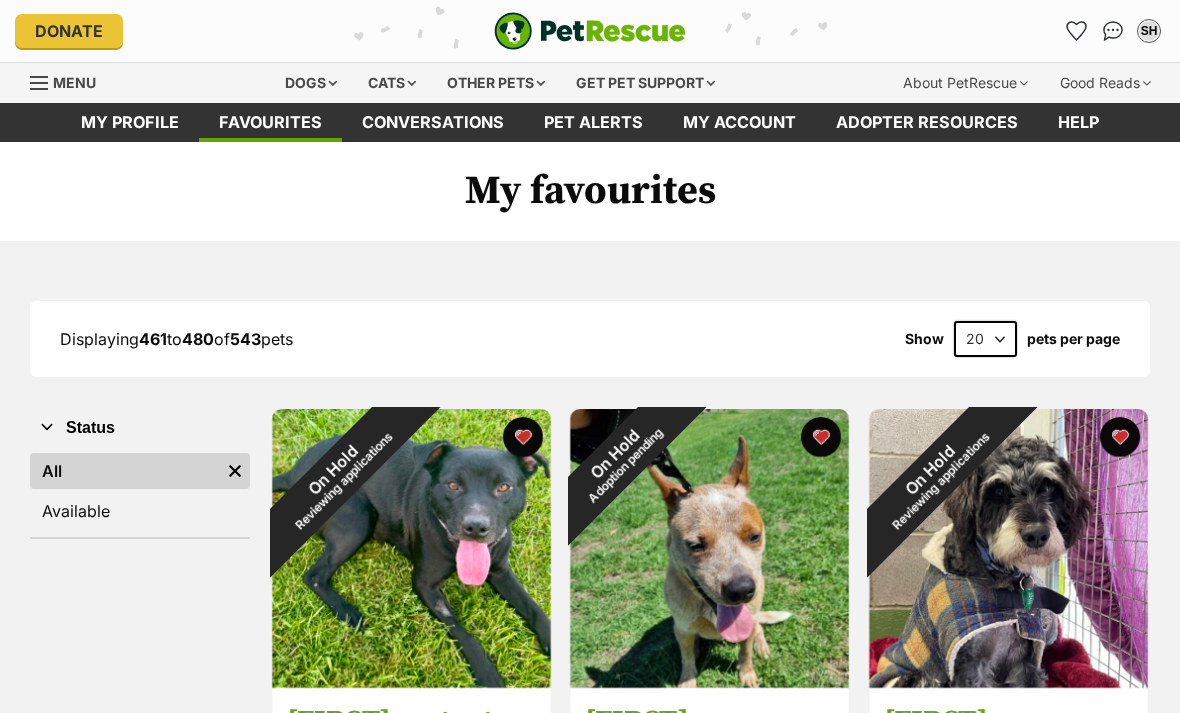 scroll, scrollTop: 0, scrollLeft: 0, axis: both 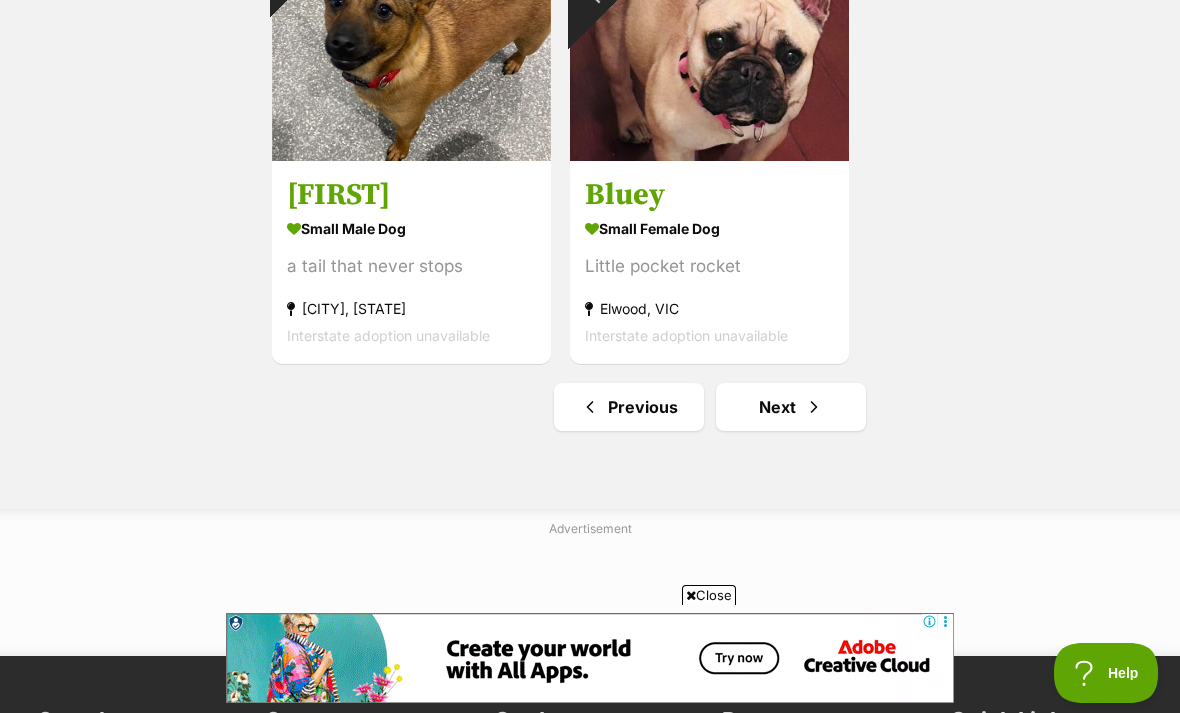 click at bounding box center (814, 407) 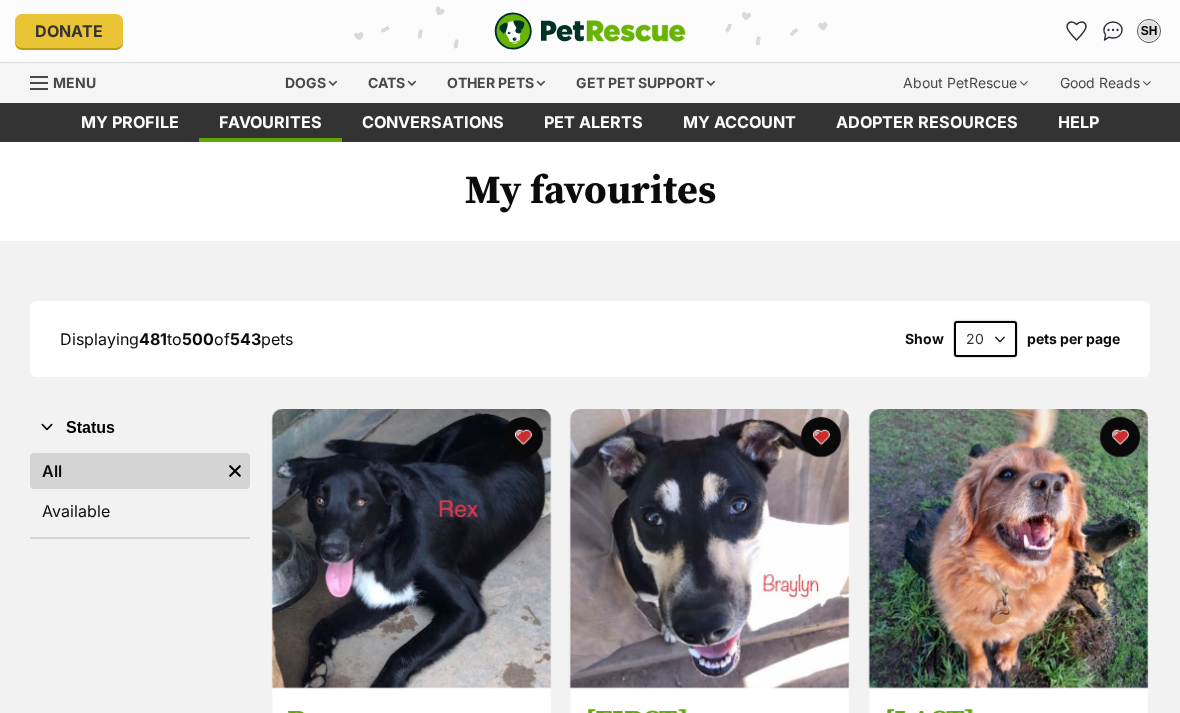 scroll, scrollTop: 0, scrollLeft: 0, axis: both 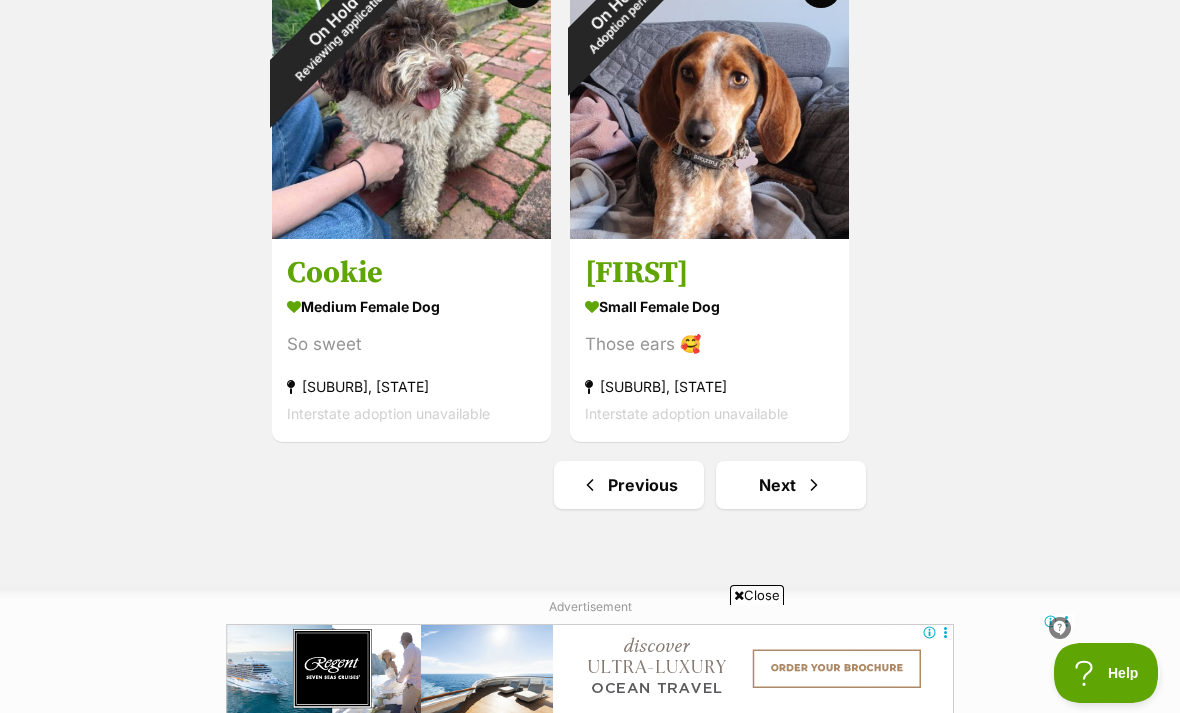 click on "Next" at bounding box center [791, 485] 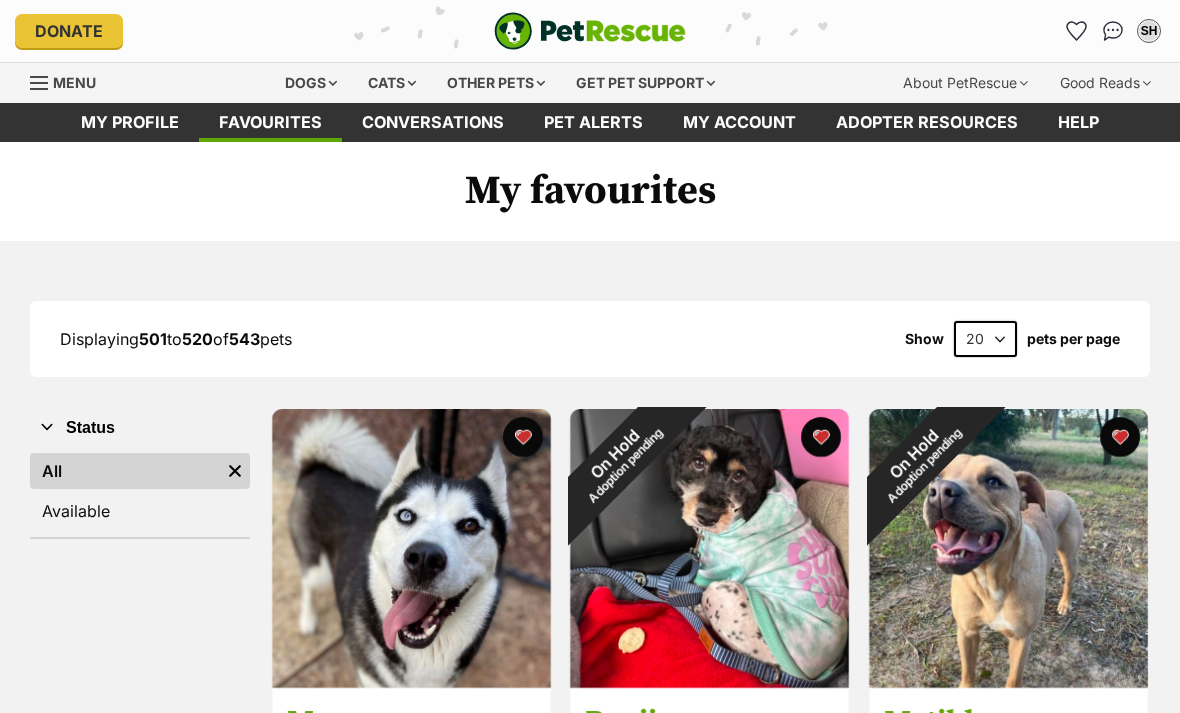scroll, scrollTop: 0, scrollLeft: 0, axis: both 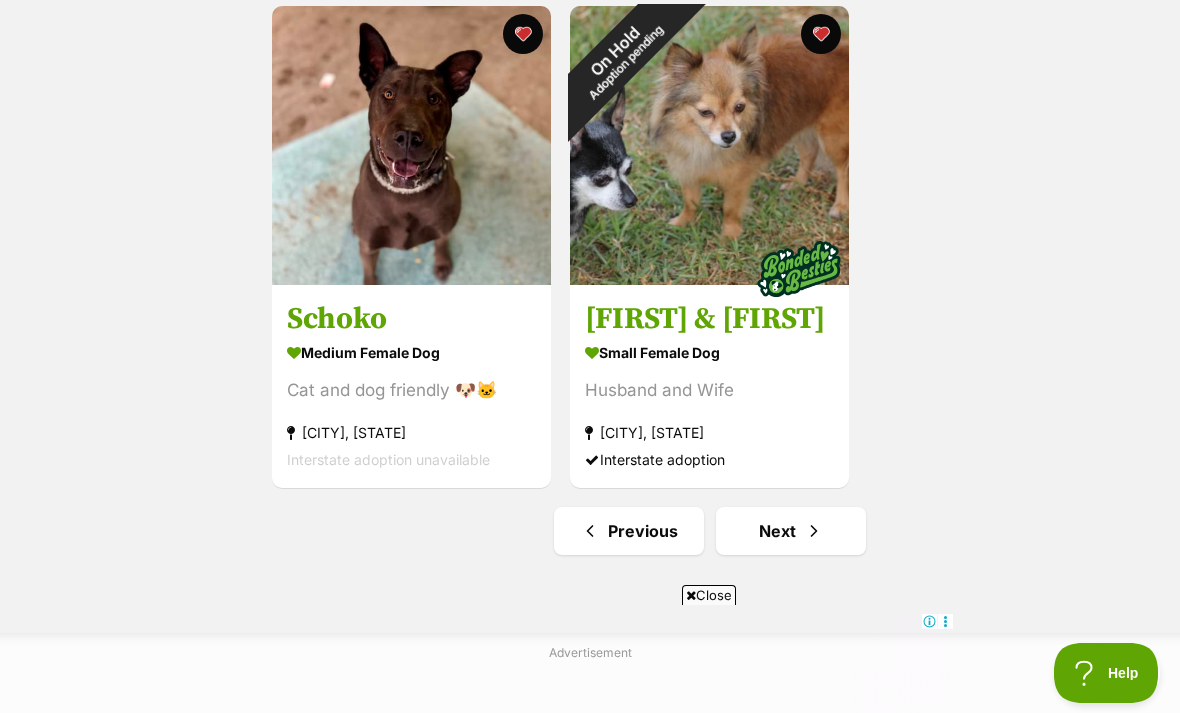 click on "Next" at bounding box center [791, 531] 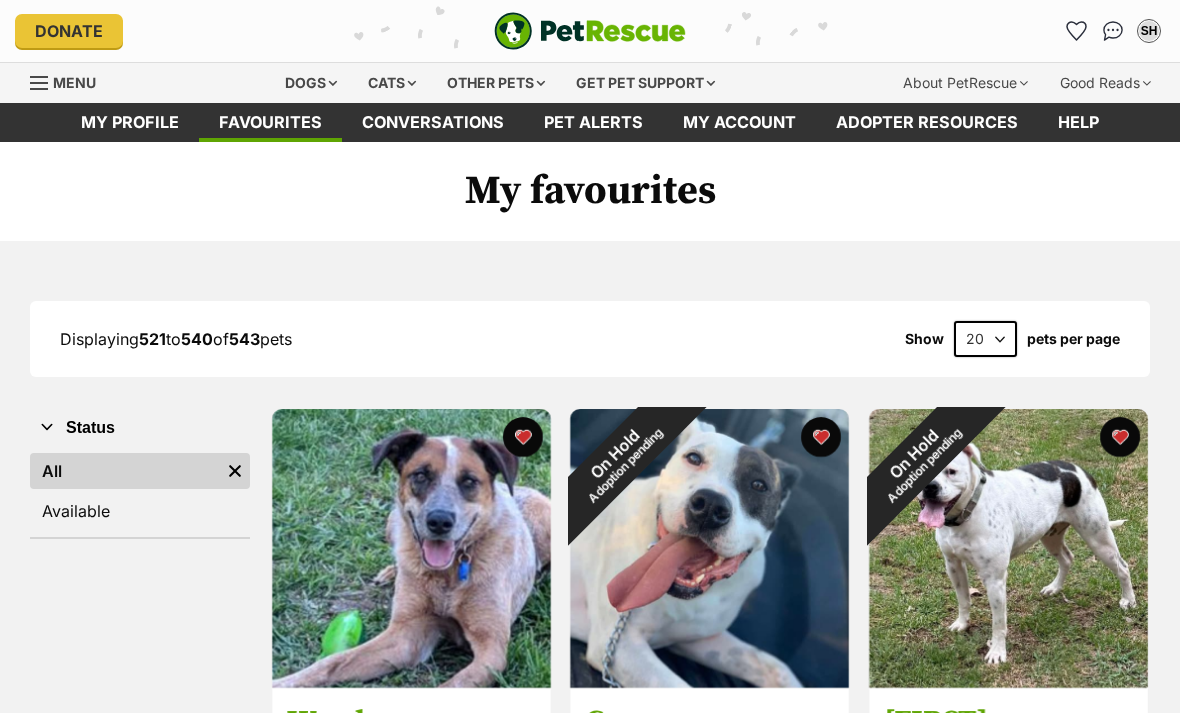 scroll, scrollTop: 0, scrollLeft: 0, axis: both 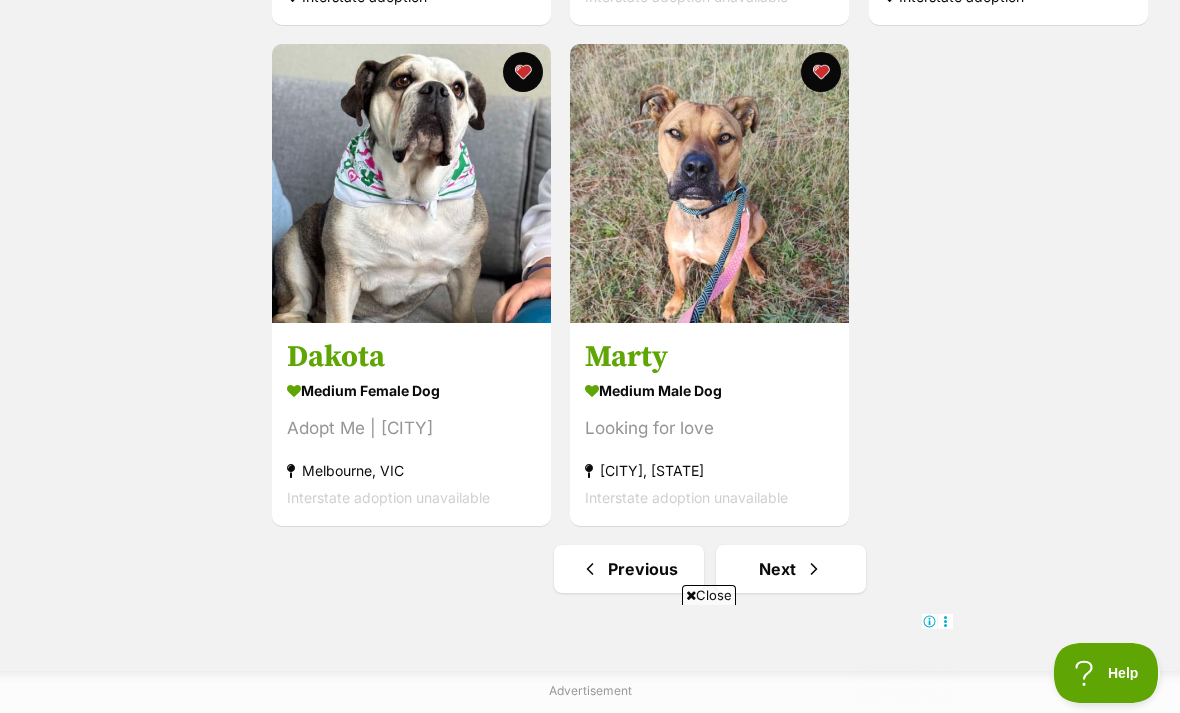 click on "Next" at bounding box center (791, 569) 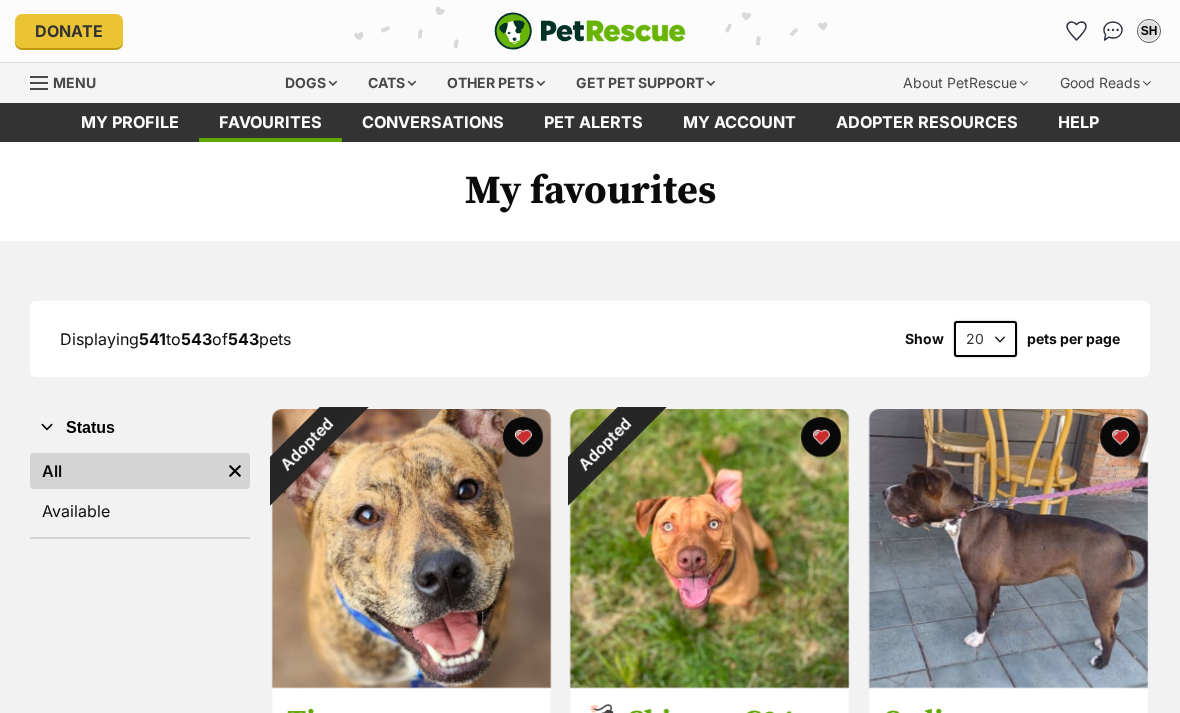 scroll, scrollTop: 0, scrollLeft: 0, axis: both 